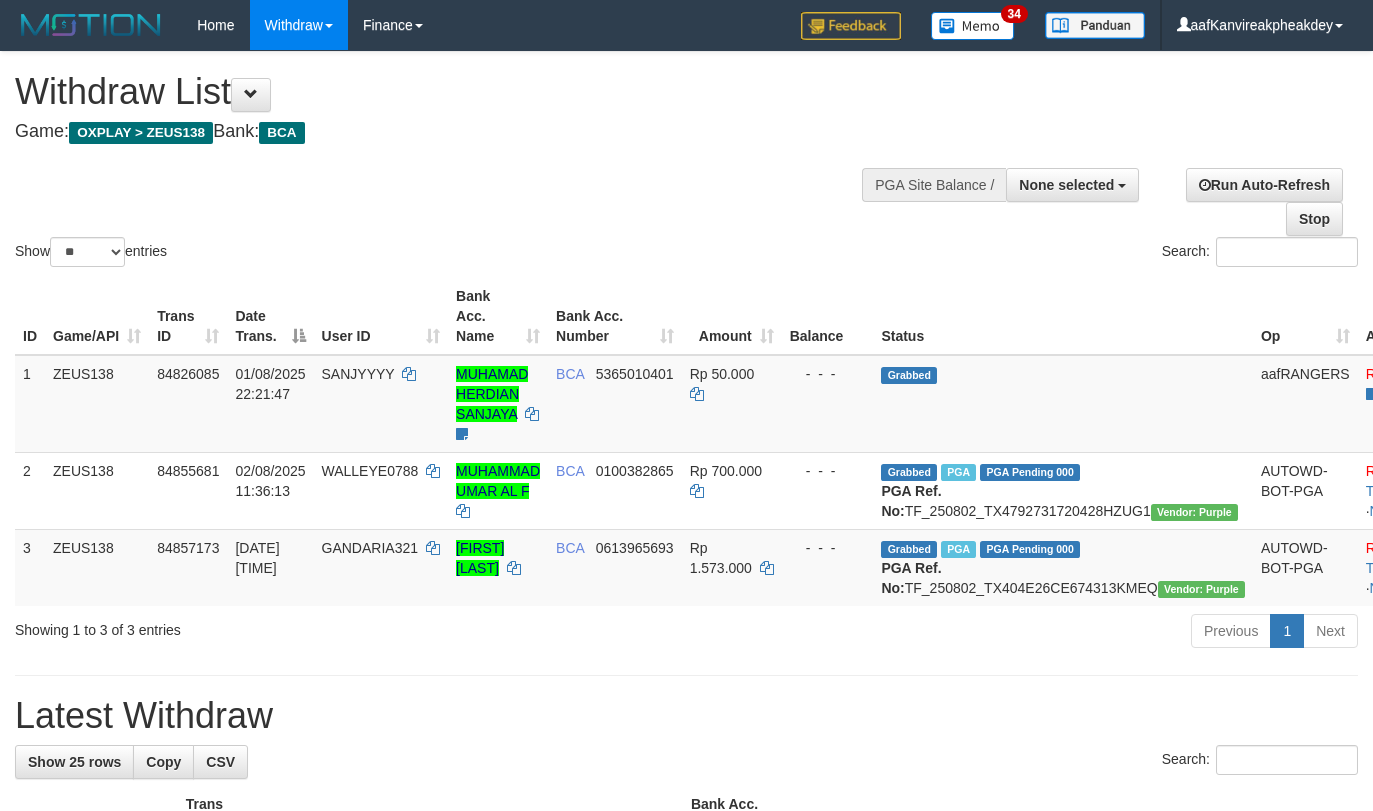 select 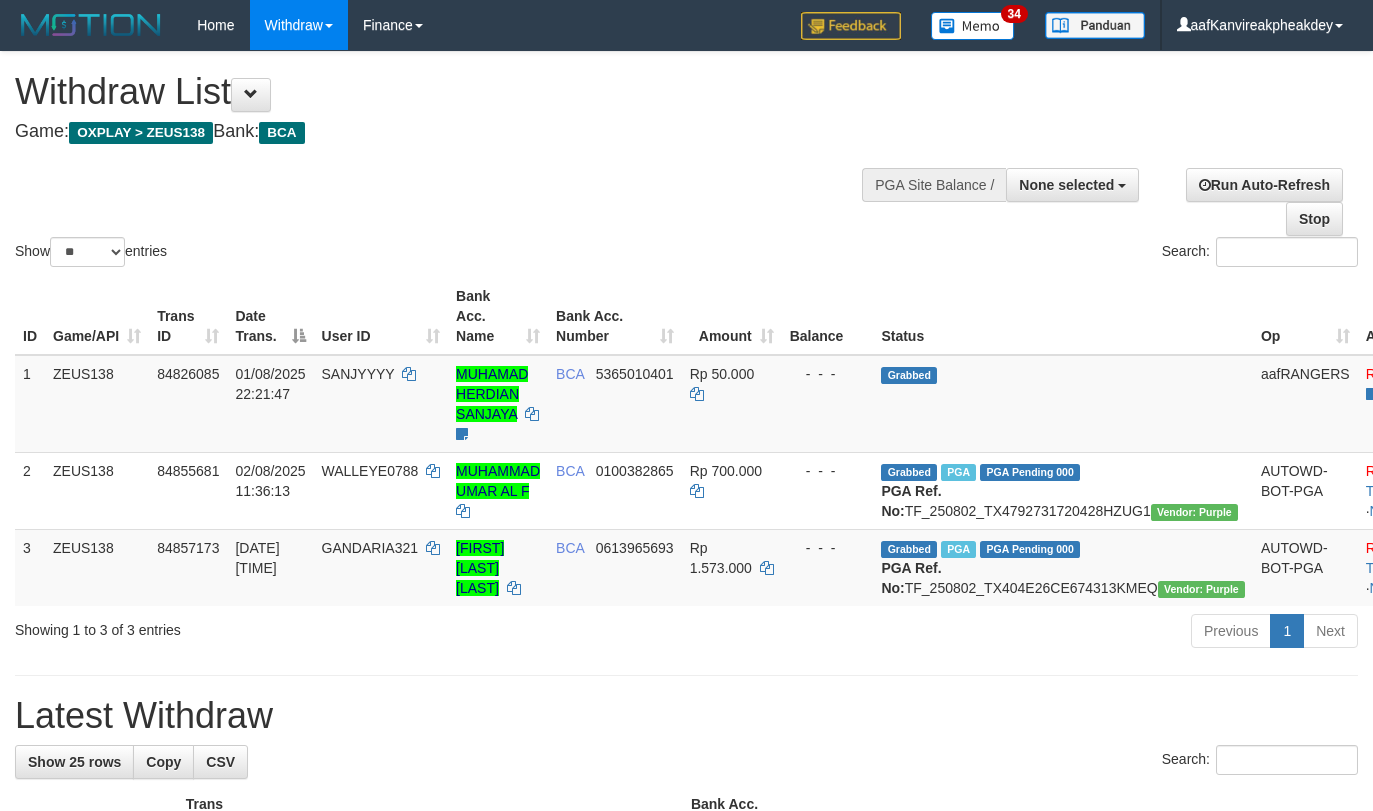 select 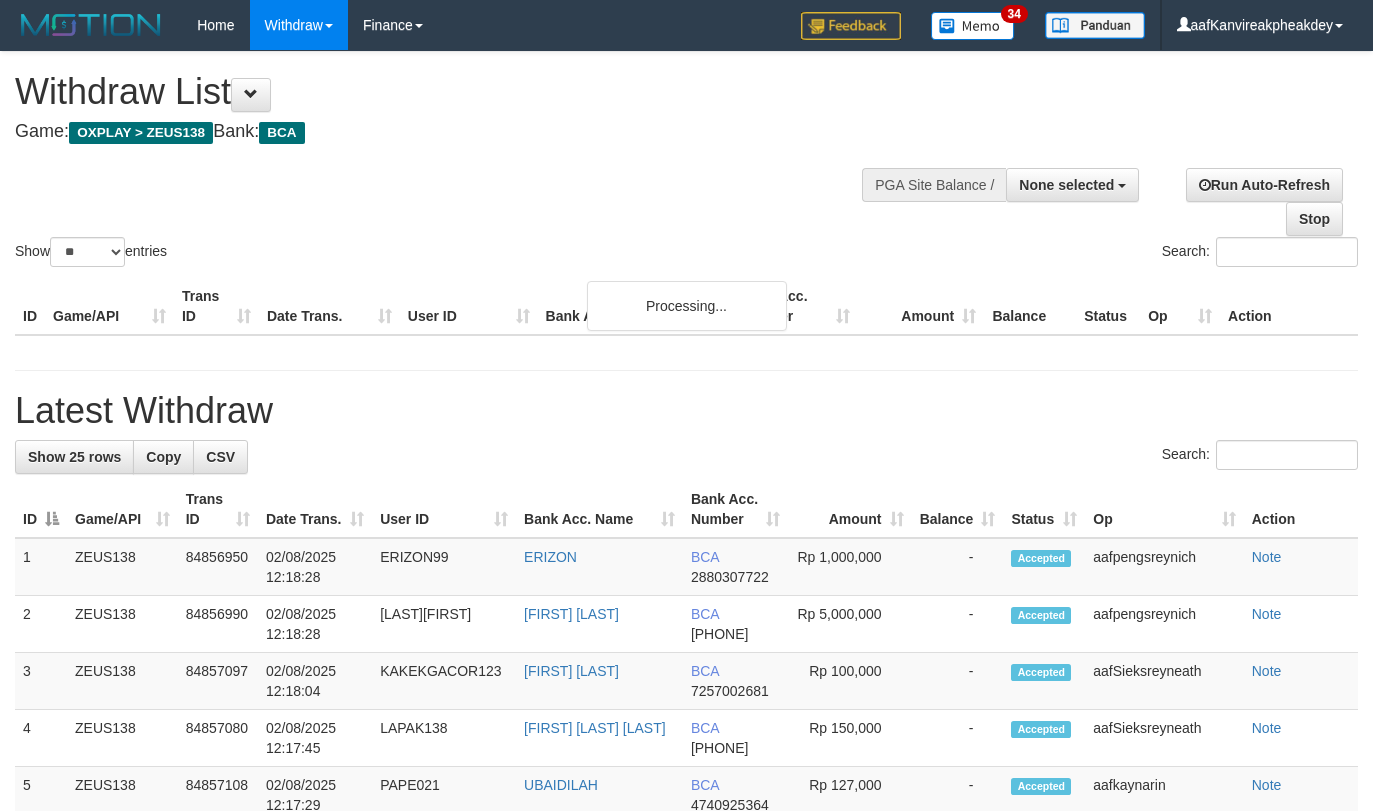 select 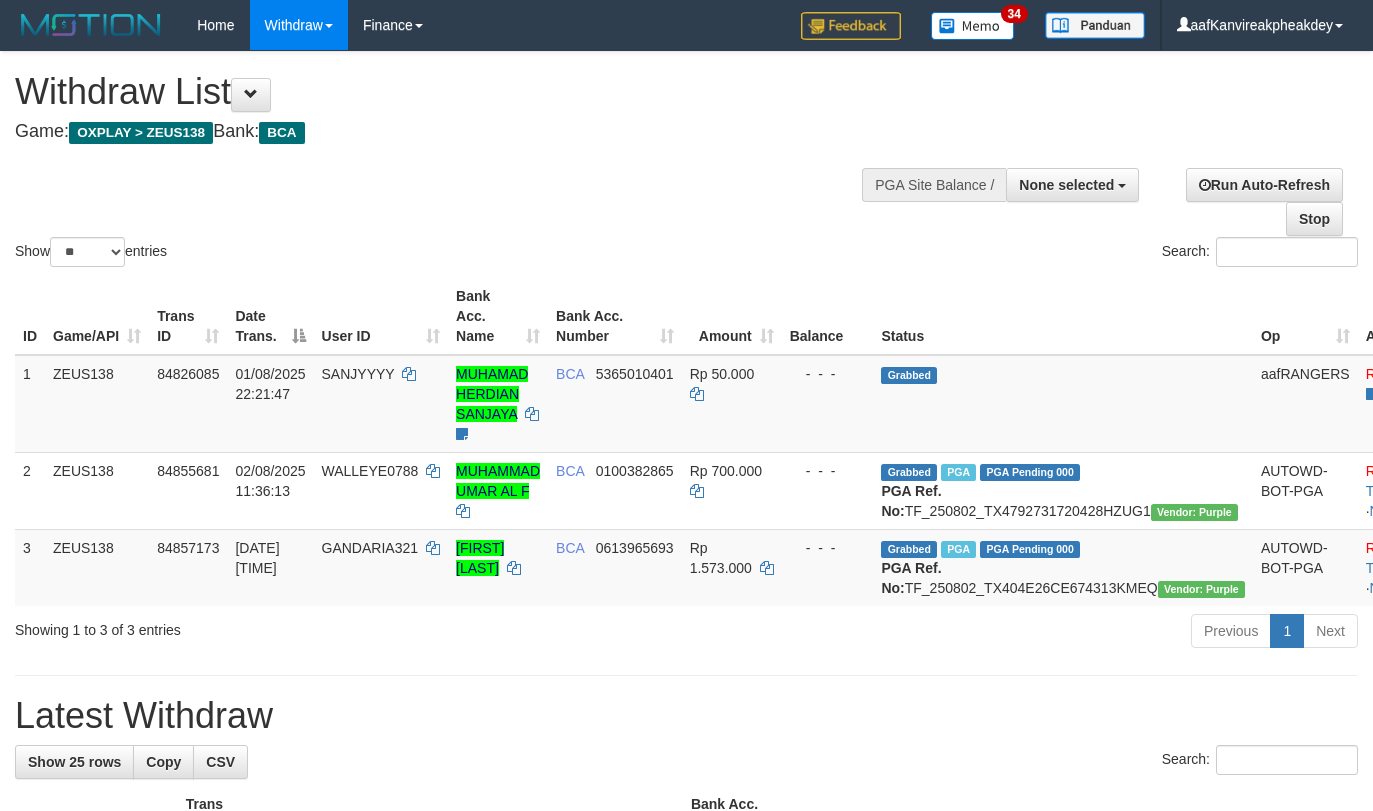 select 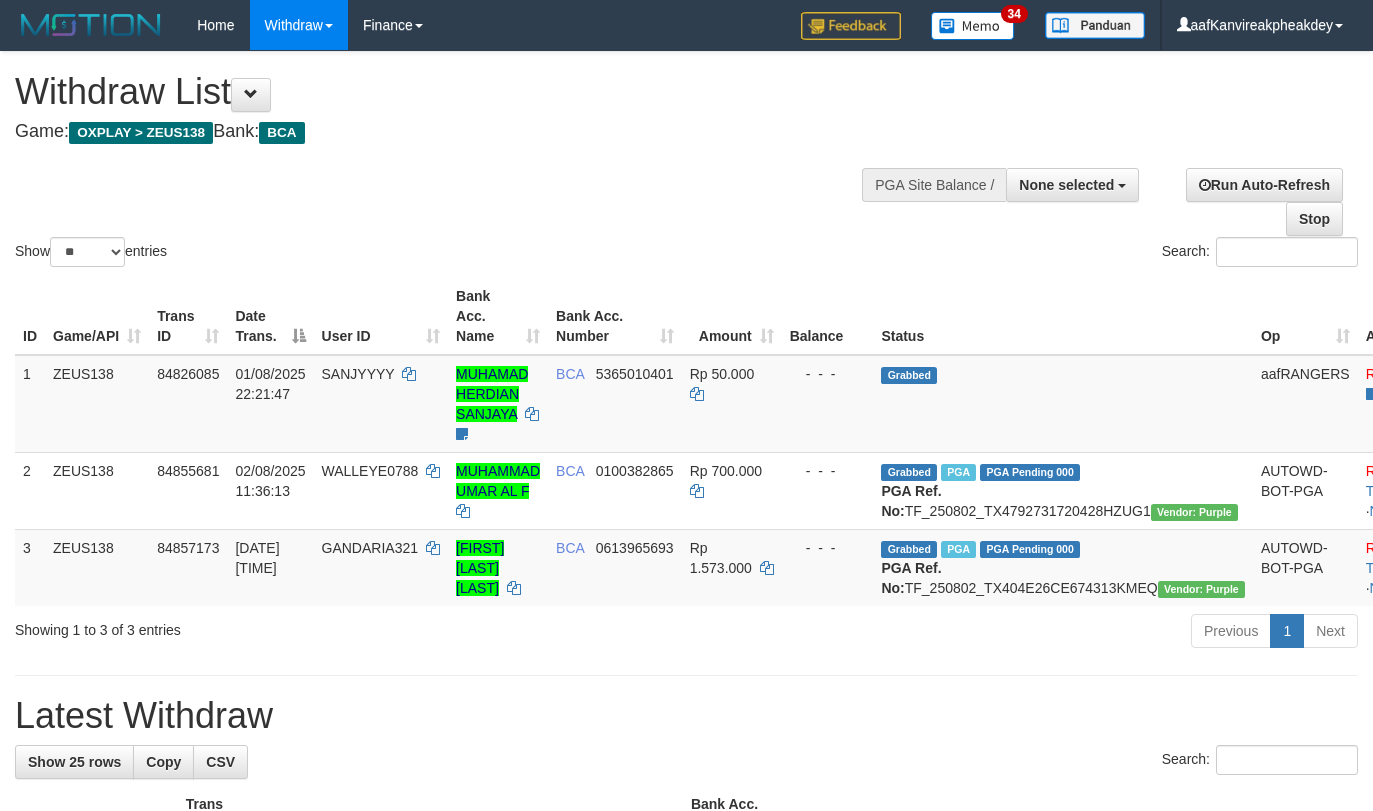 select 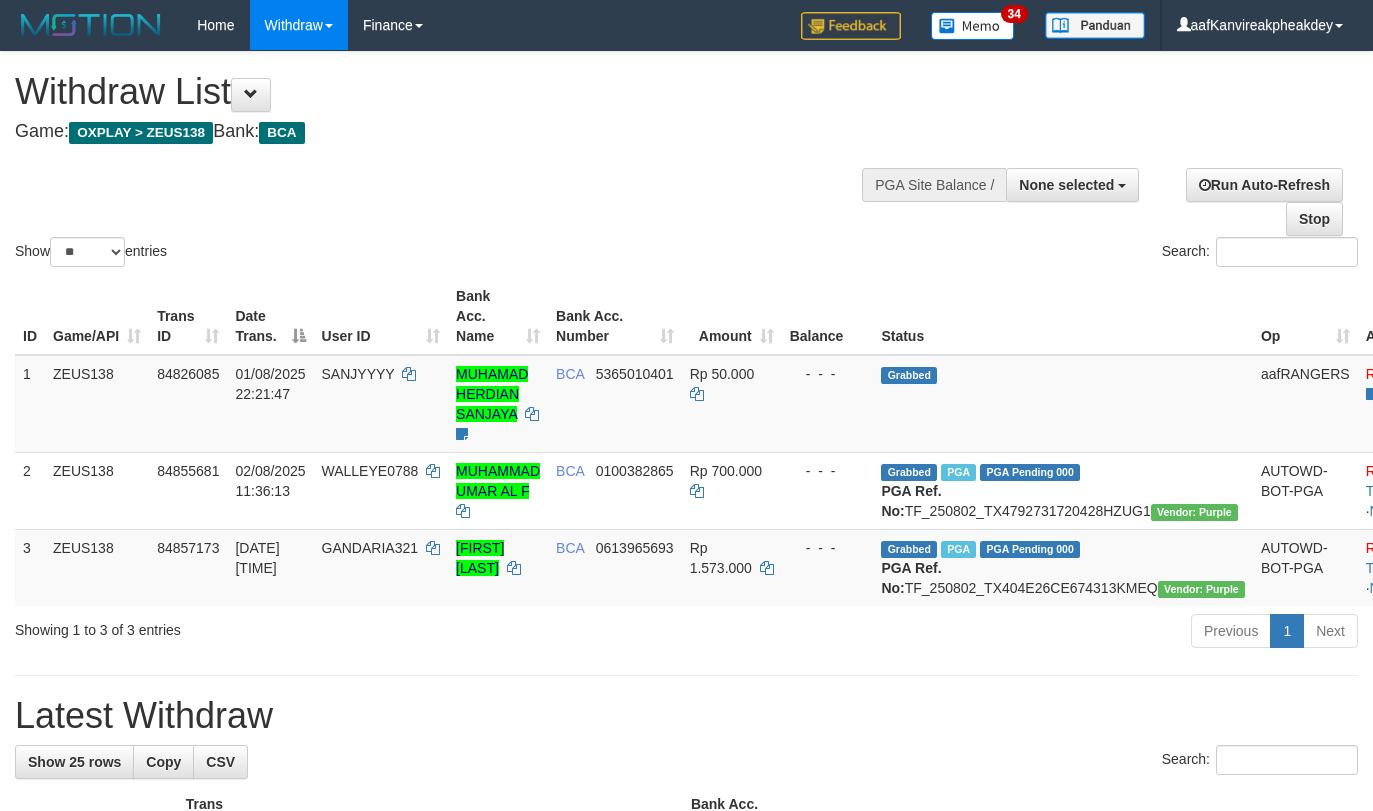 select 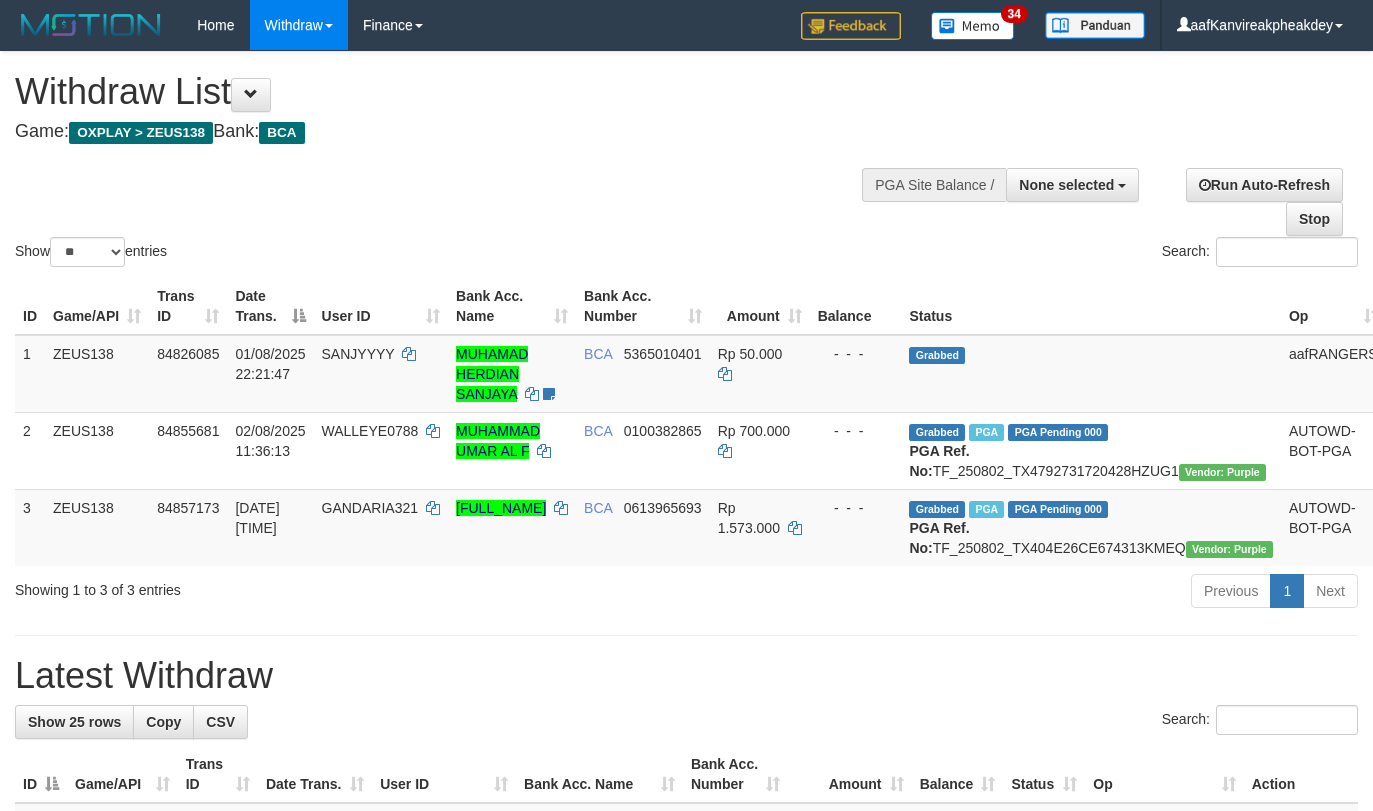 select 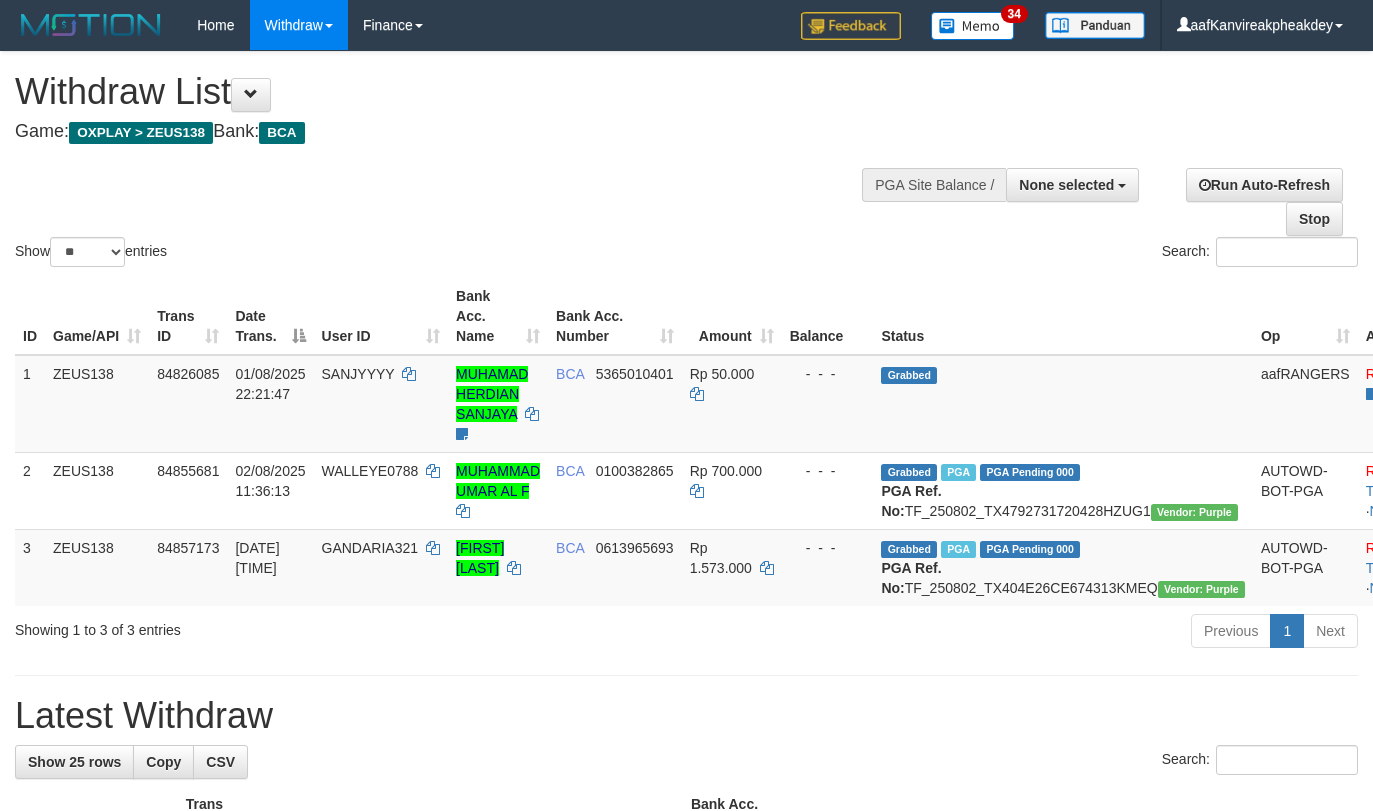 select 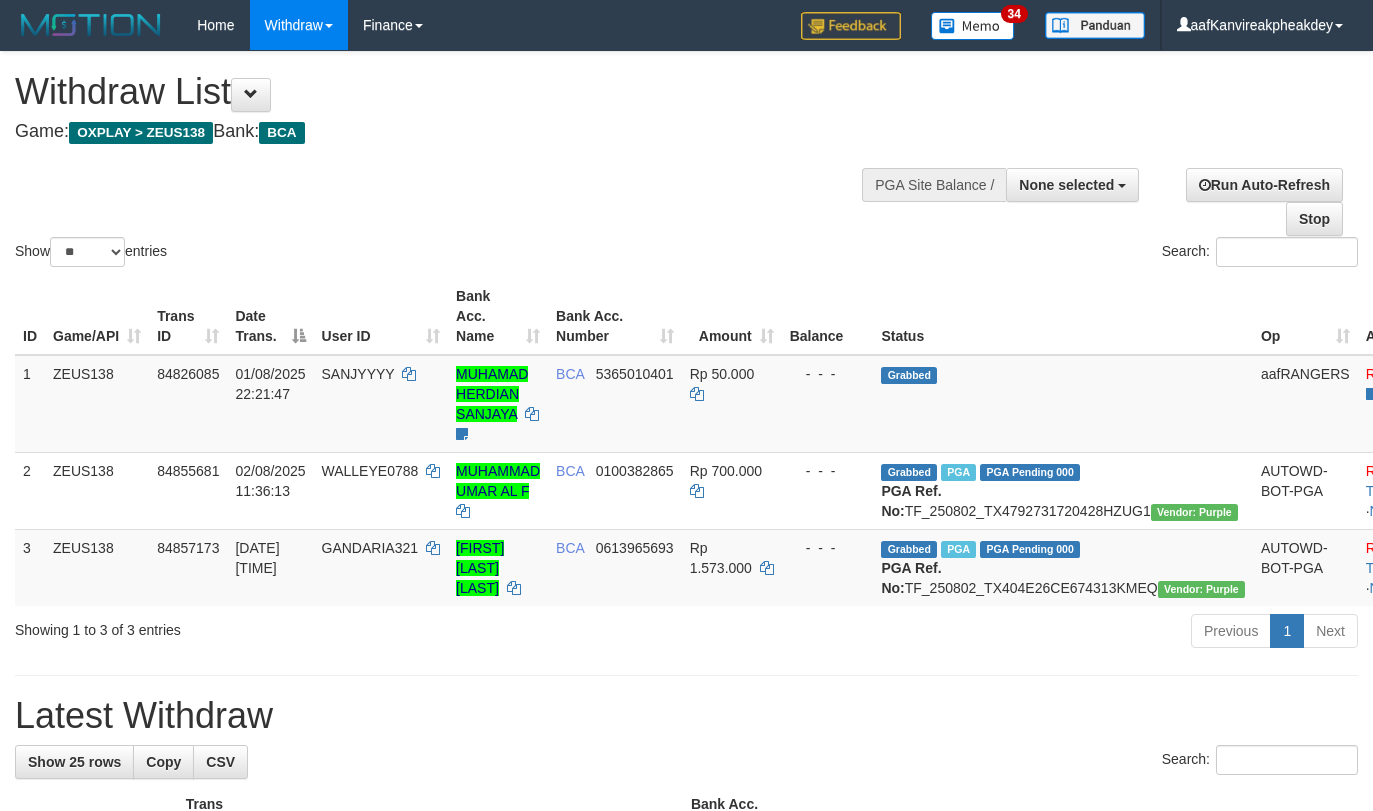 select 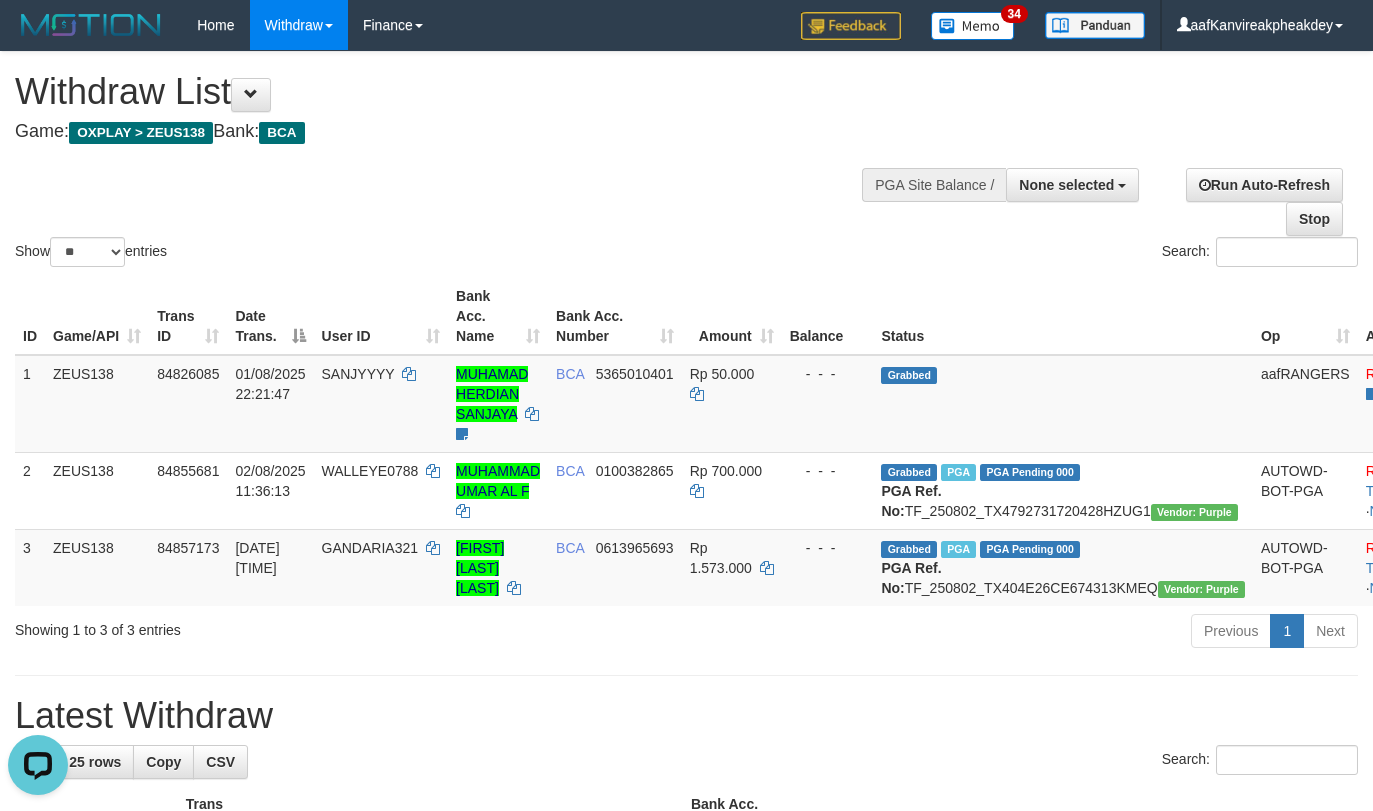 scroll, scrollTop: 0, scrollLeft: 0, axis: both 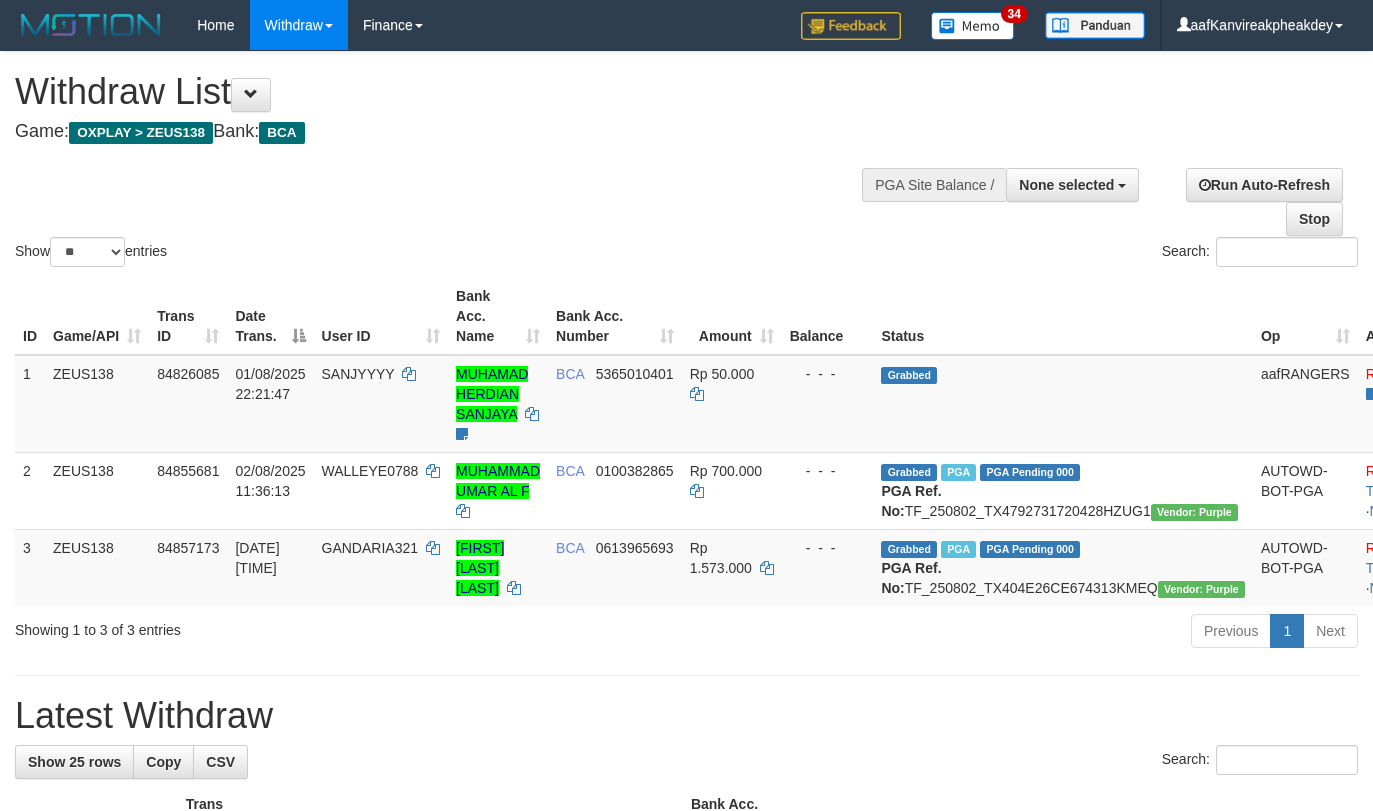 select 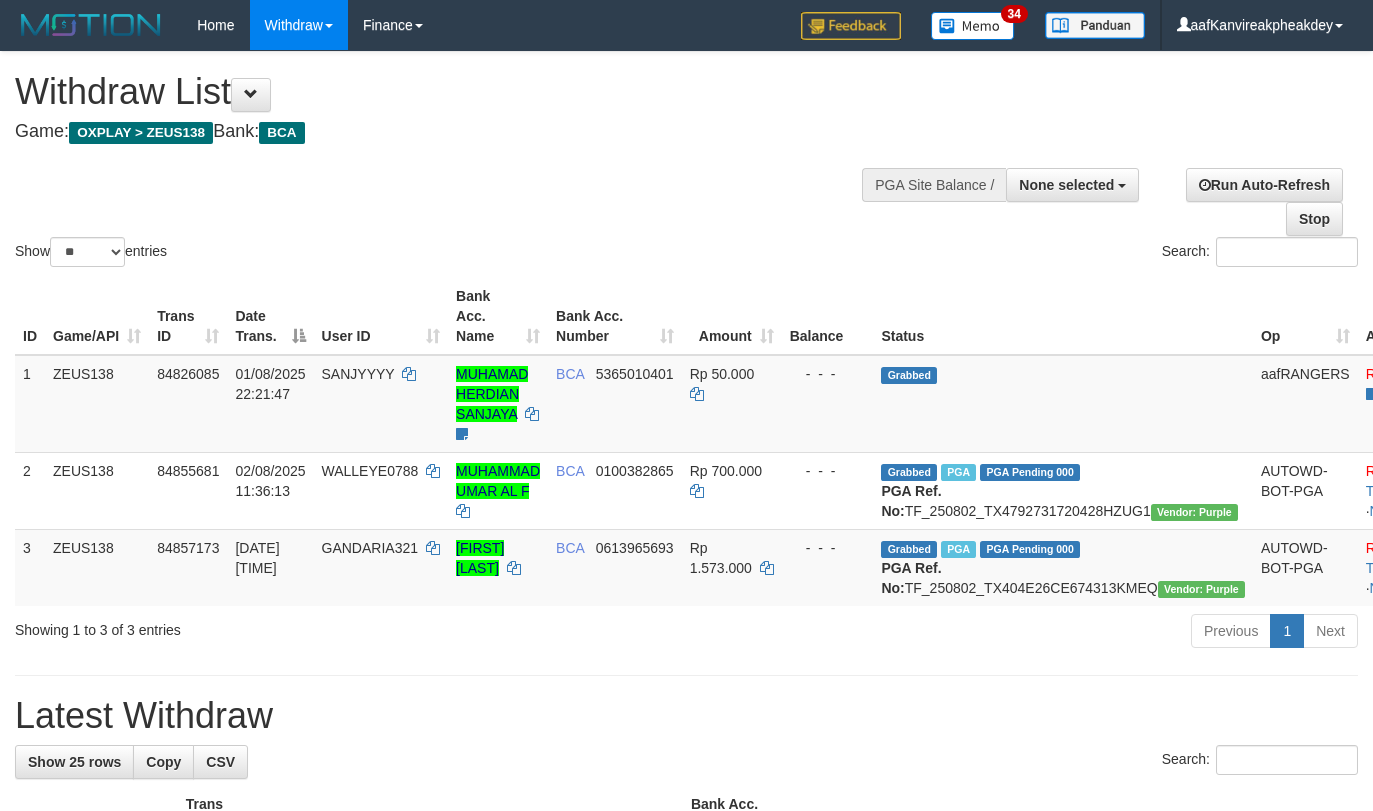 select 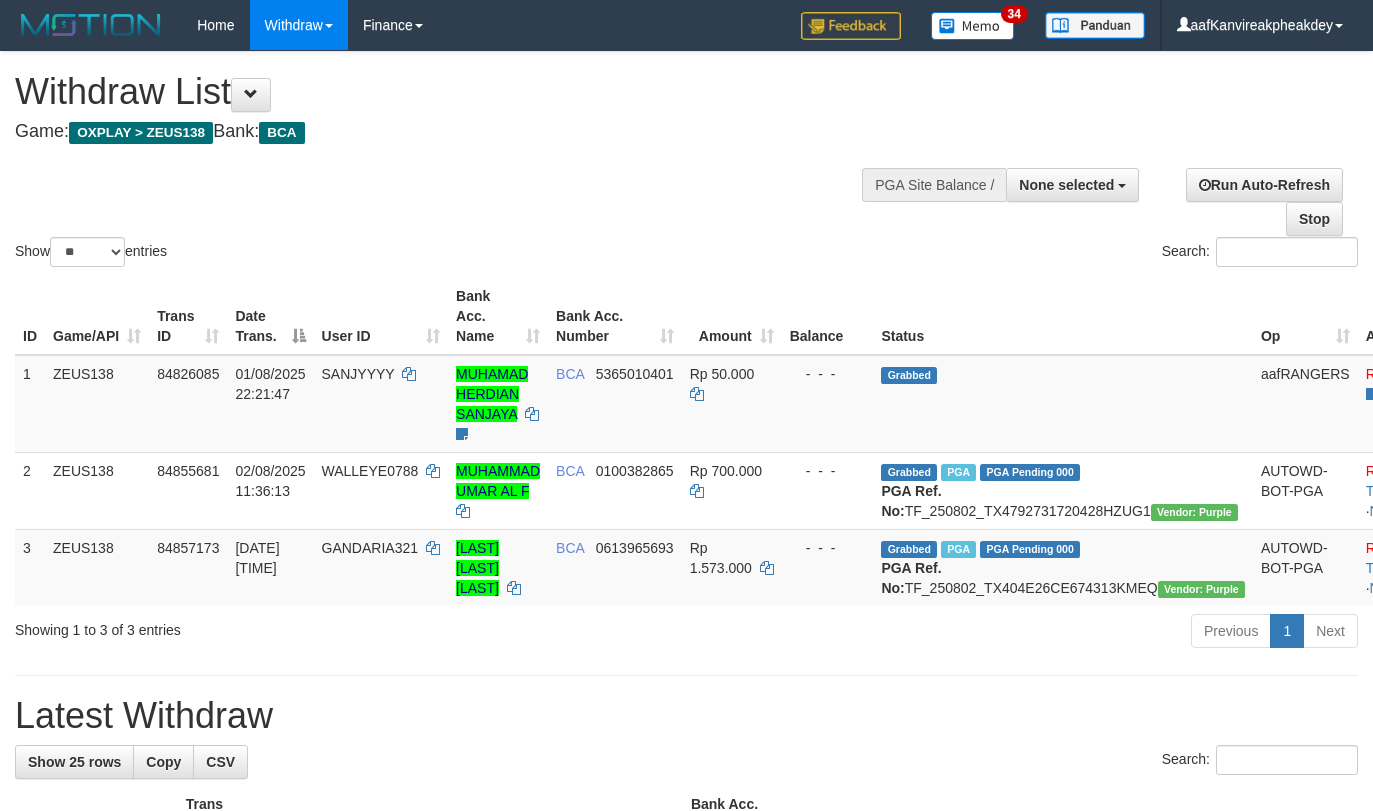 select 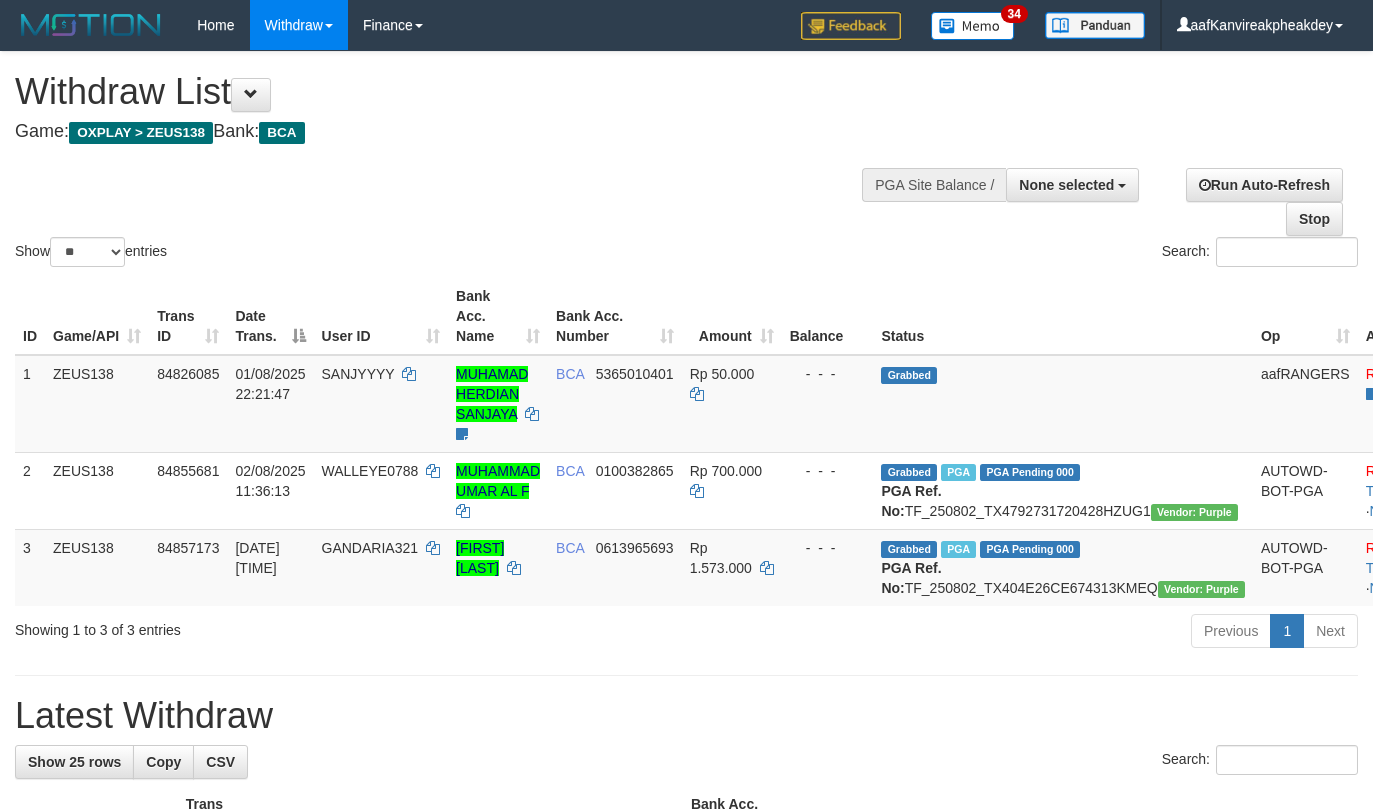 select 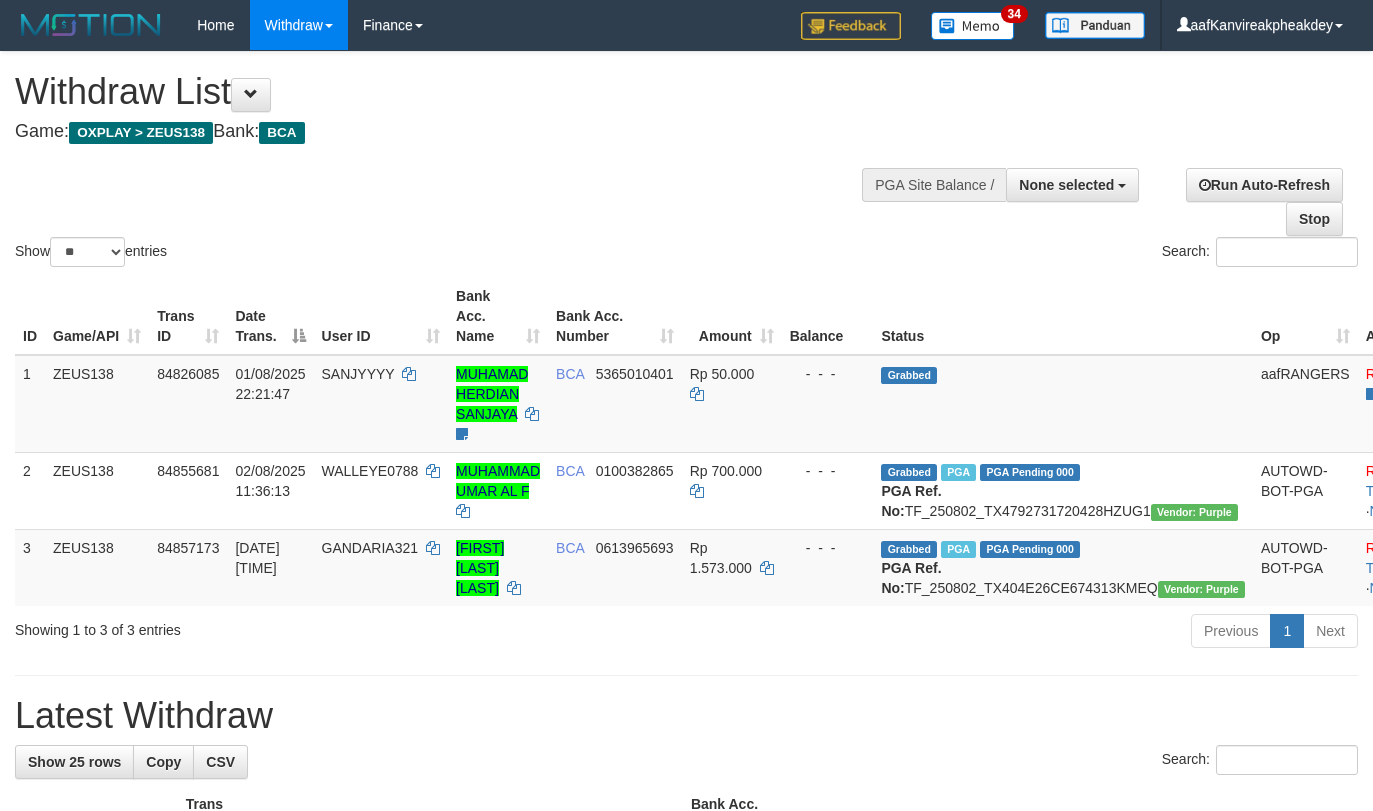 select 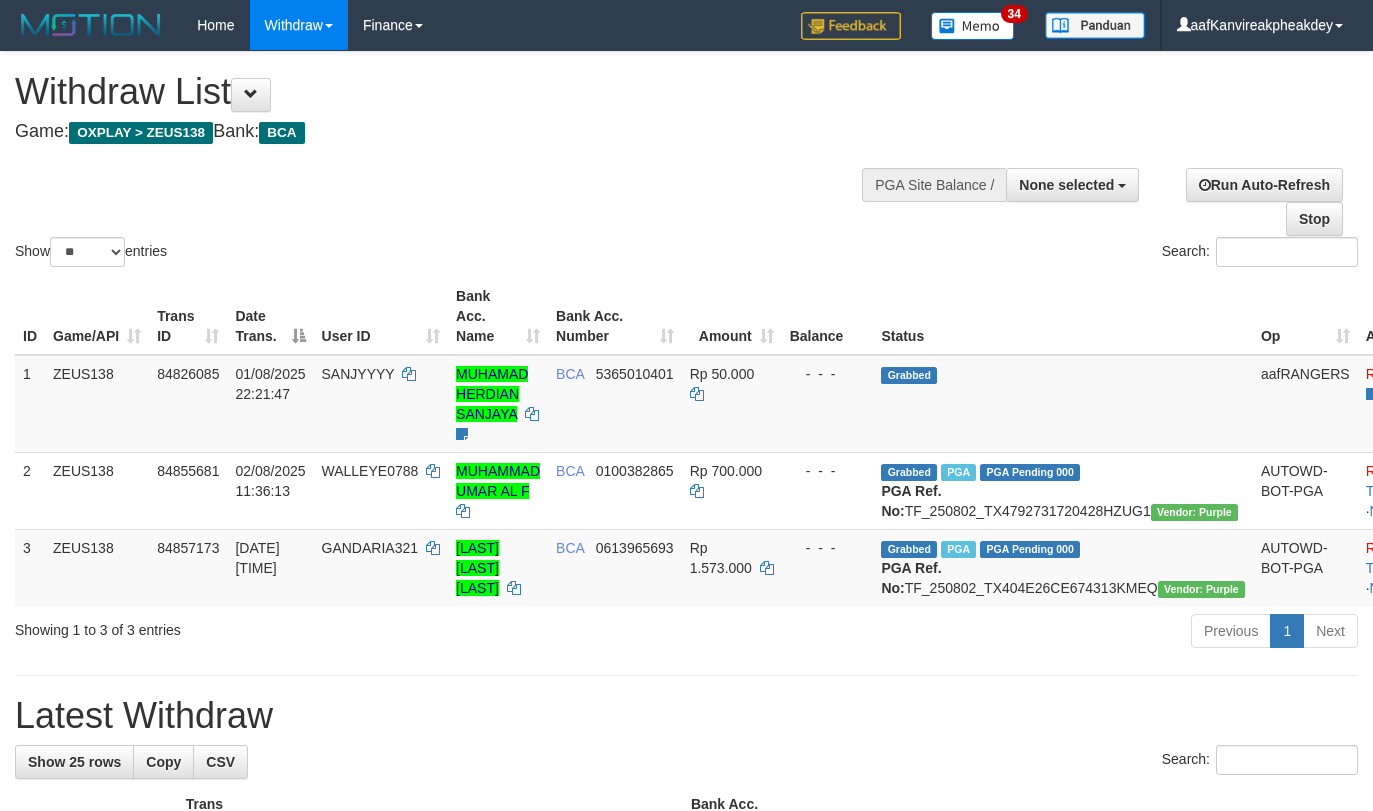 select 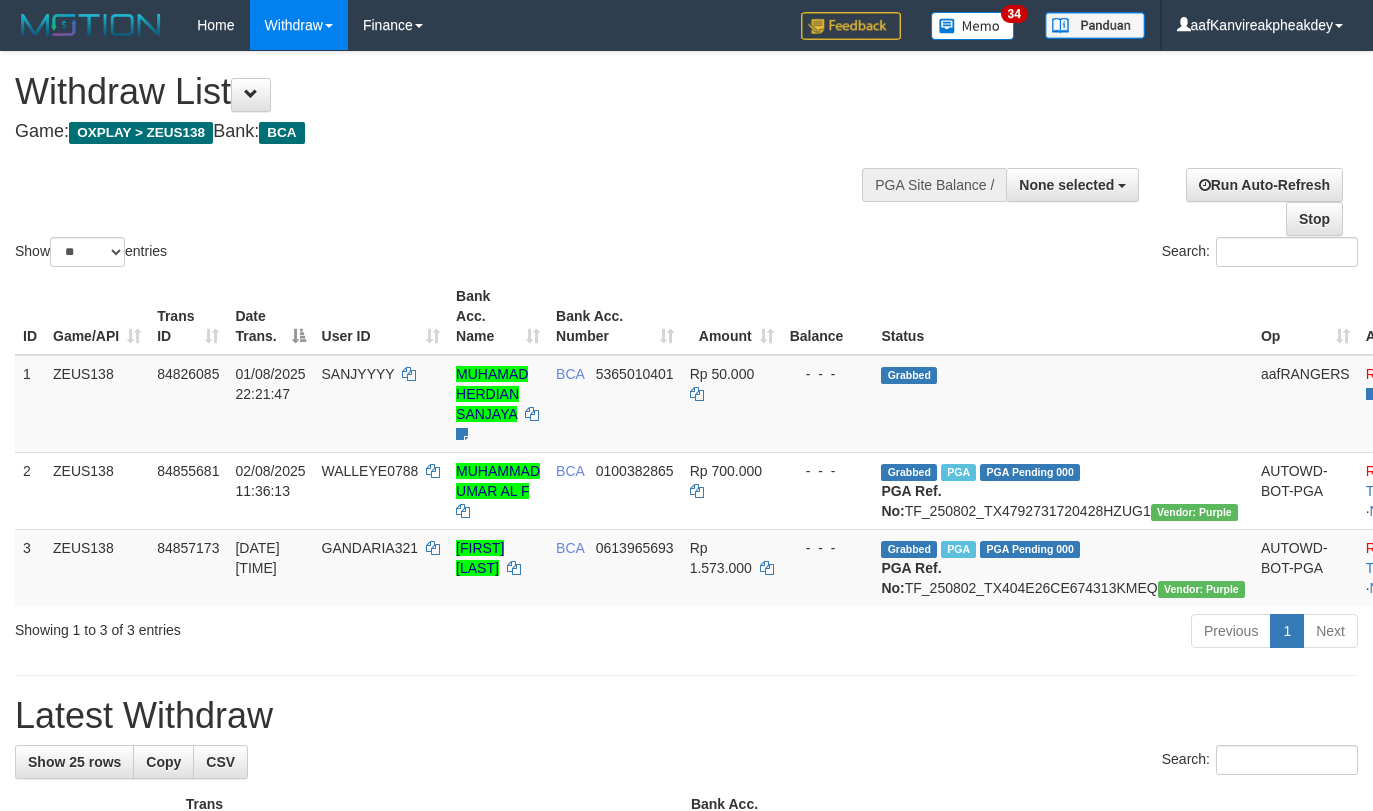 select 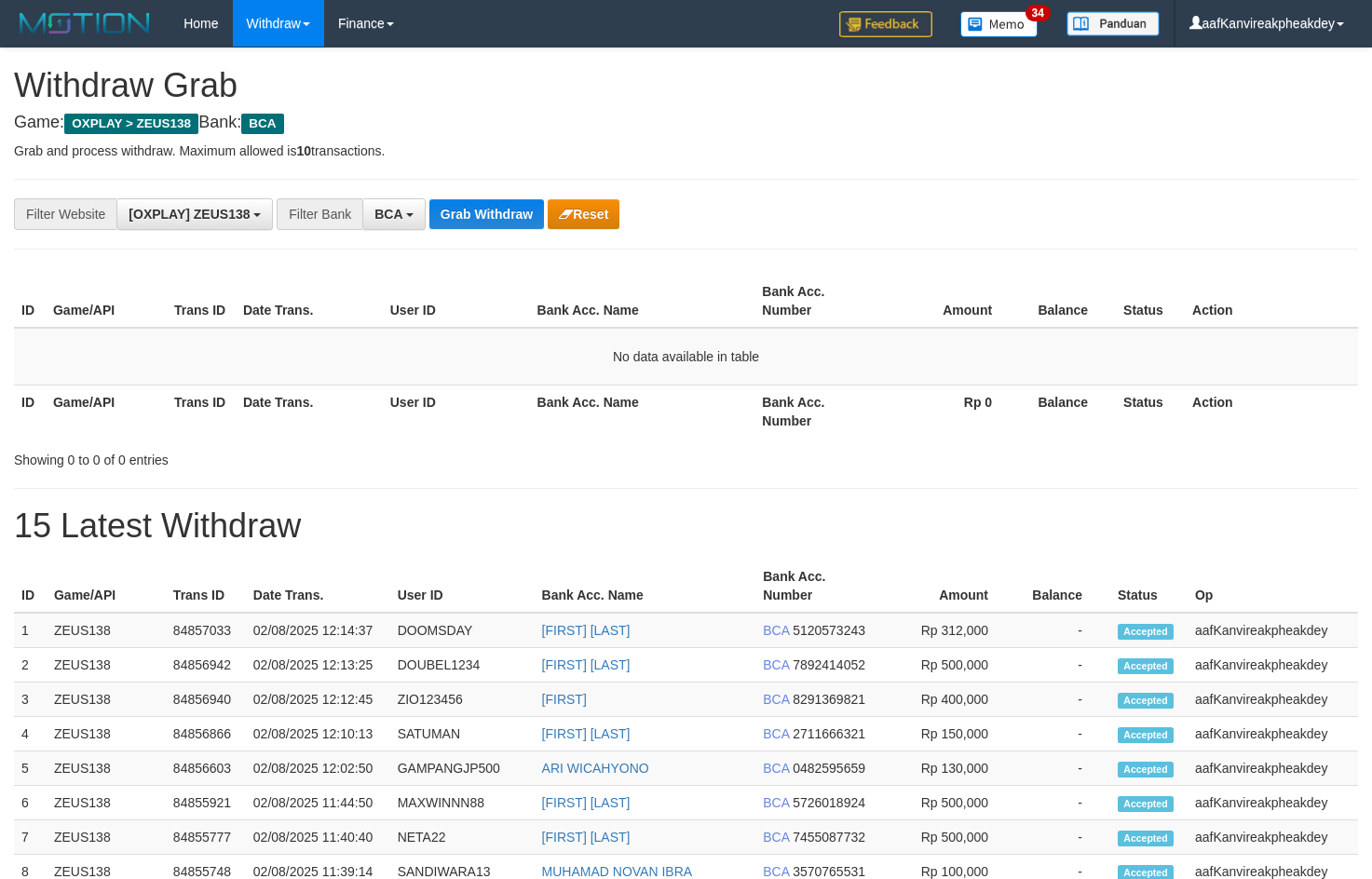 scroll, scrollTop: 0, scrollLeft: 0, axis: both 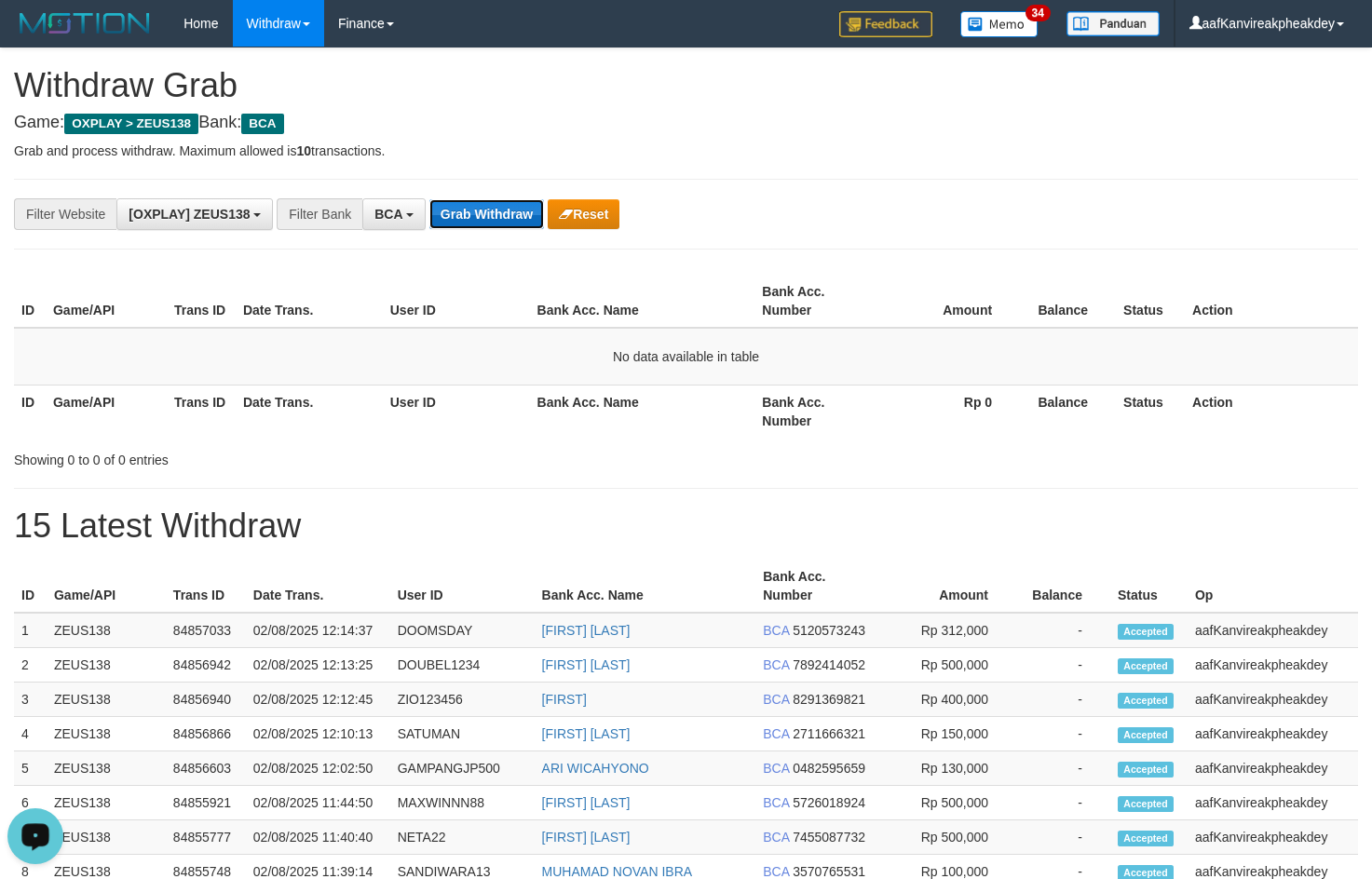 click on "Grab Withdraw" at bounding box center [486, 214] 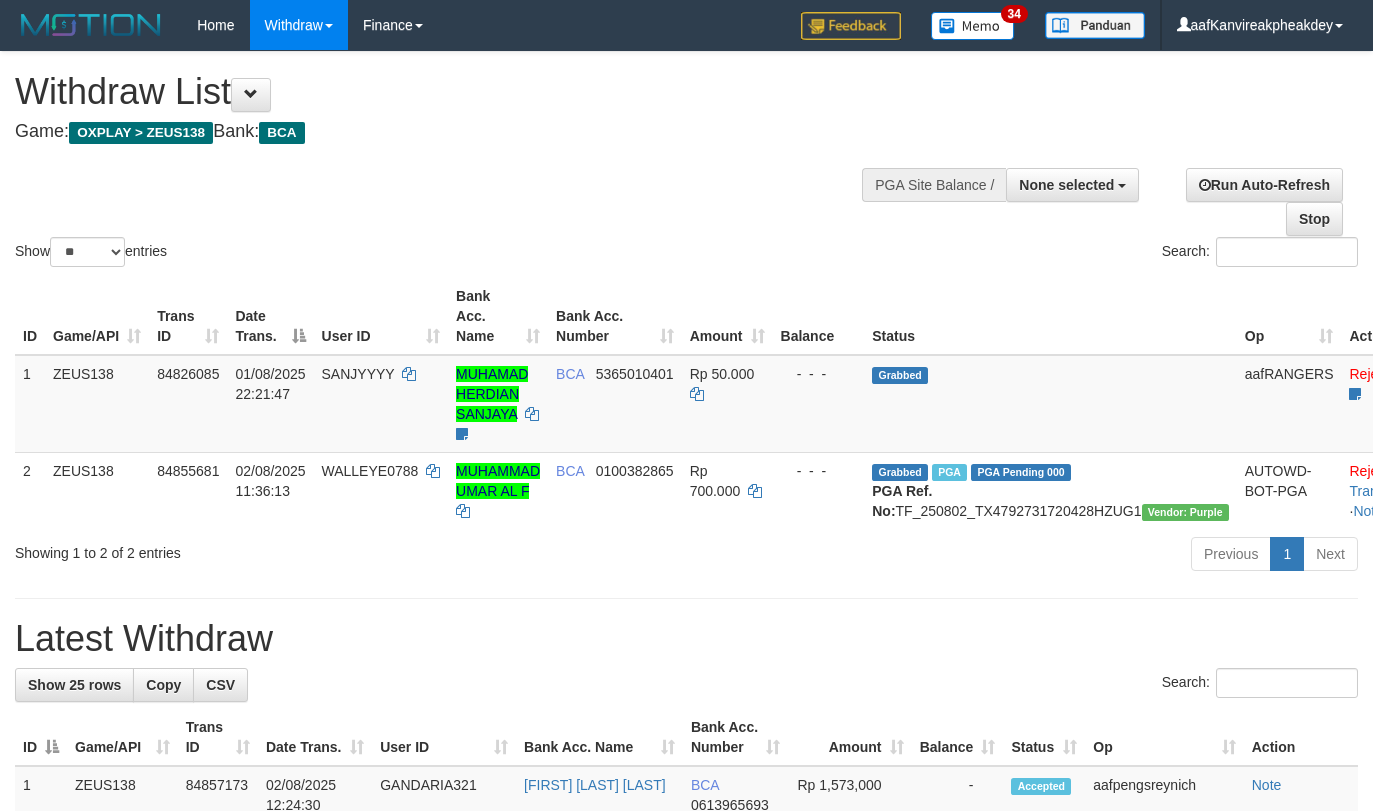 select 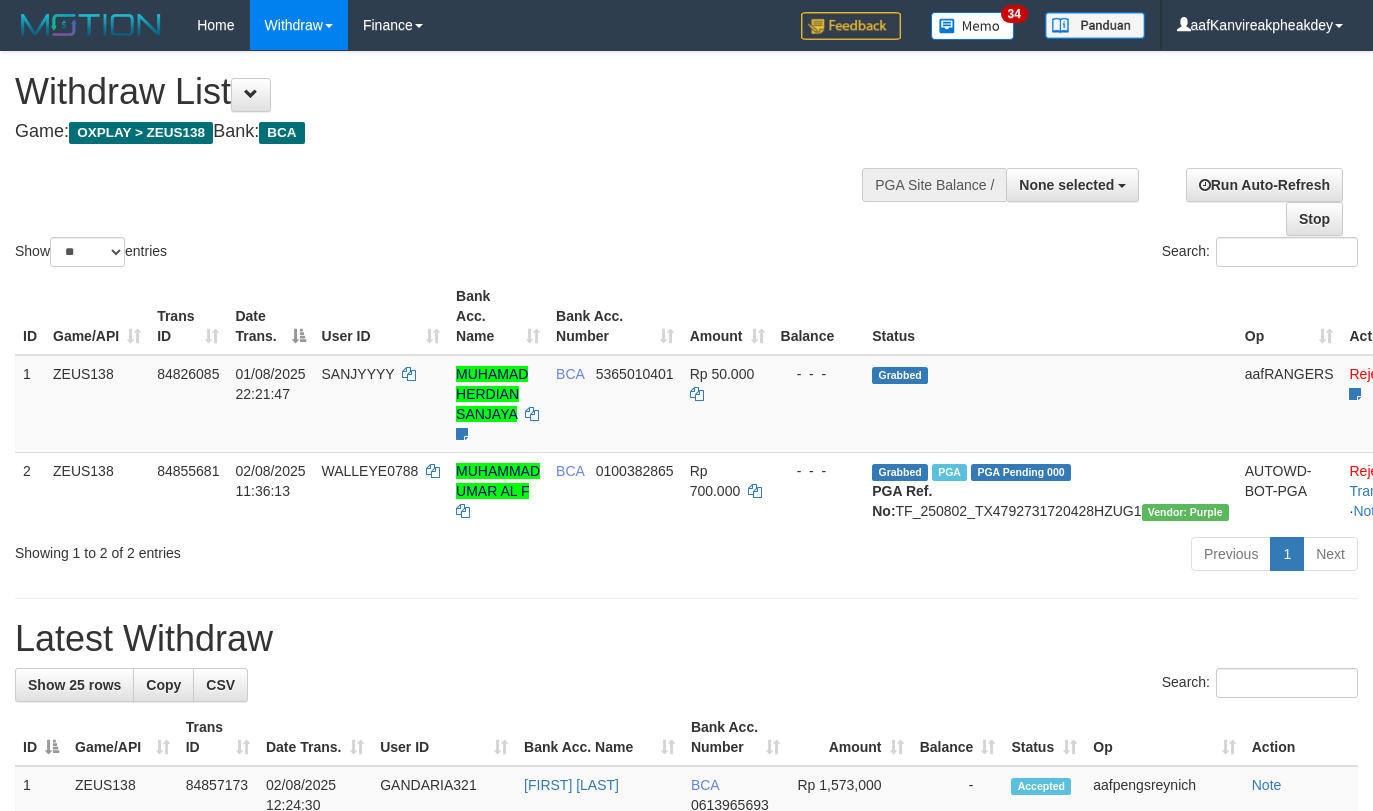 select 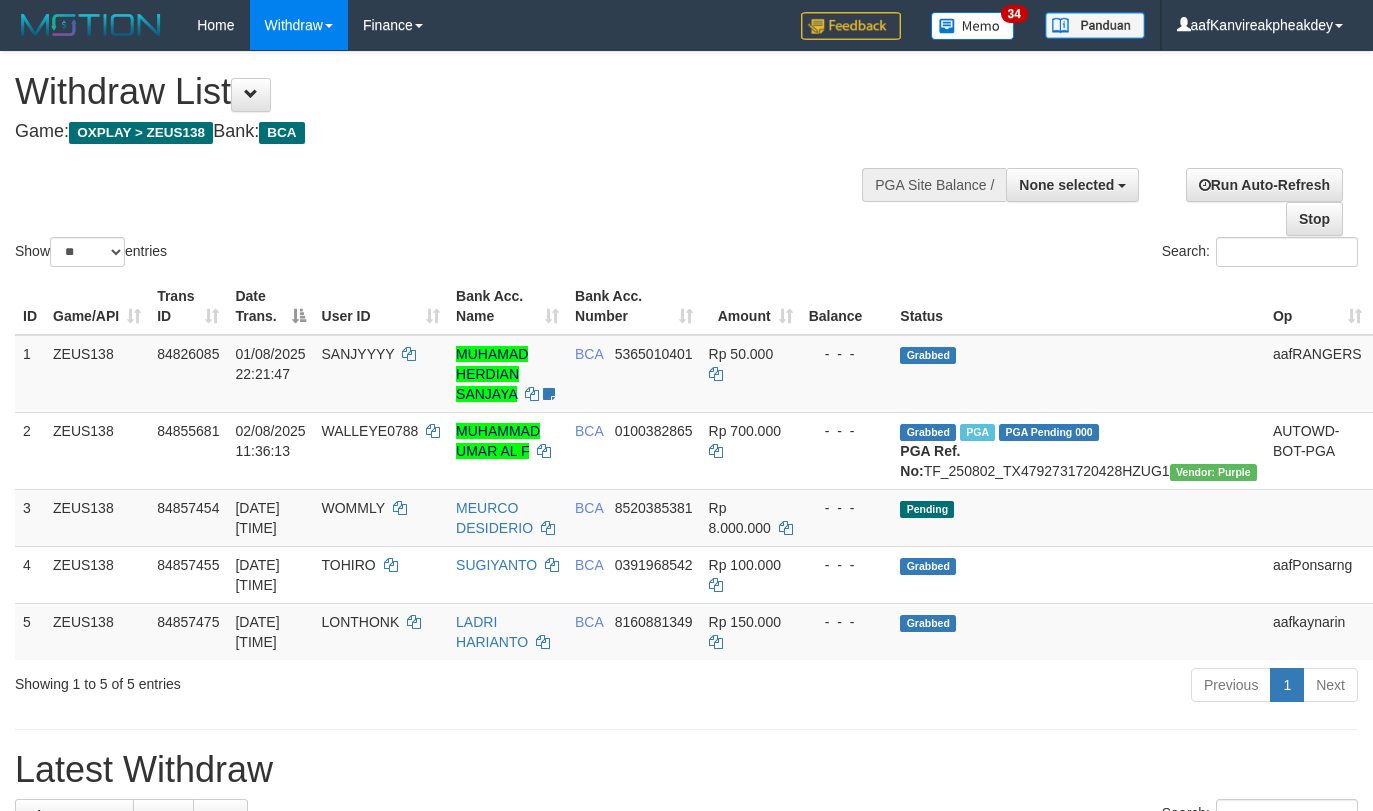 select 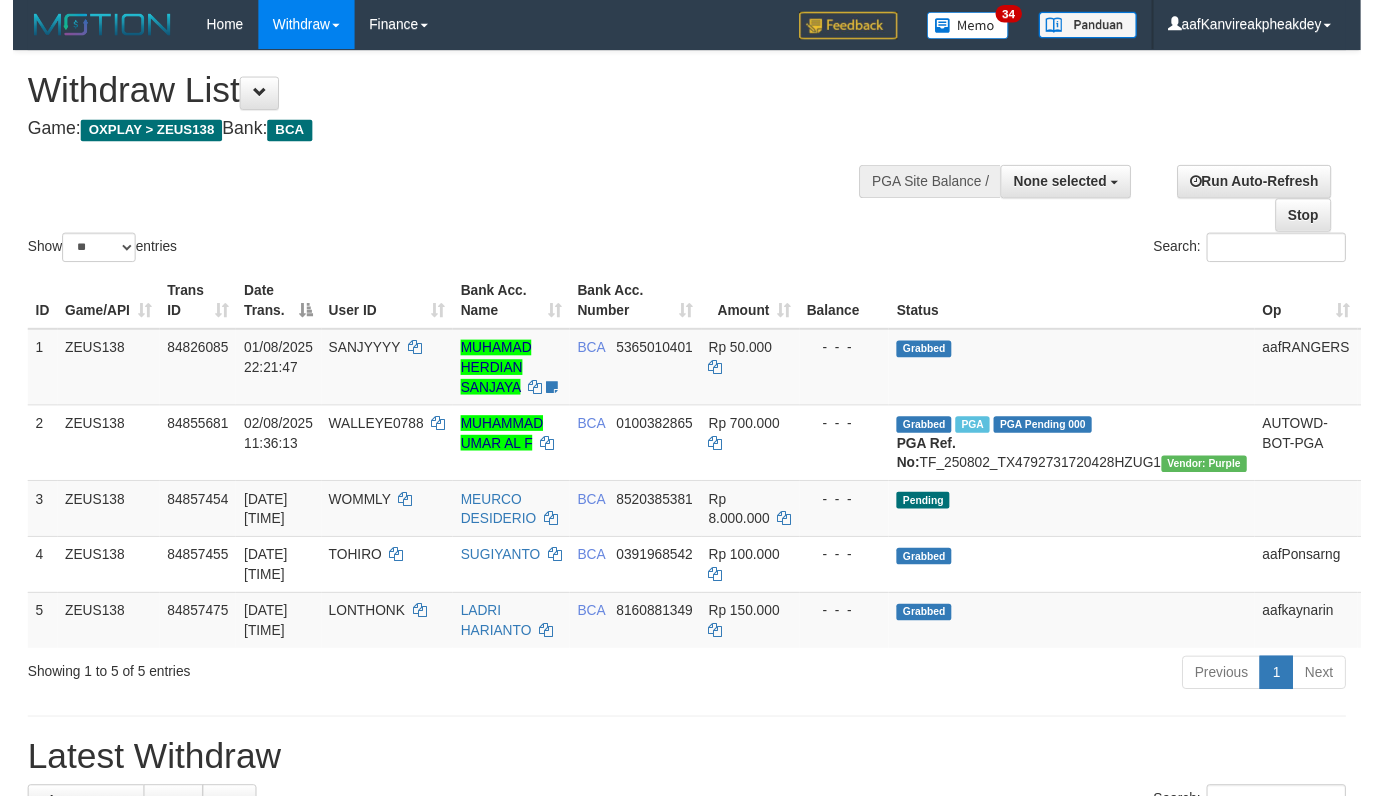 scroll, scrollTop: 0, scrollLeft: 0, axis: both 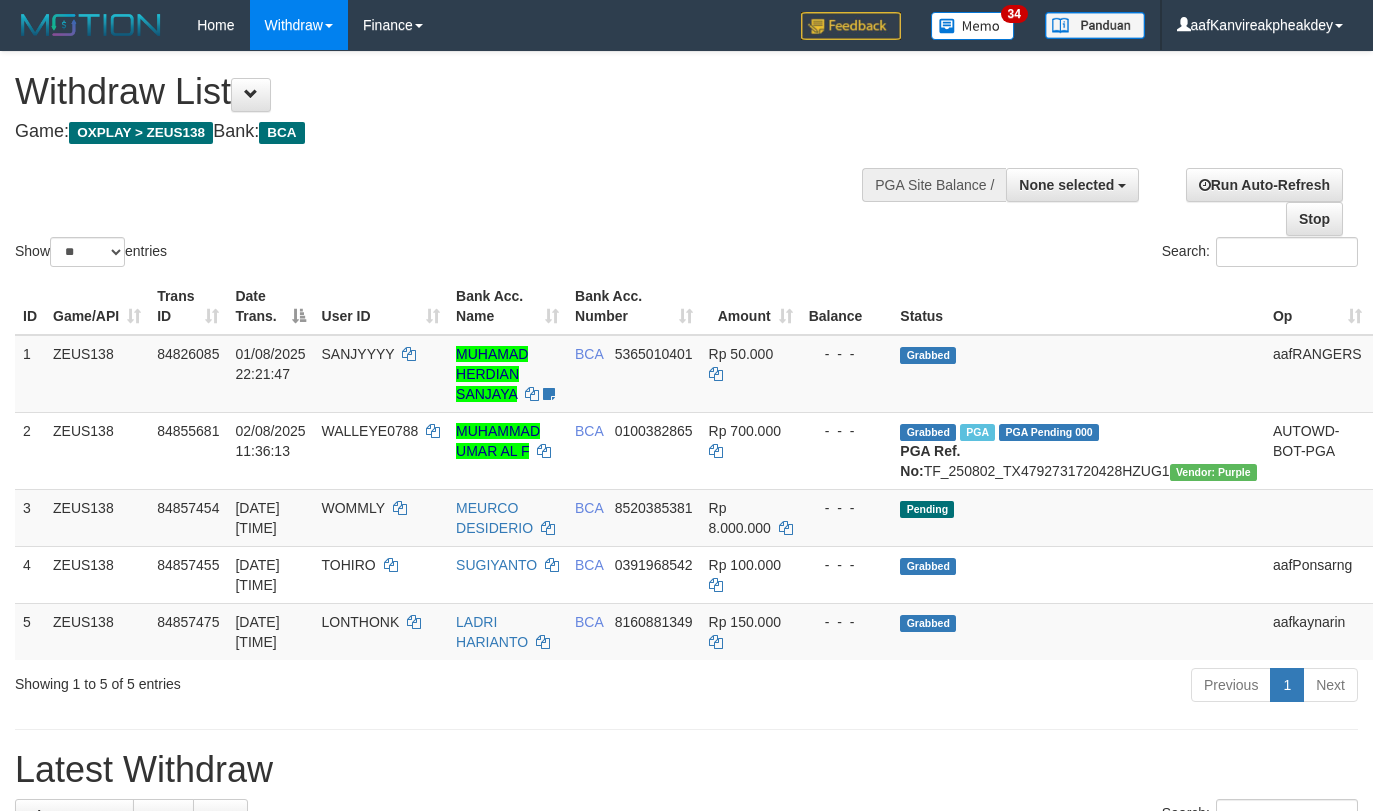 select 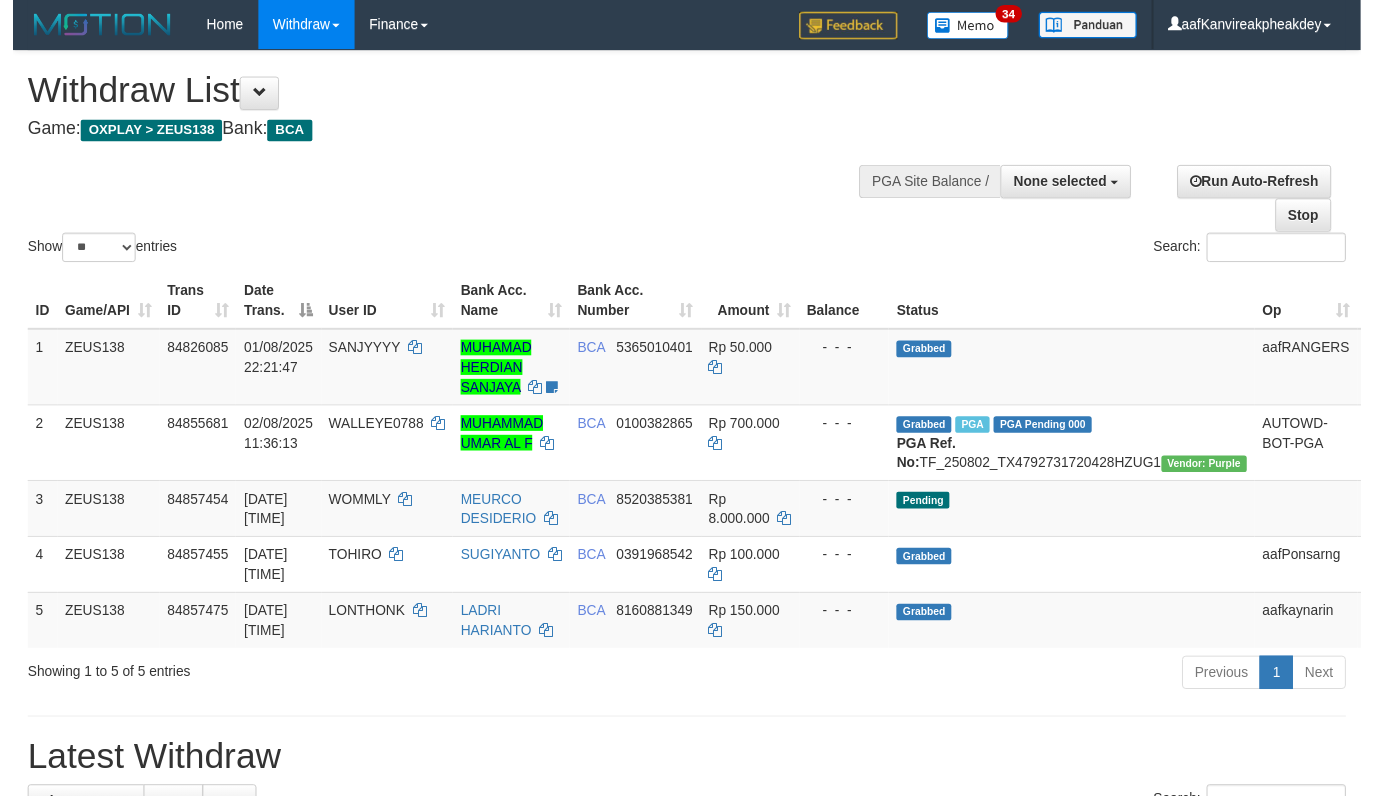 scroll, scrollTop: 0, scrollLeft: 0, axis: both 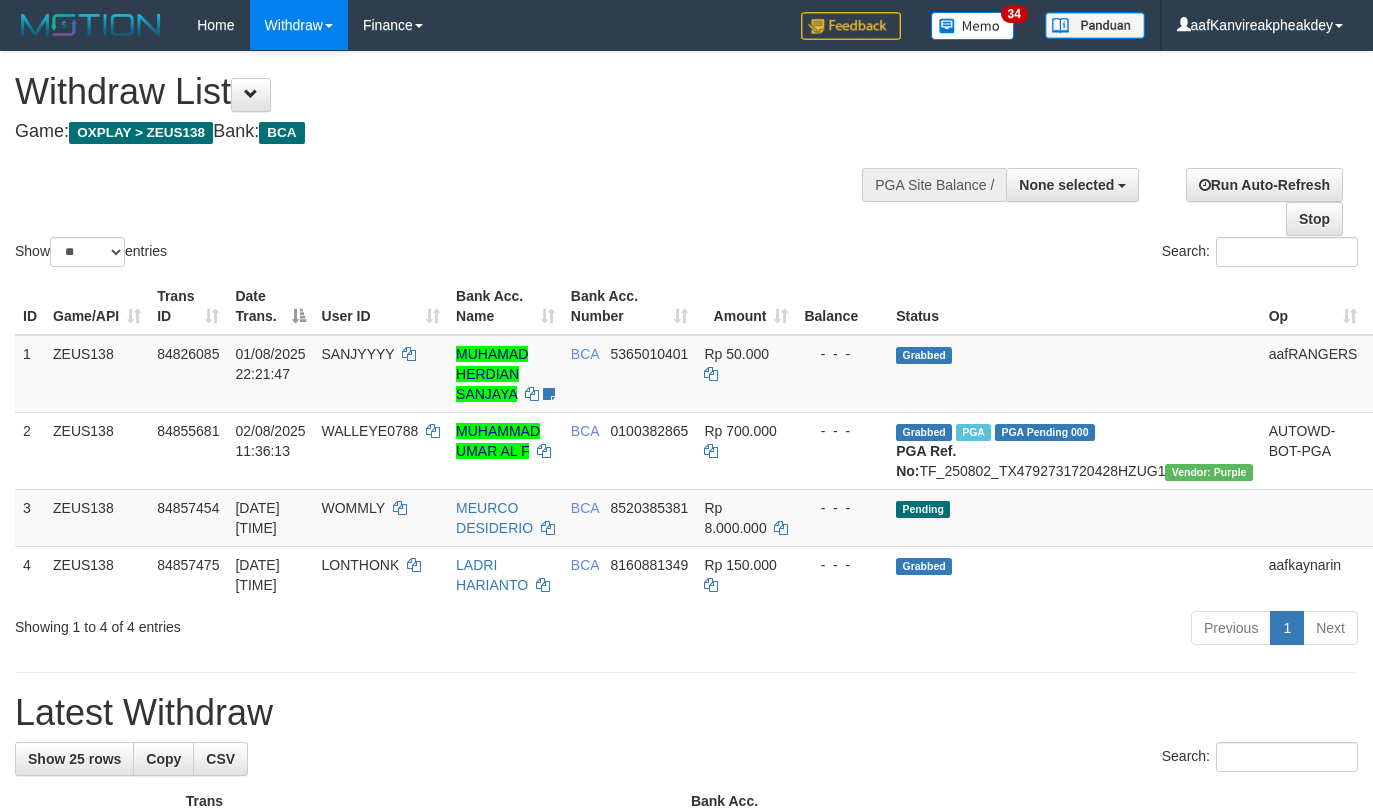 select 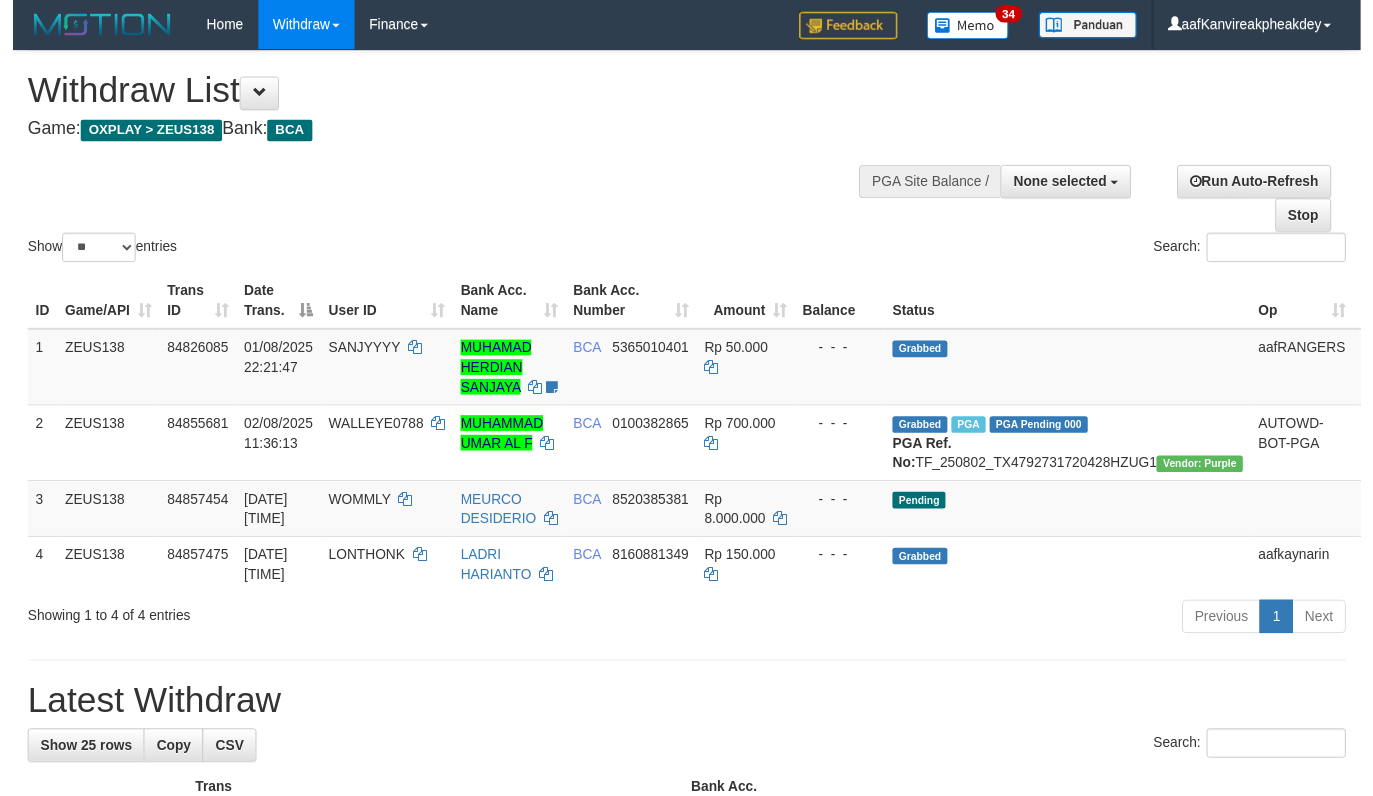 scroll, scrollTop: 0, scrollLeft: 0, axis: both 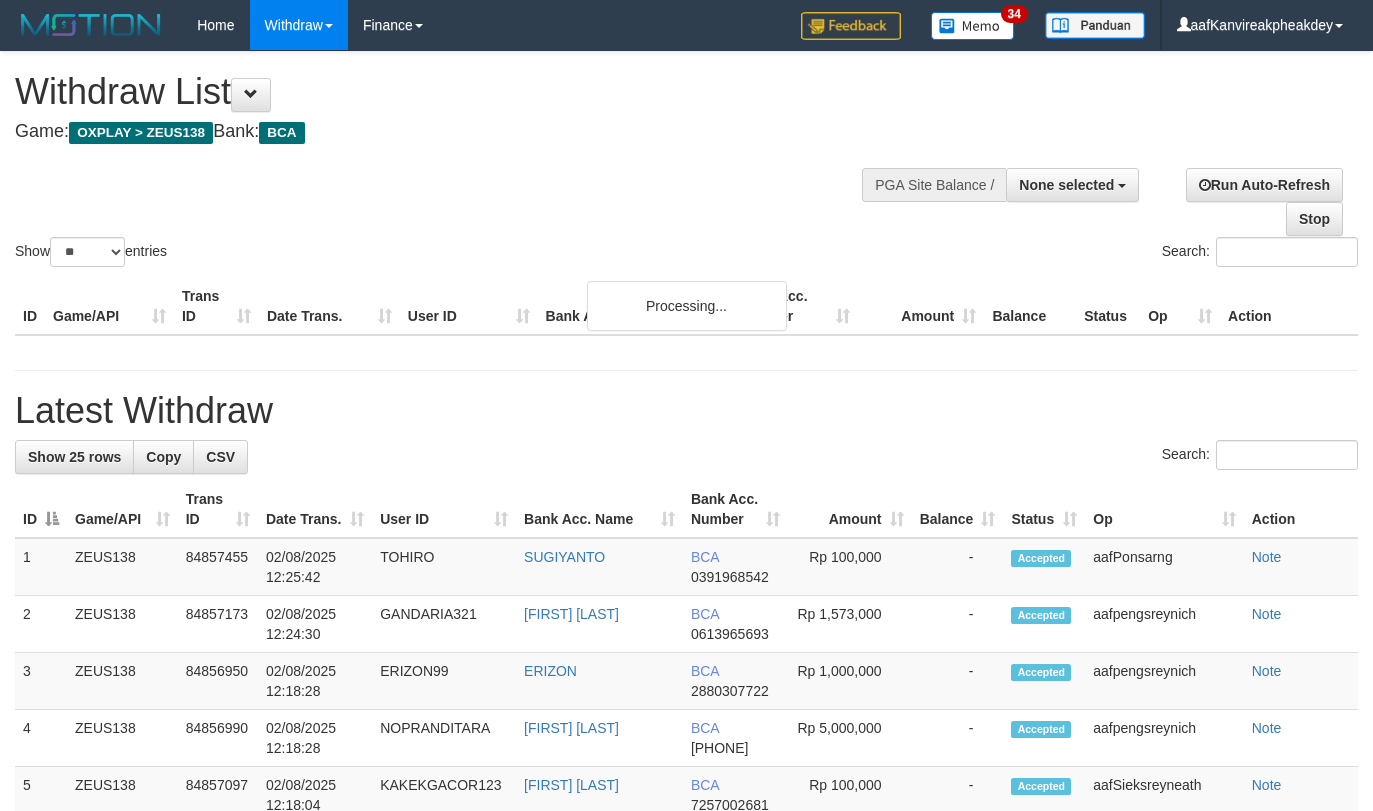 select 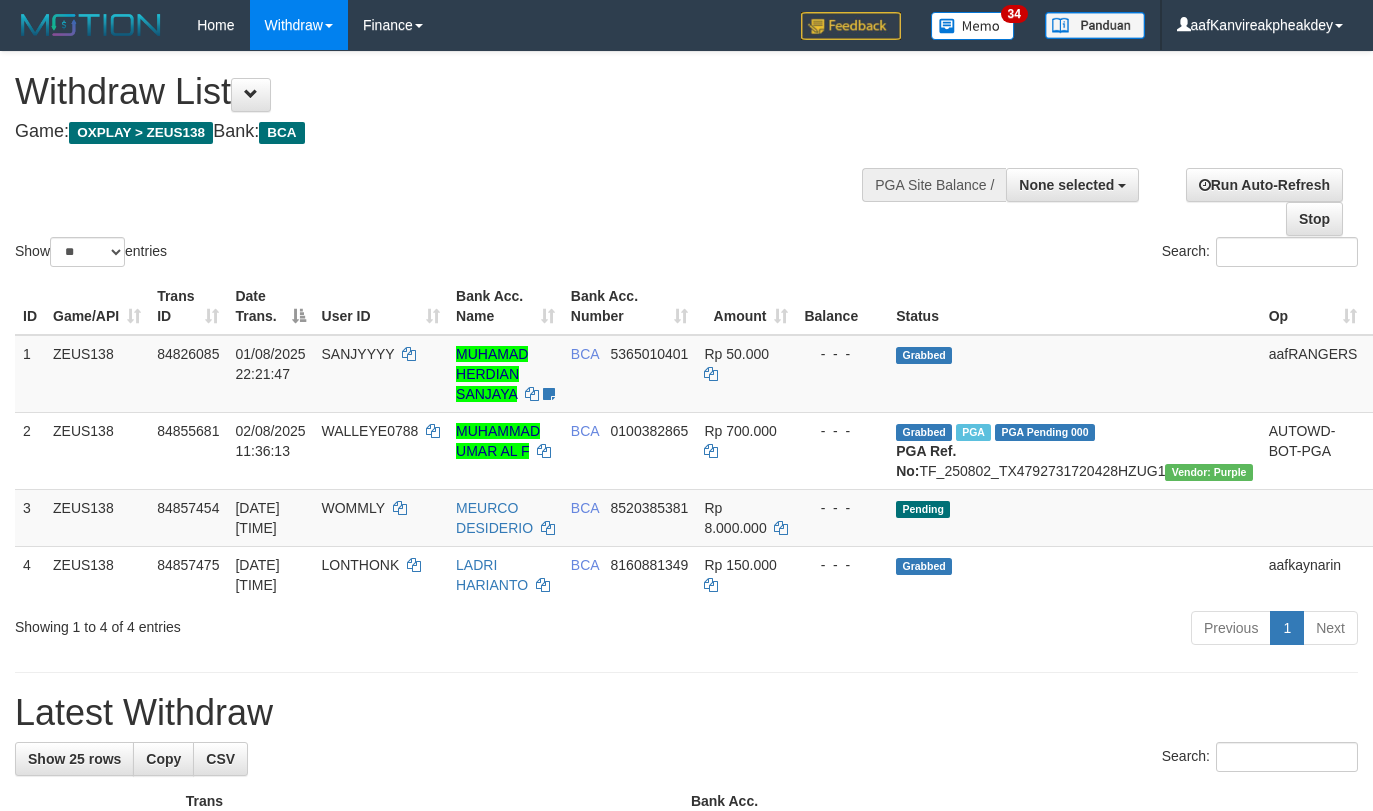 select 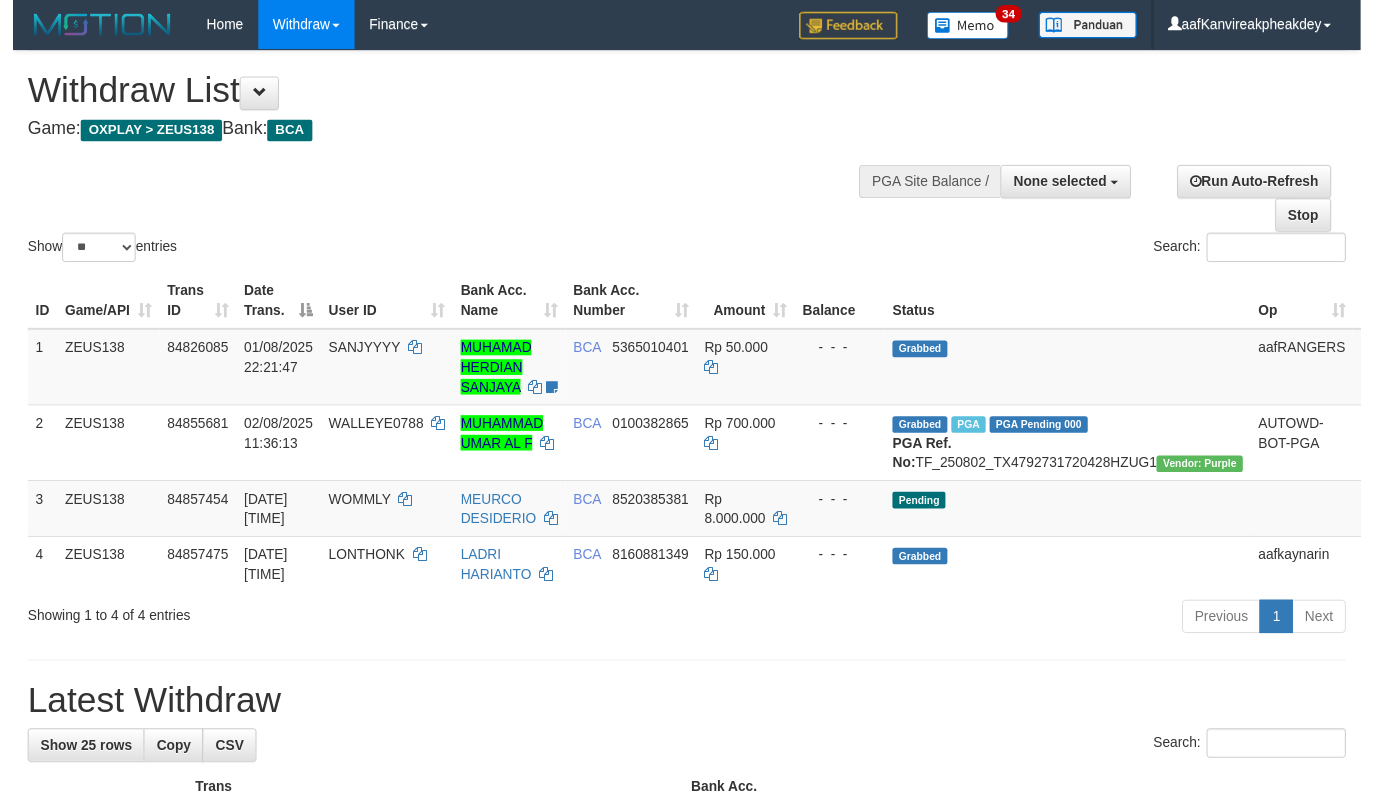 scroll, scrollTop: 0, scrollLeft: 0, axis: both 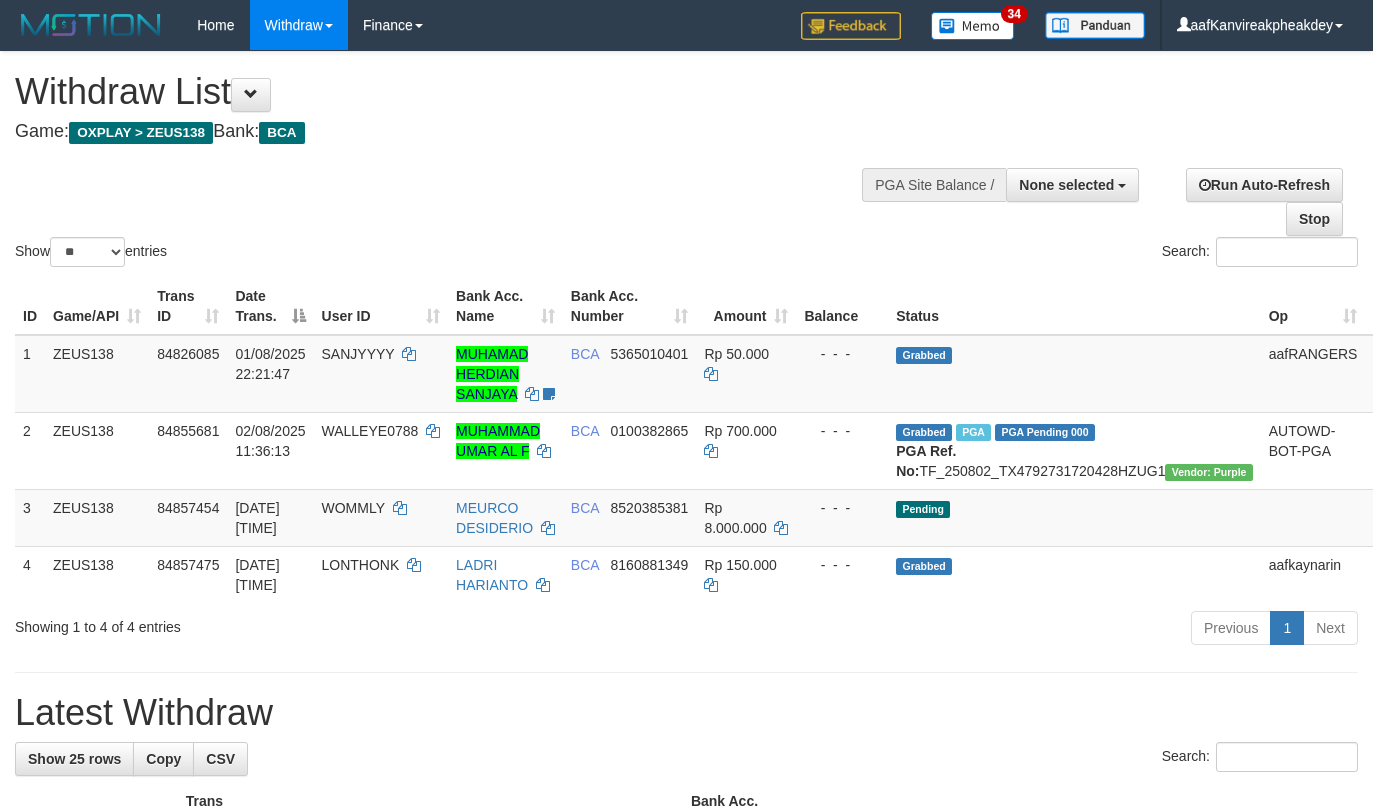 select 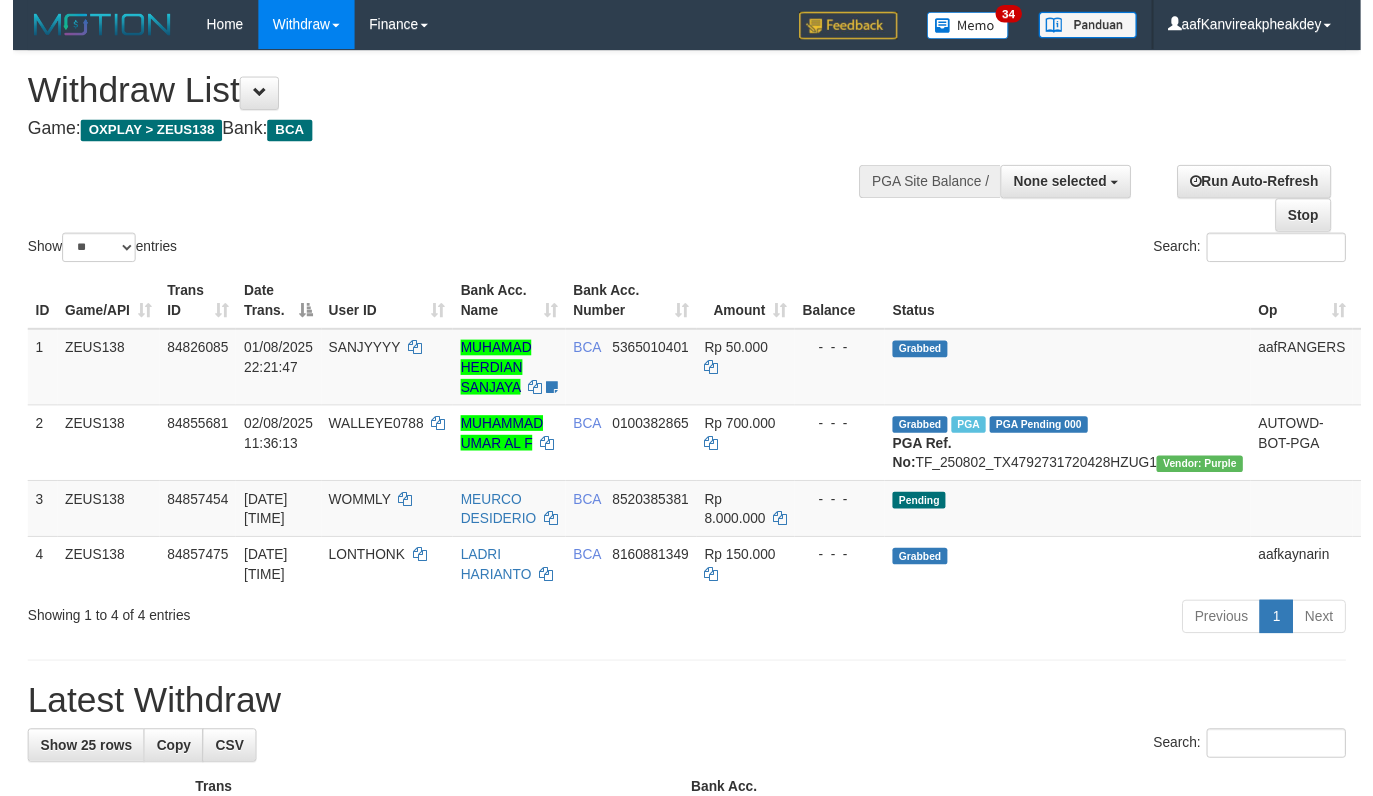 scroll, scrollTop: 0, scrollLeft: 0, axis: both 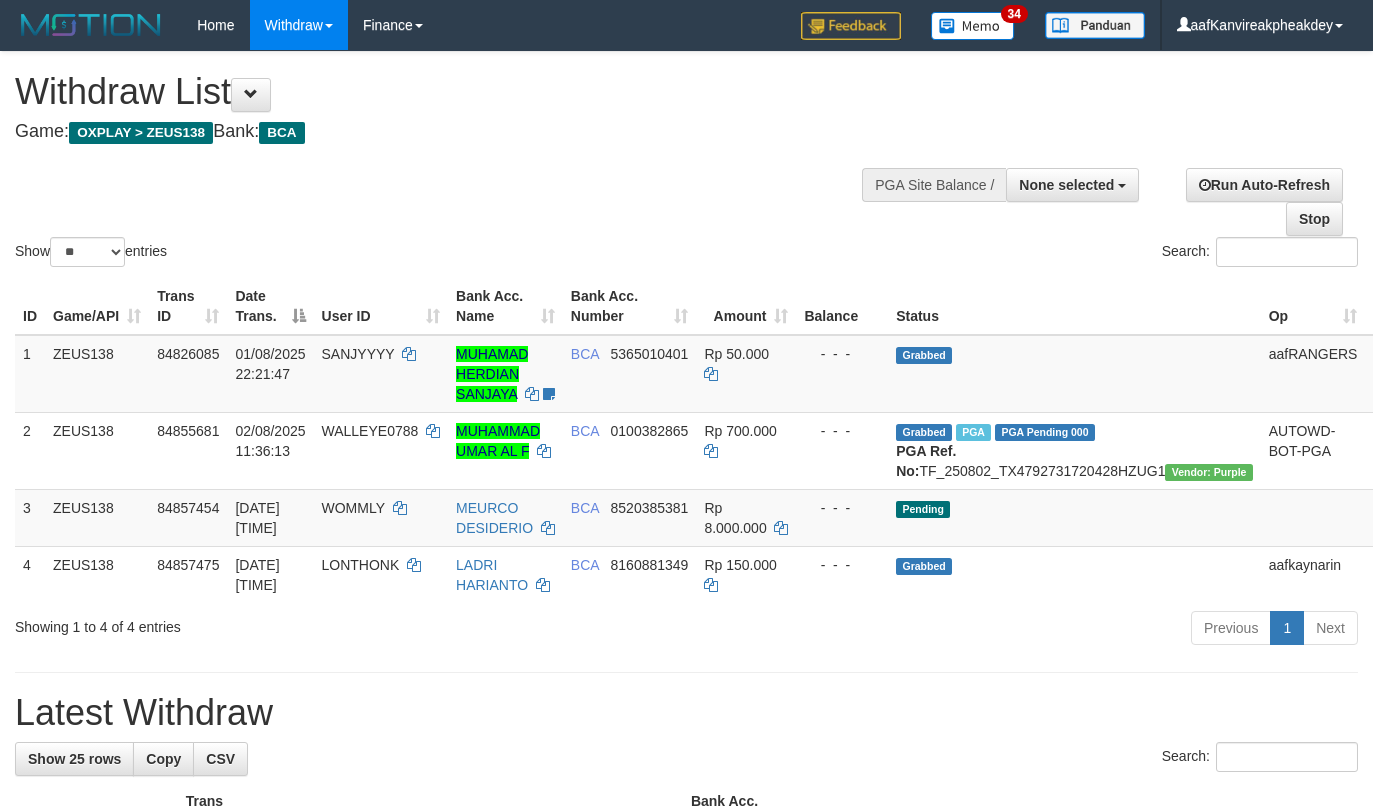 select 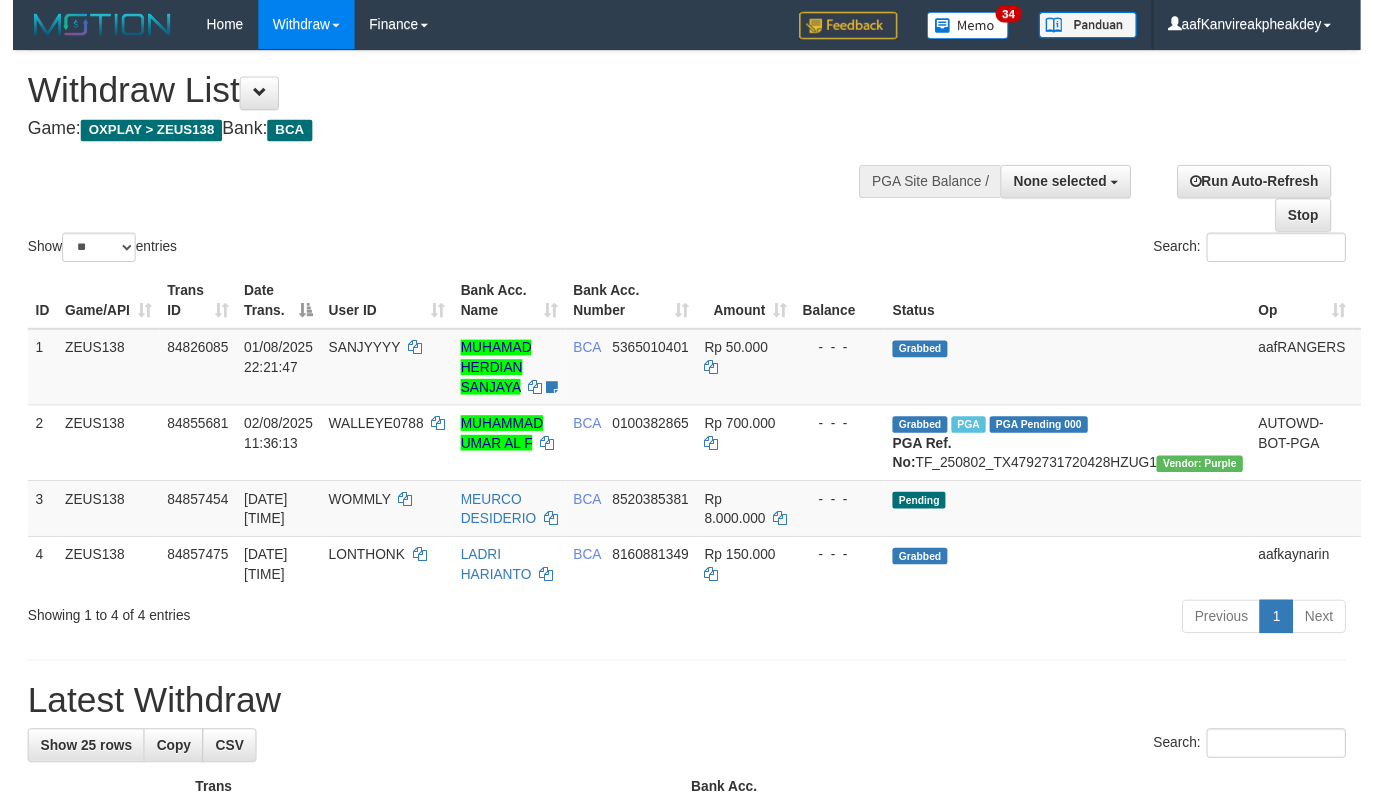 scroll, scrollTop: 0, scrollLeft: 0, axis: both 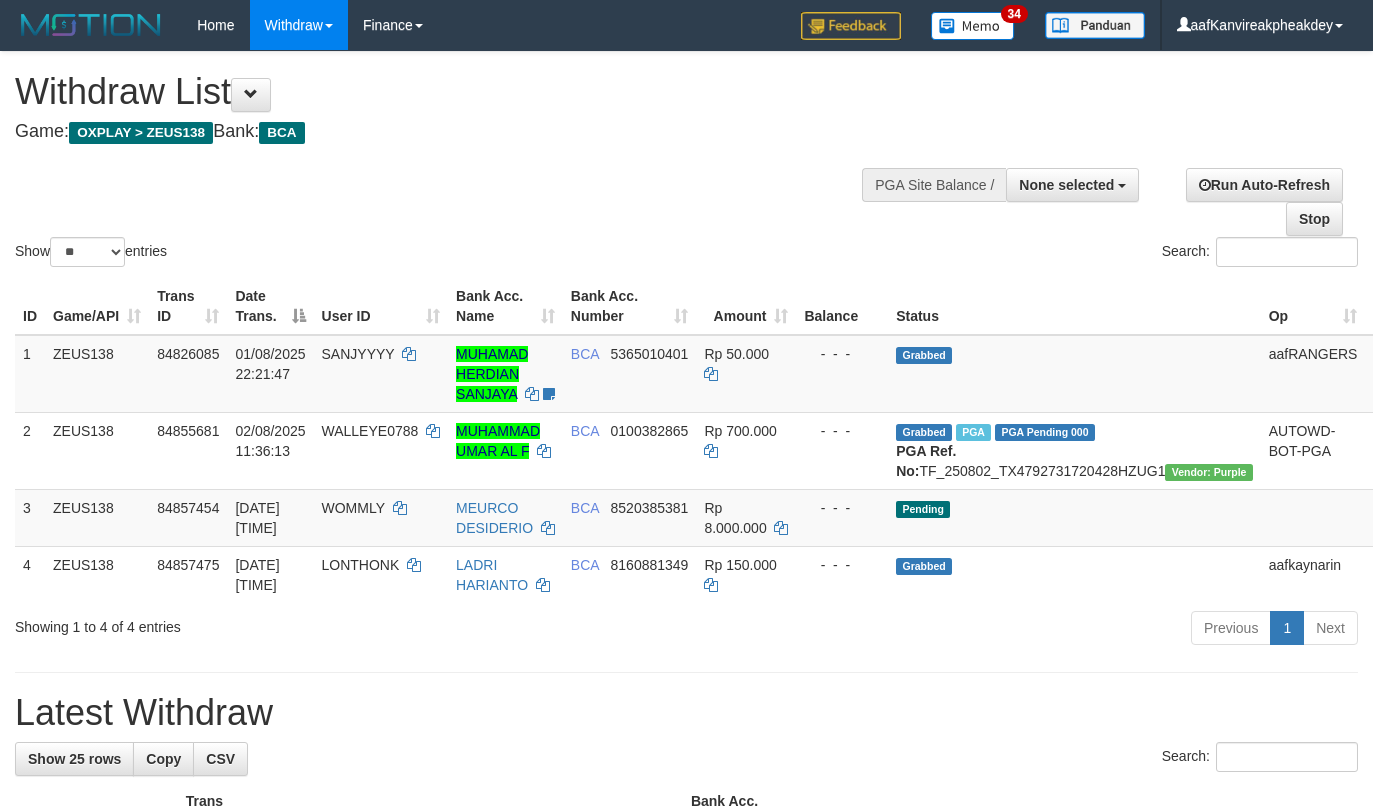 select 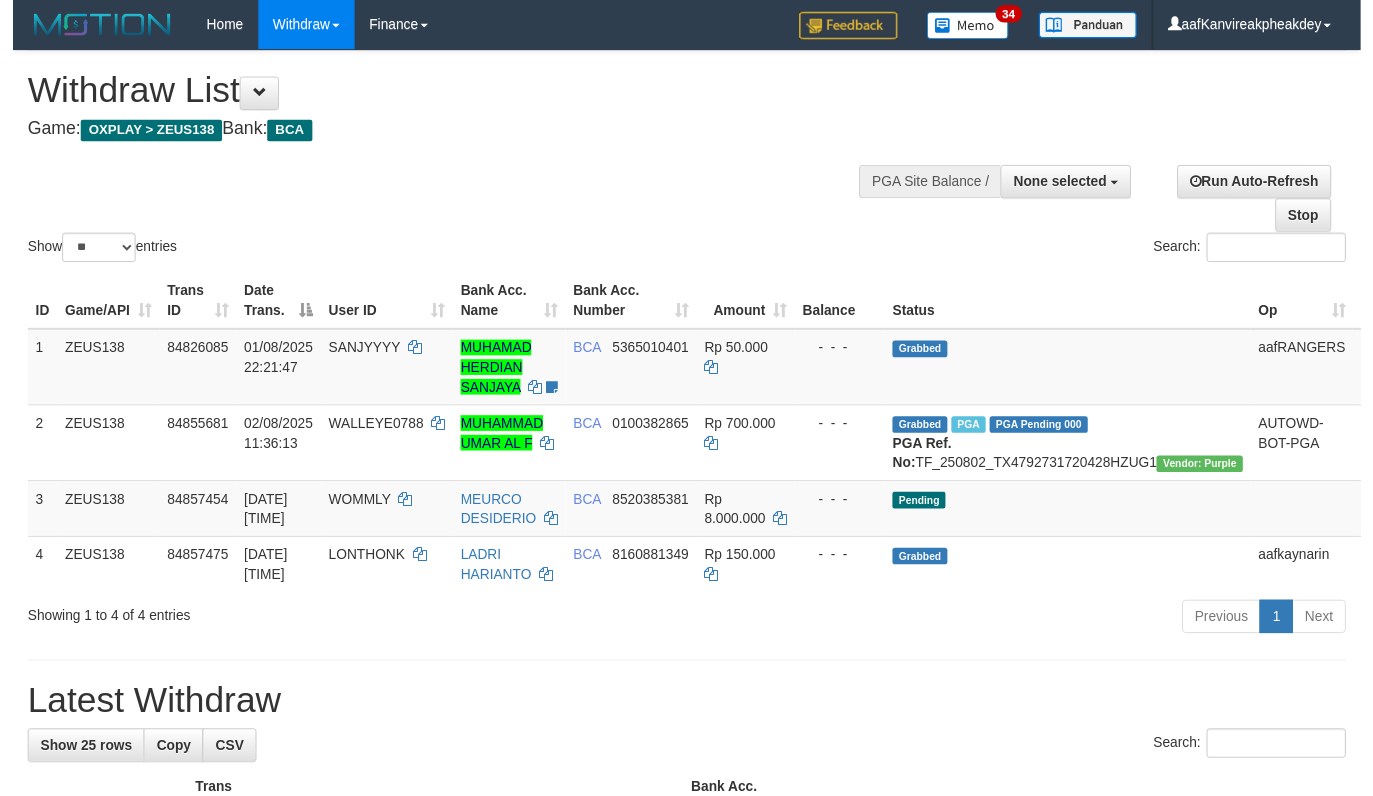 scroll, scrollTop: 0, scrollLeft: 0, axis: both 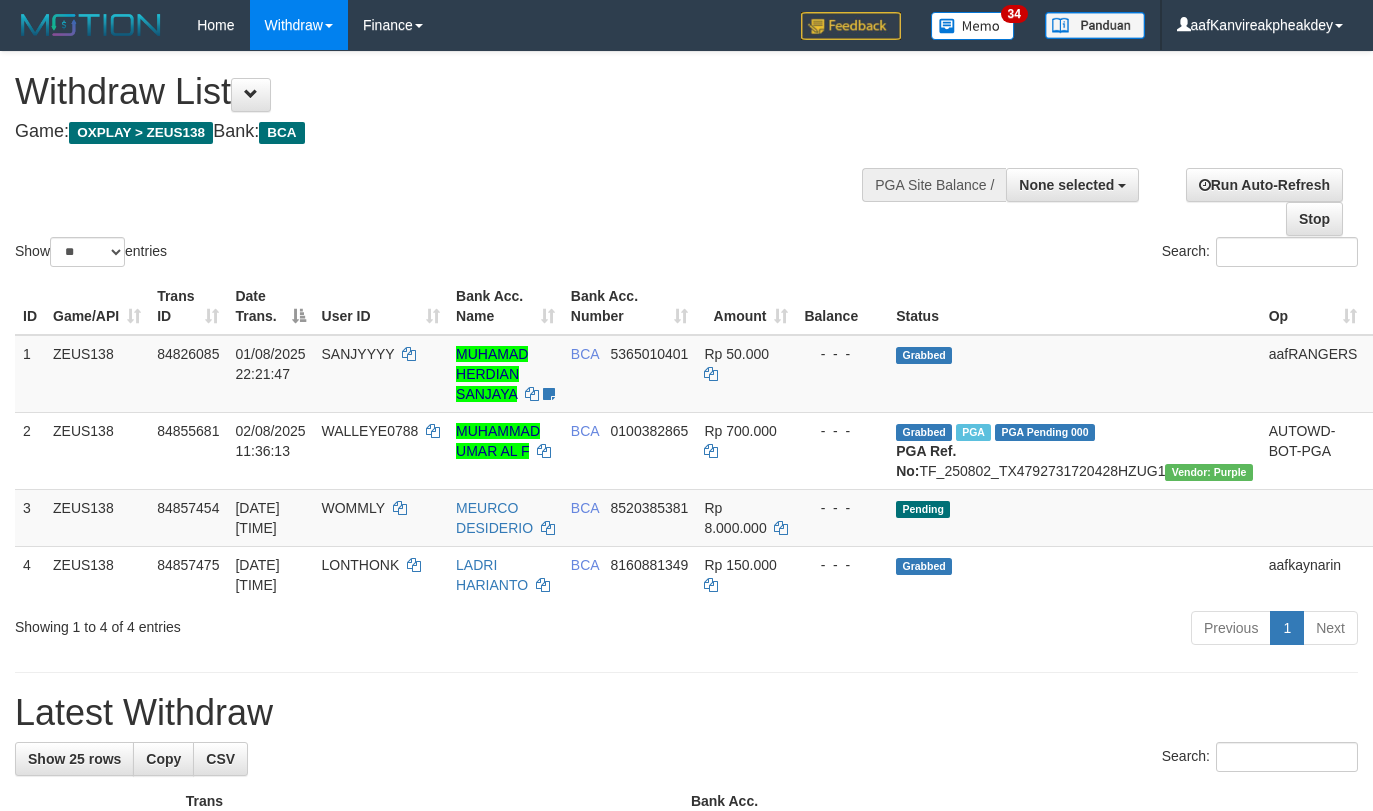 select 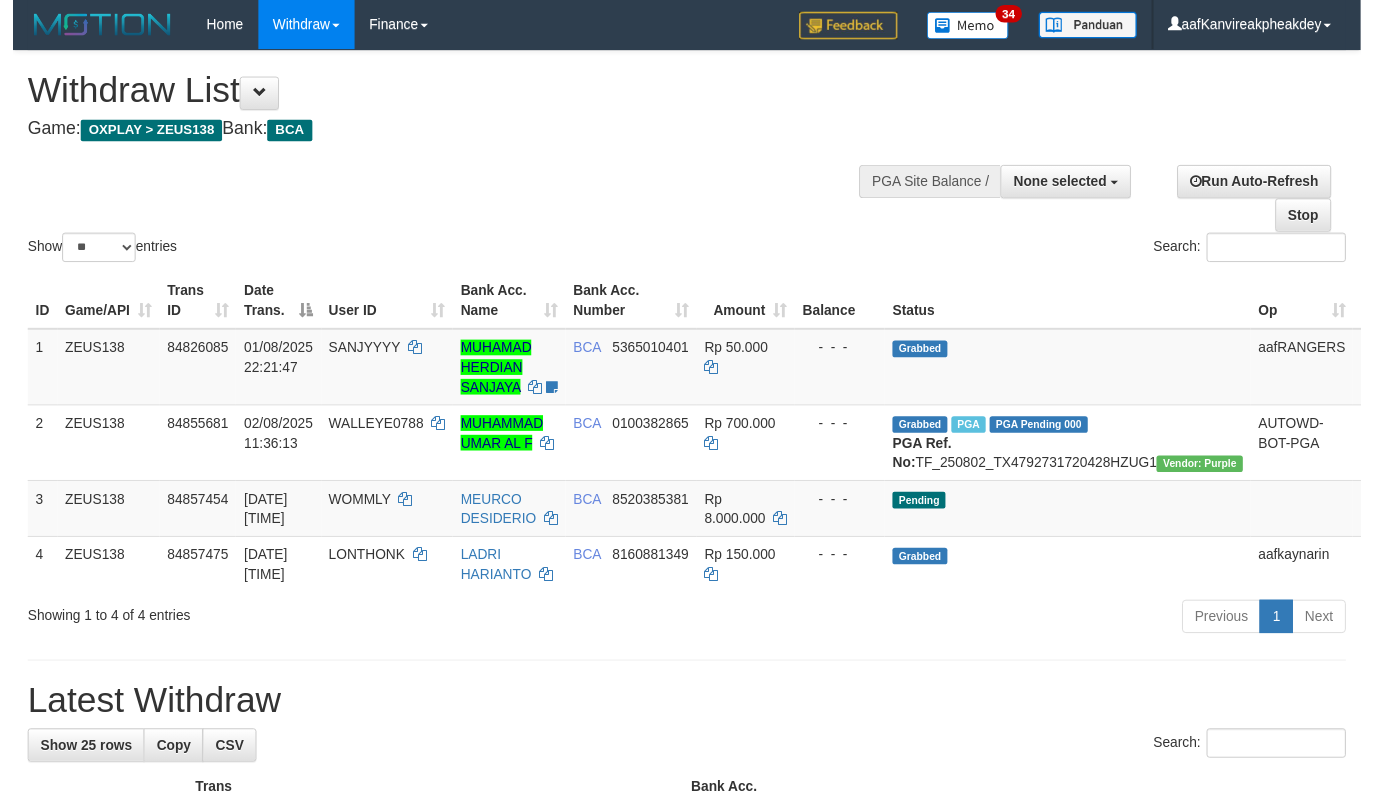 scroll, scrollTop: 0, scrollLeft: 0, axis: both 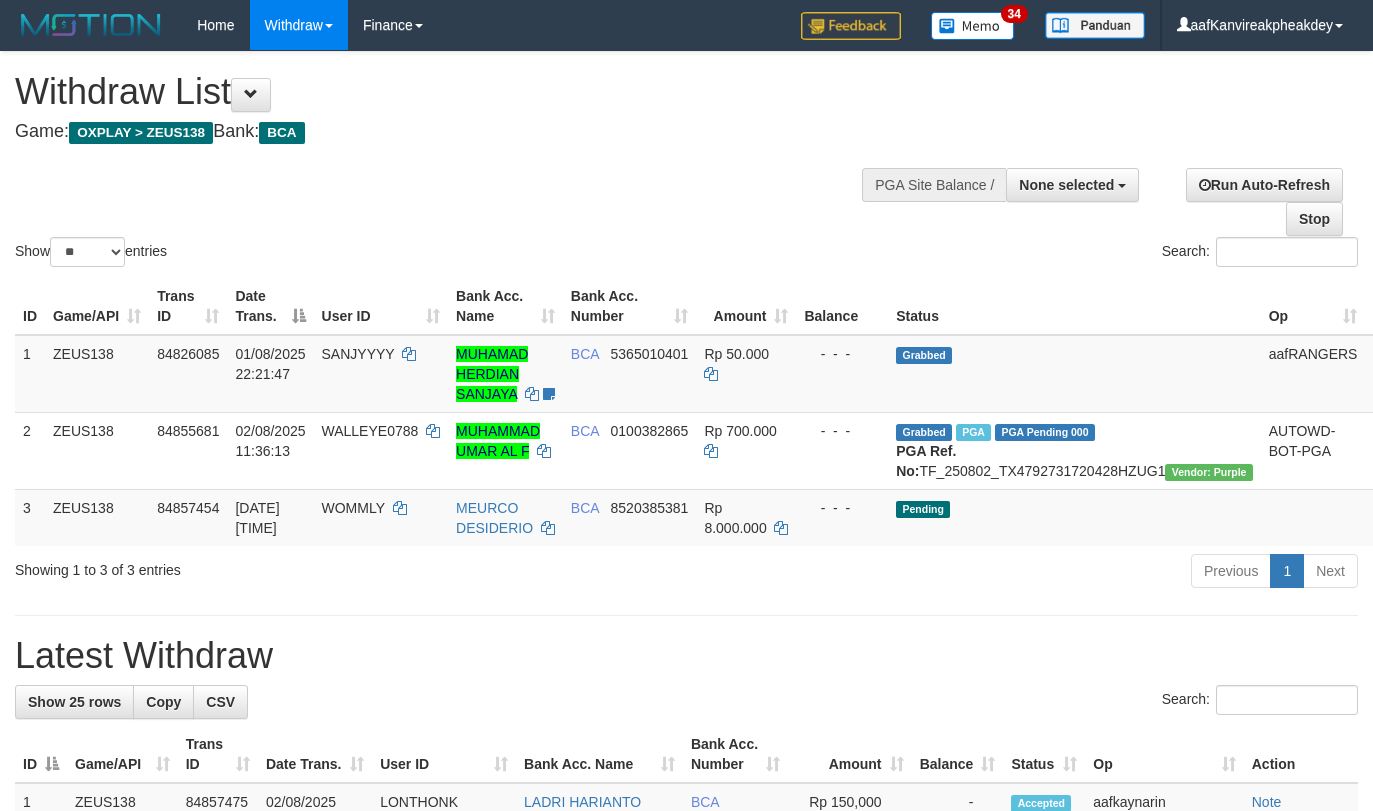 select 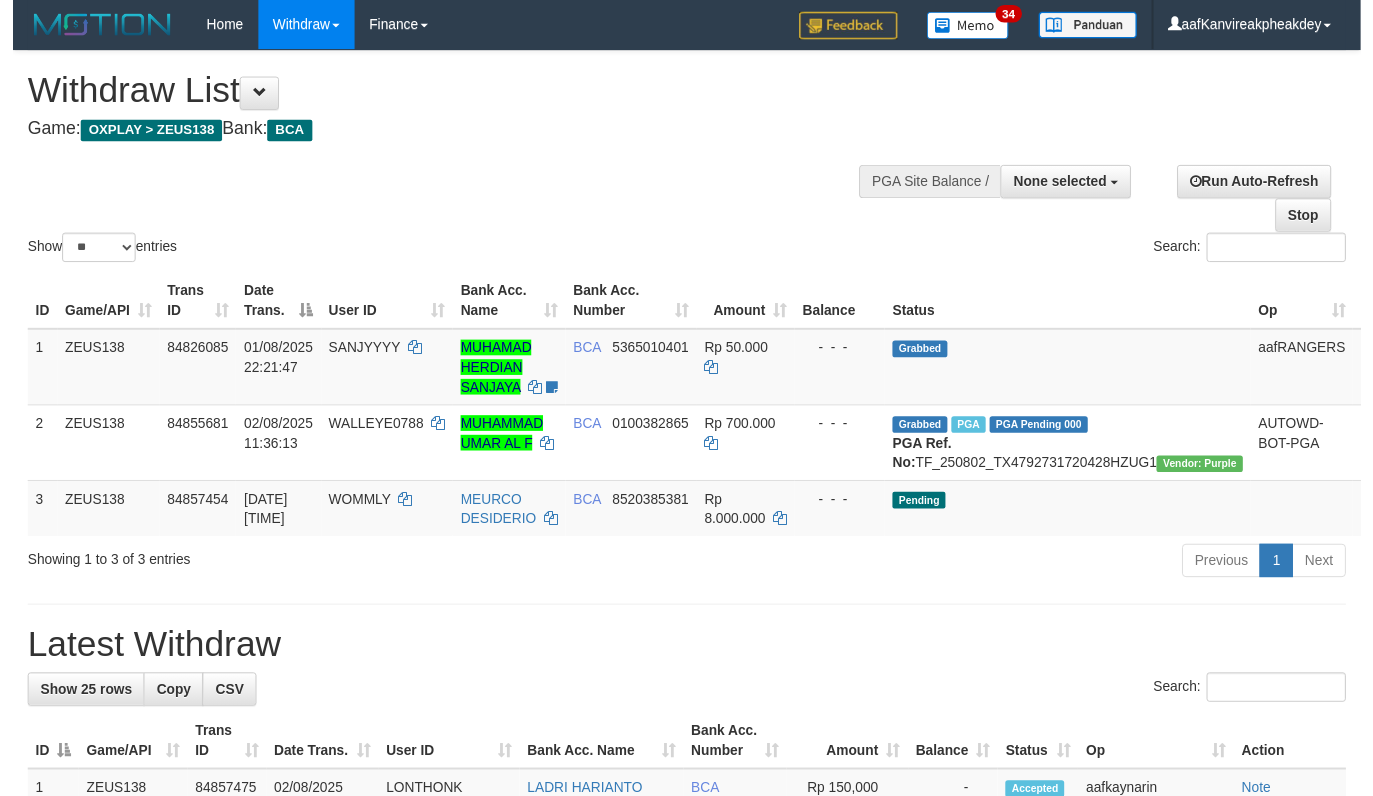 scroll, scrollTop: 0, scrollLeft: 0, axis: both 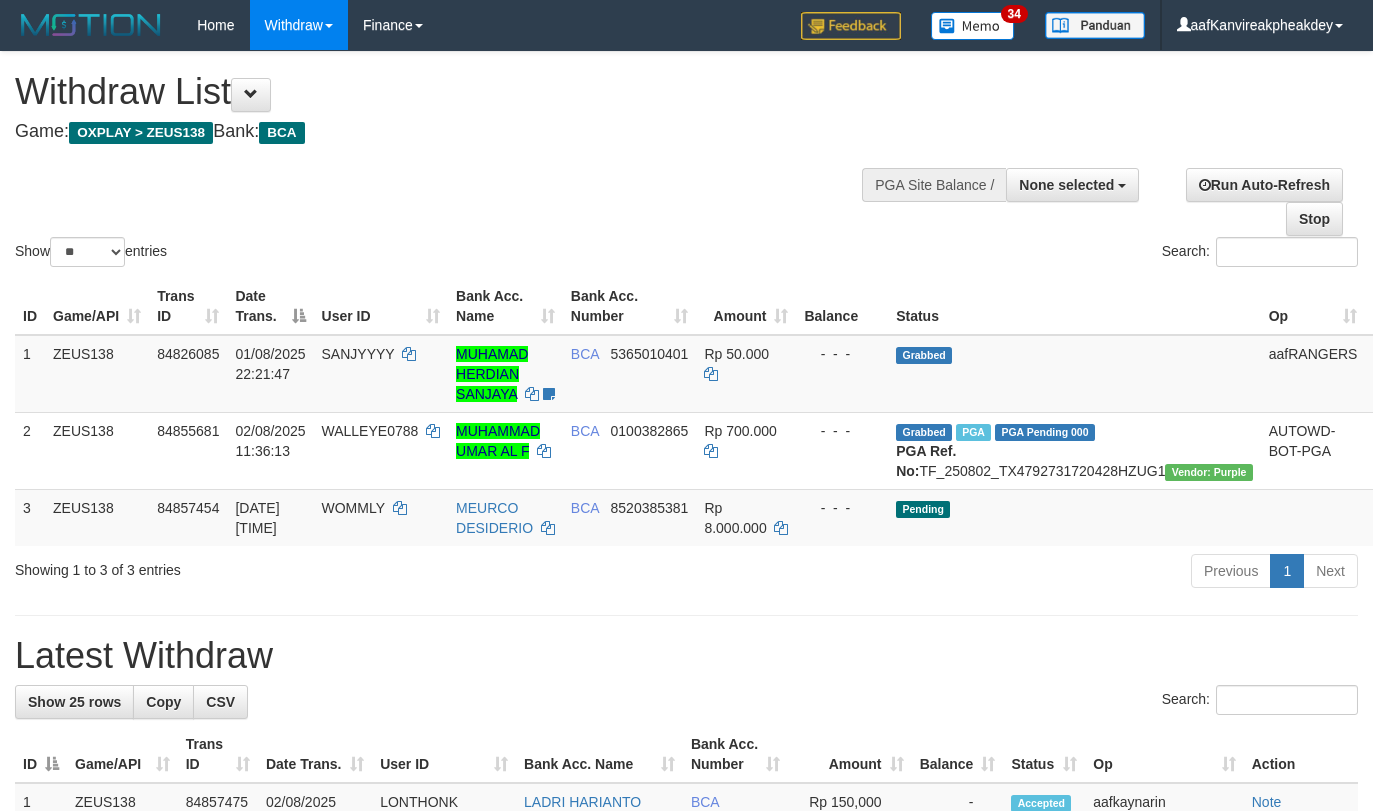 select 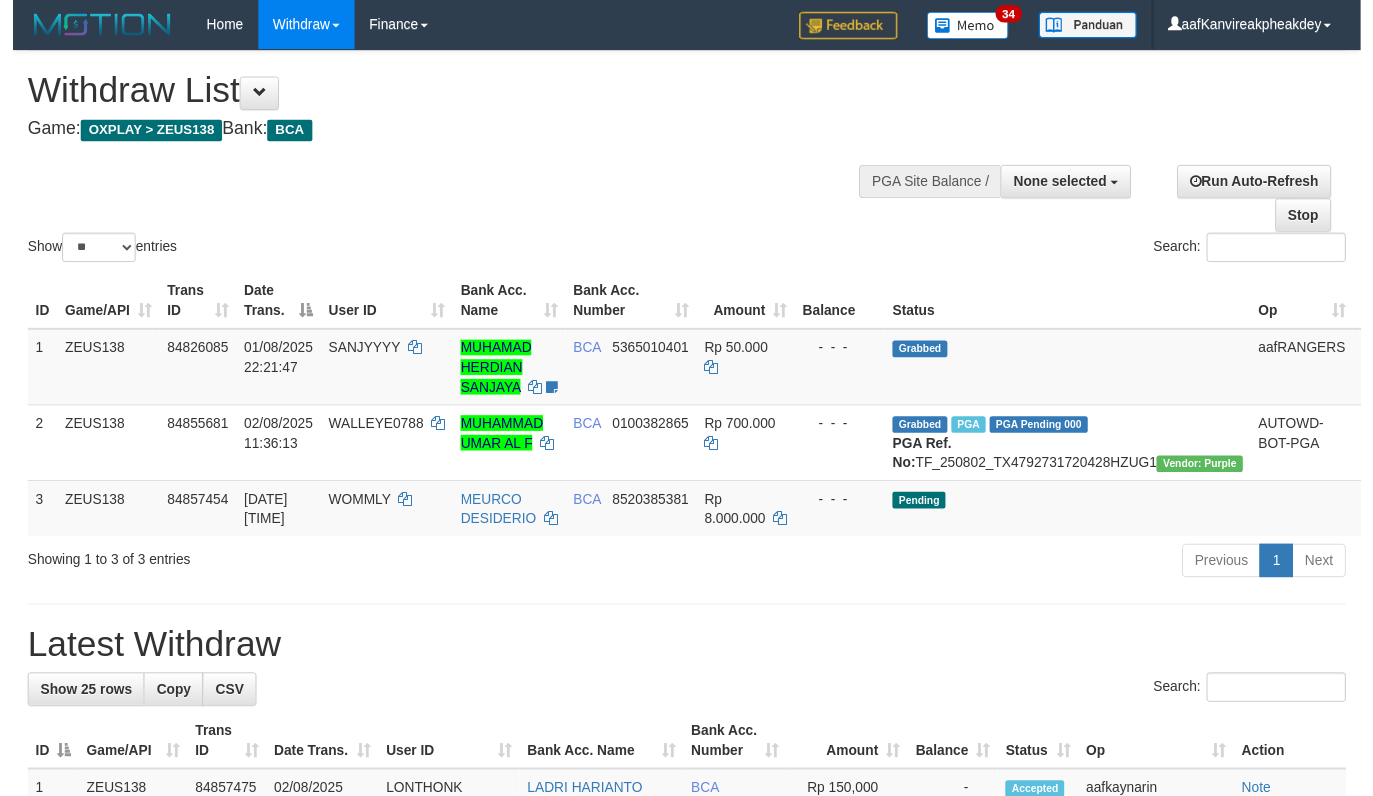 scroll, scrollTop: 0, scrollLeft: 0, axis: both 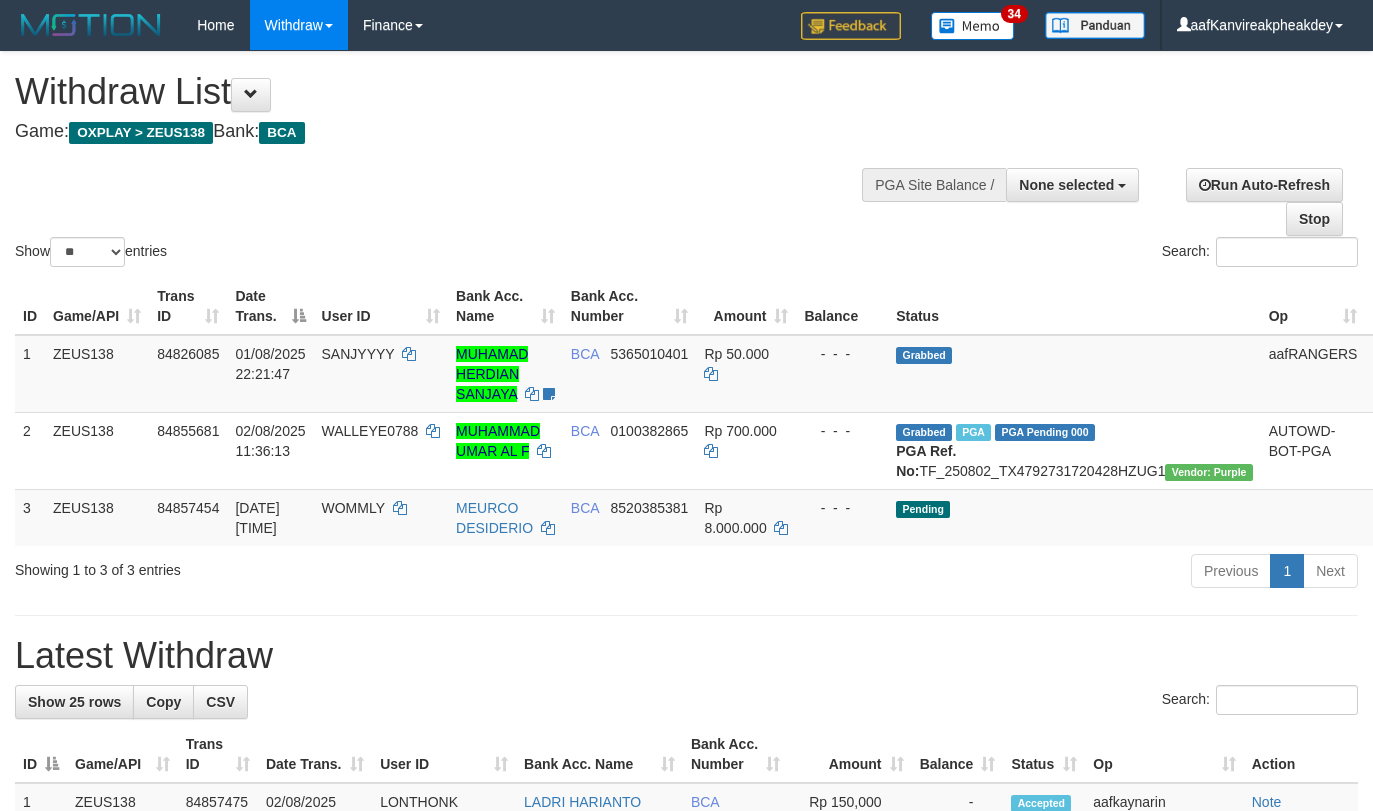 select 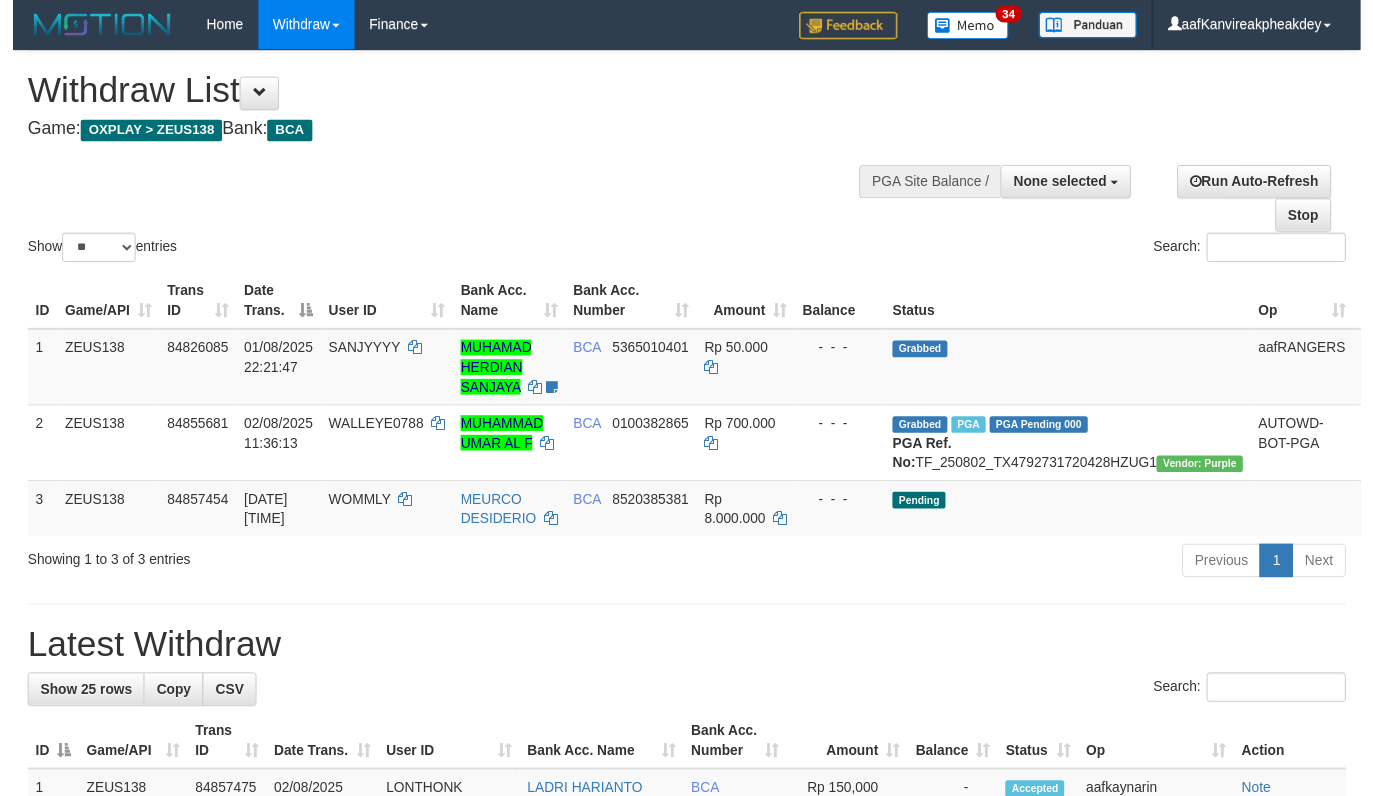 scroll, scrollTop: 0, scrollLeft: 0, axis: both 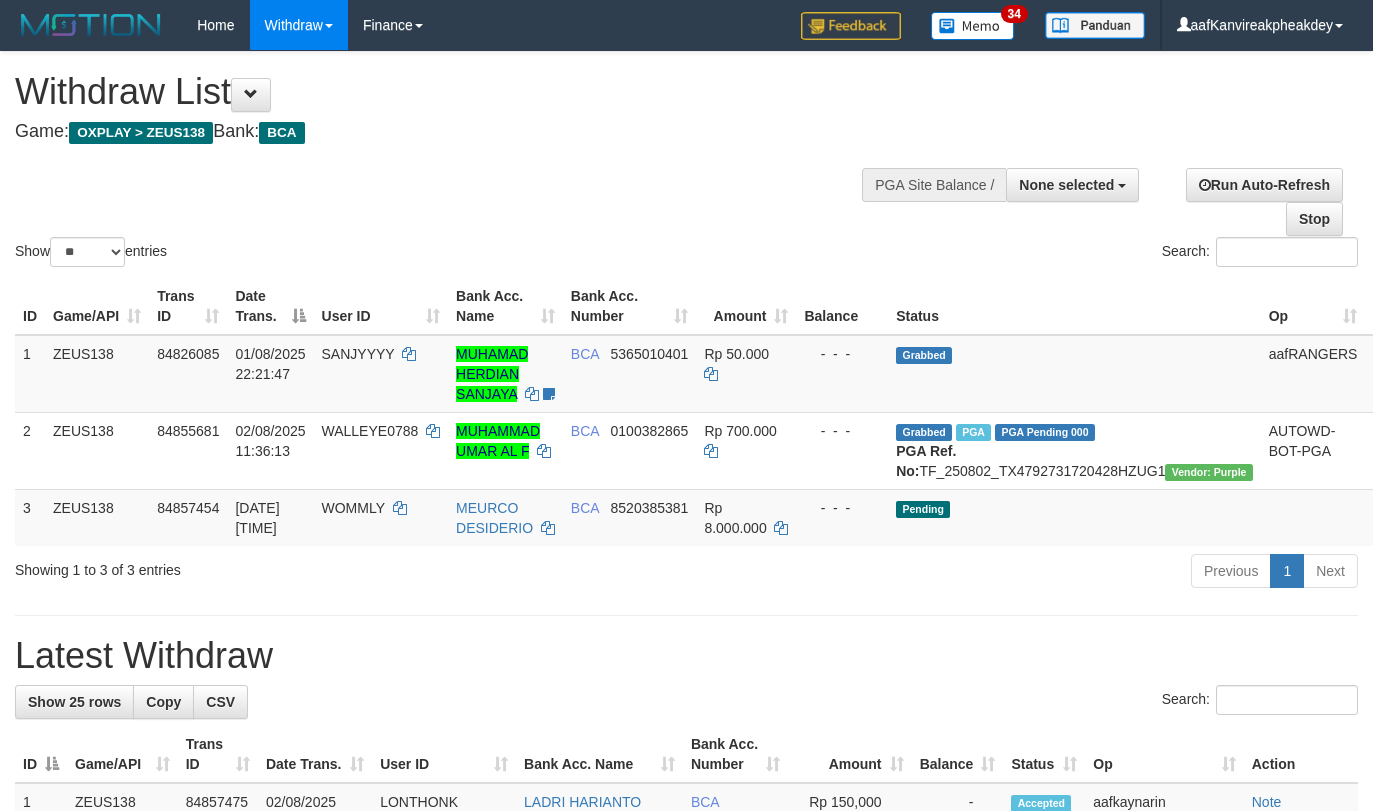 select 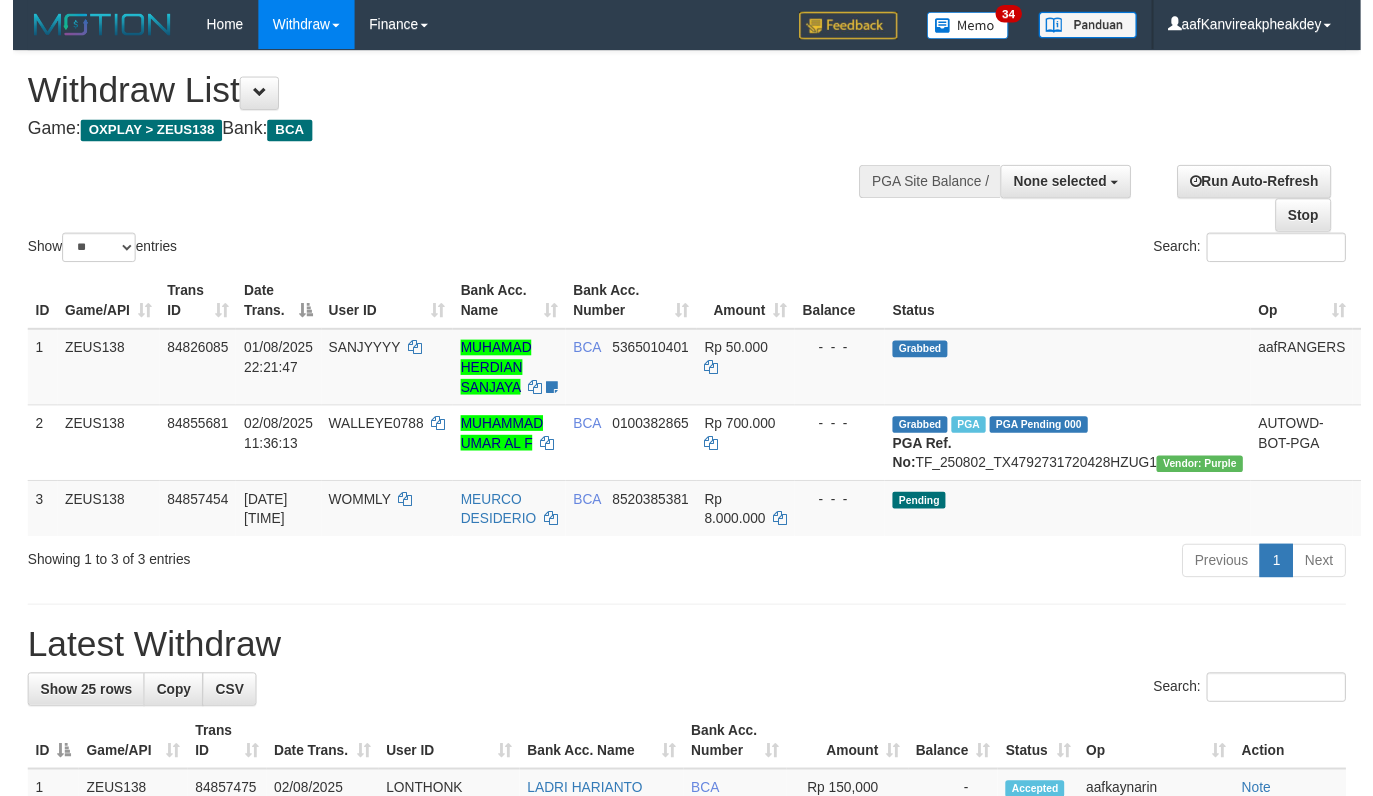 scroll, scrollTop: 0, scrollLeft: 0, axis: both 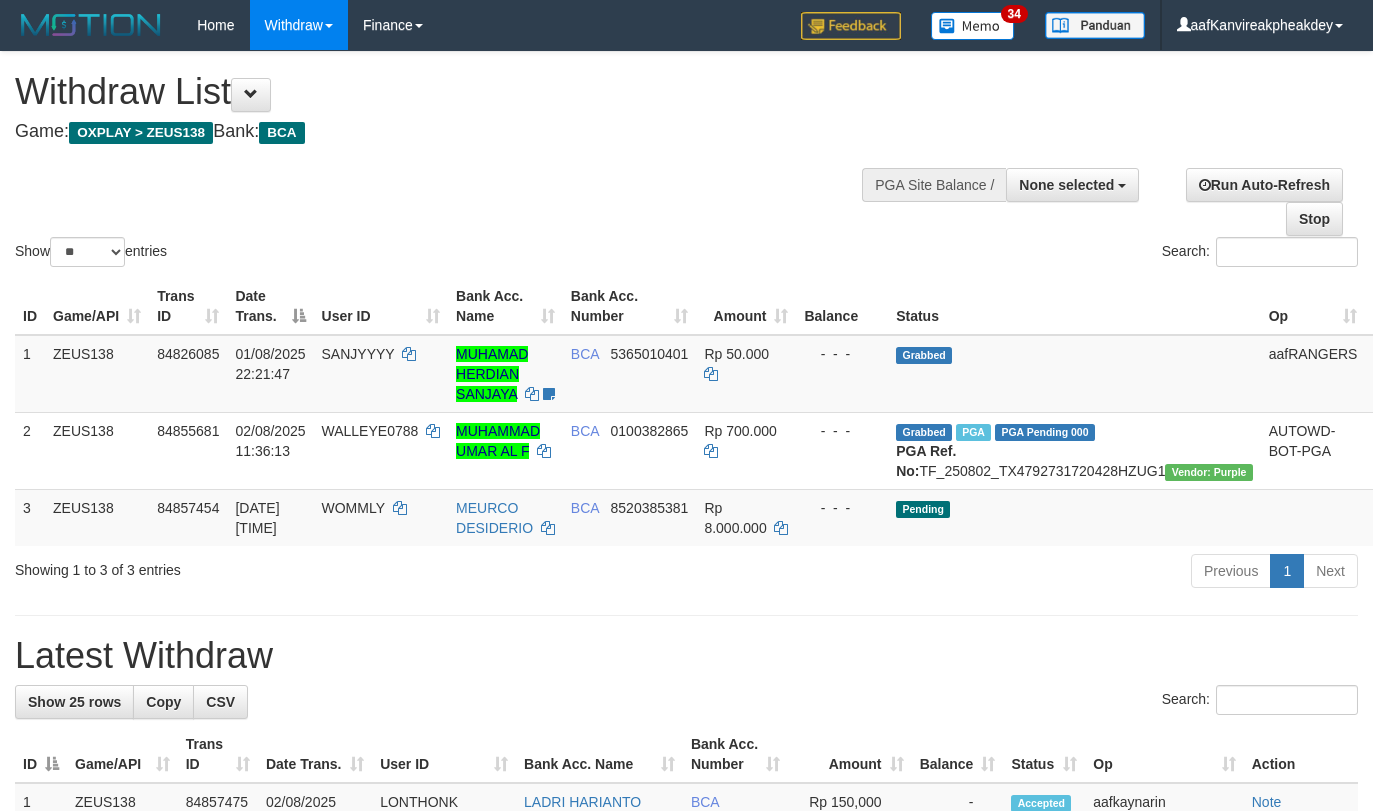 select 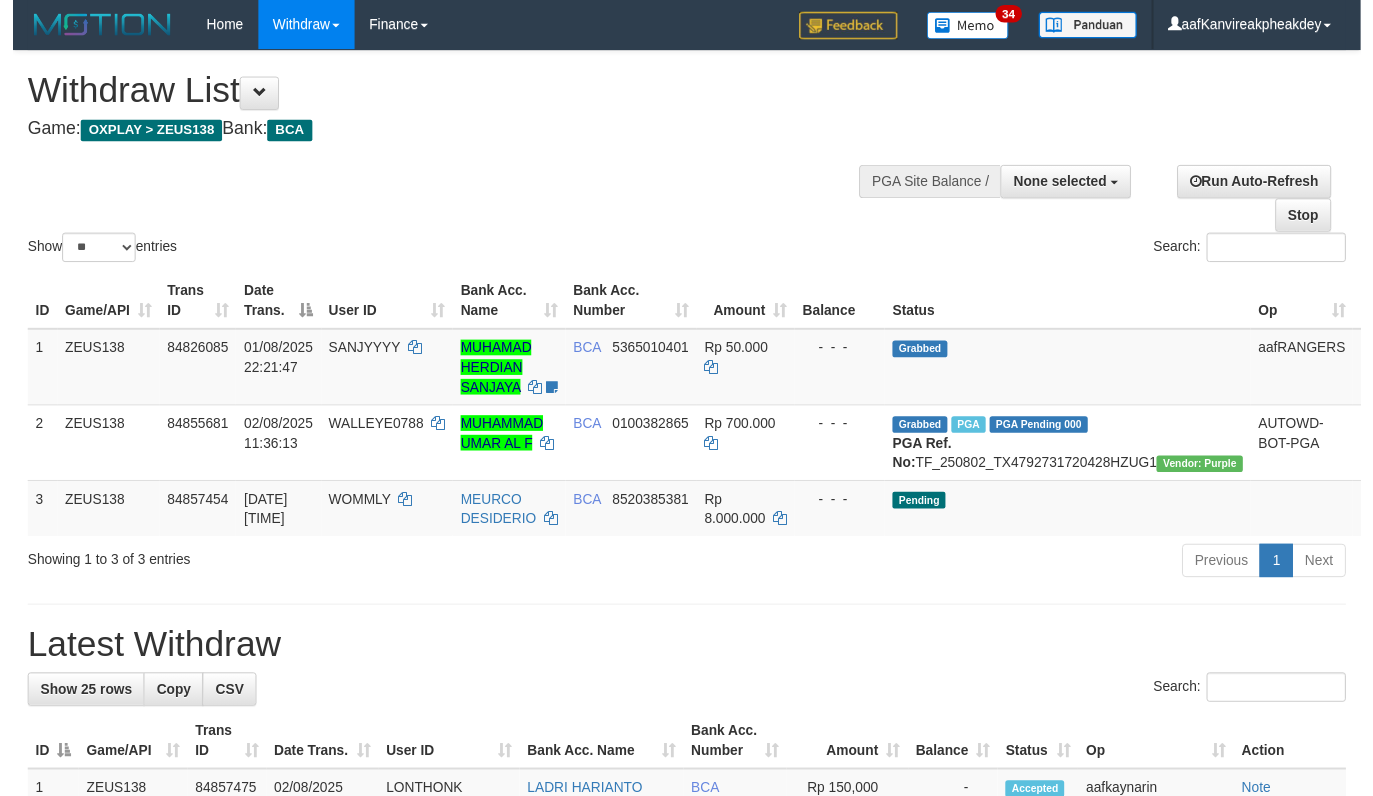 scroll, scrollTop: 0, scrollLeft: 0, axis: both 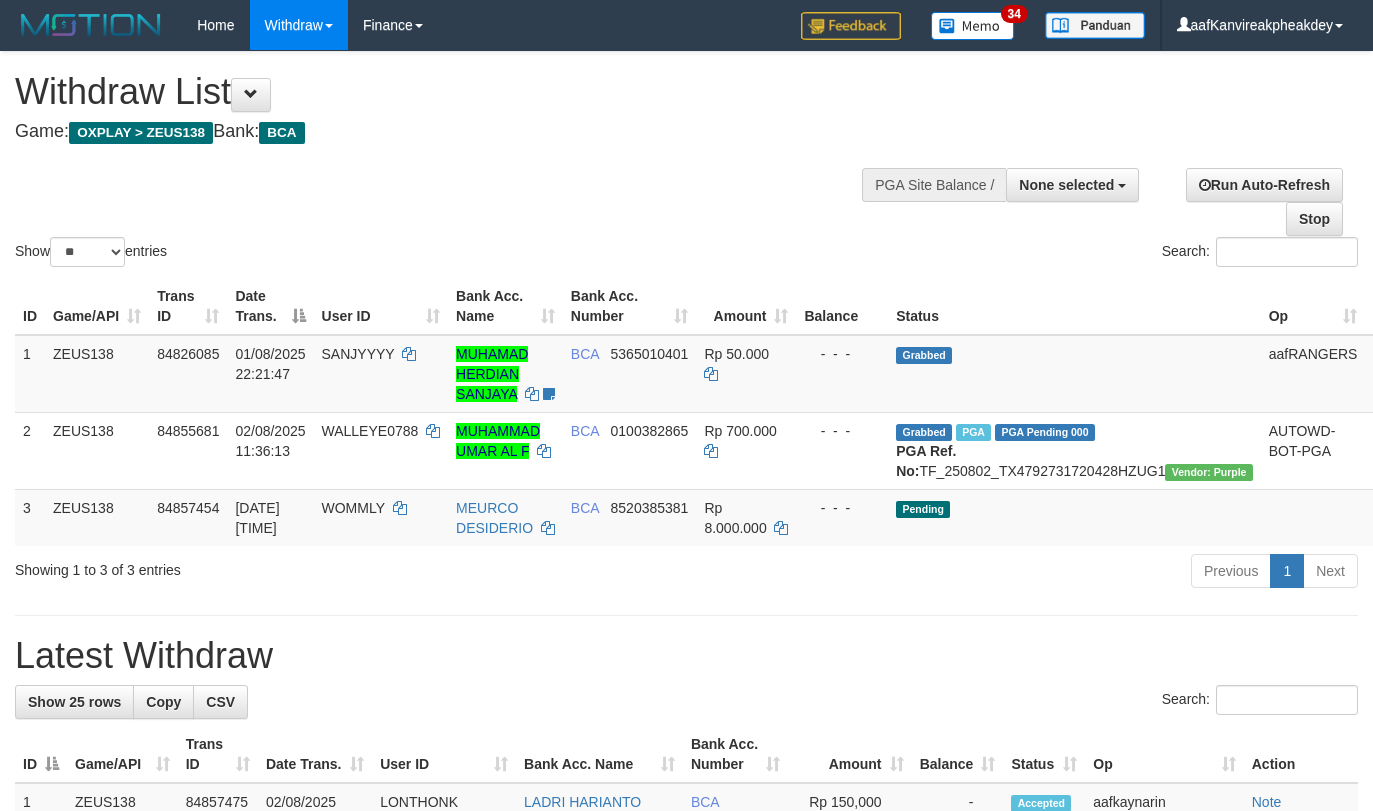 select 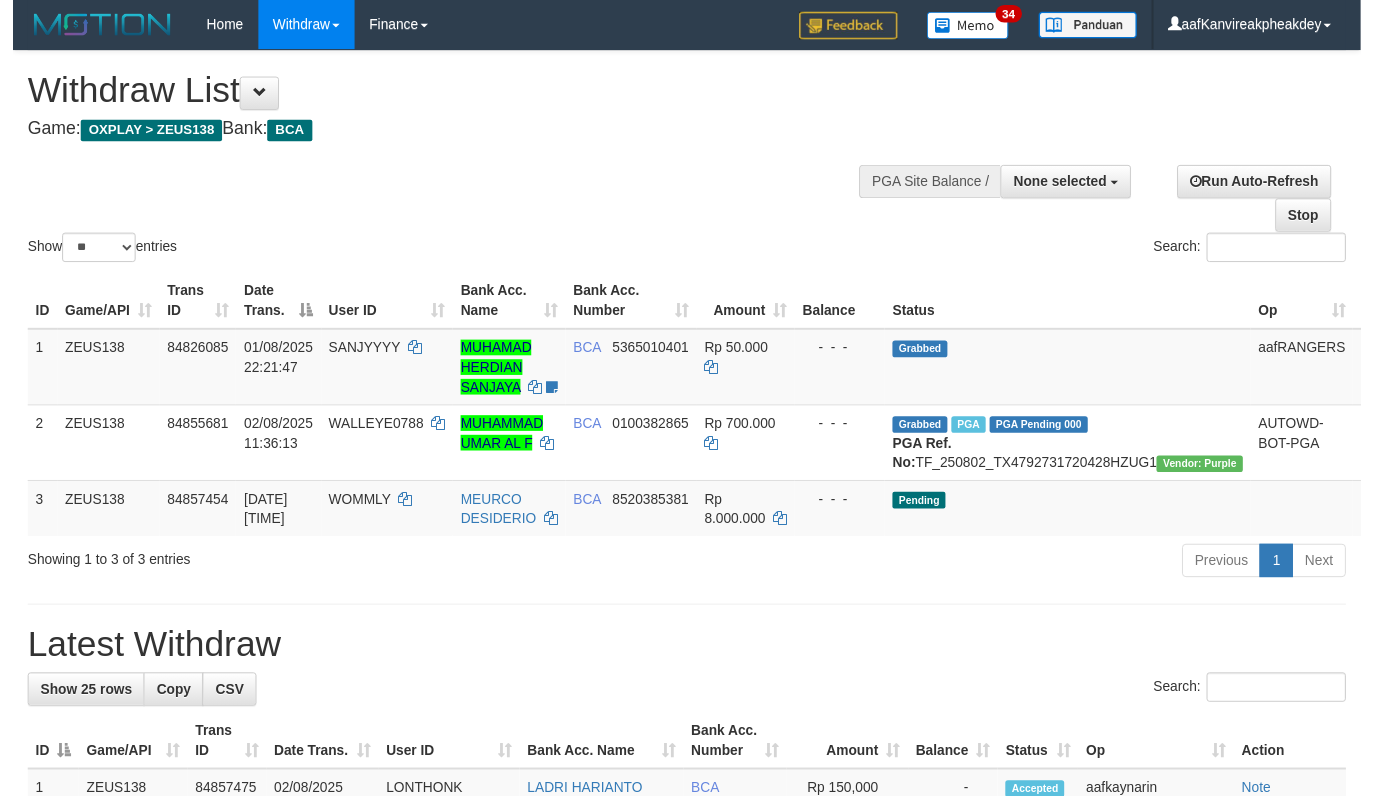 scroll, scrollTop: 0, scrollLeft: 0, axis: both 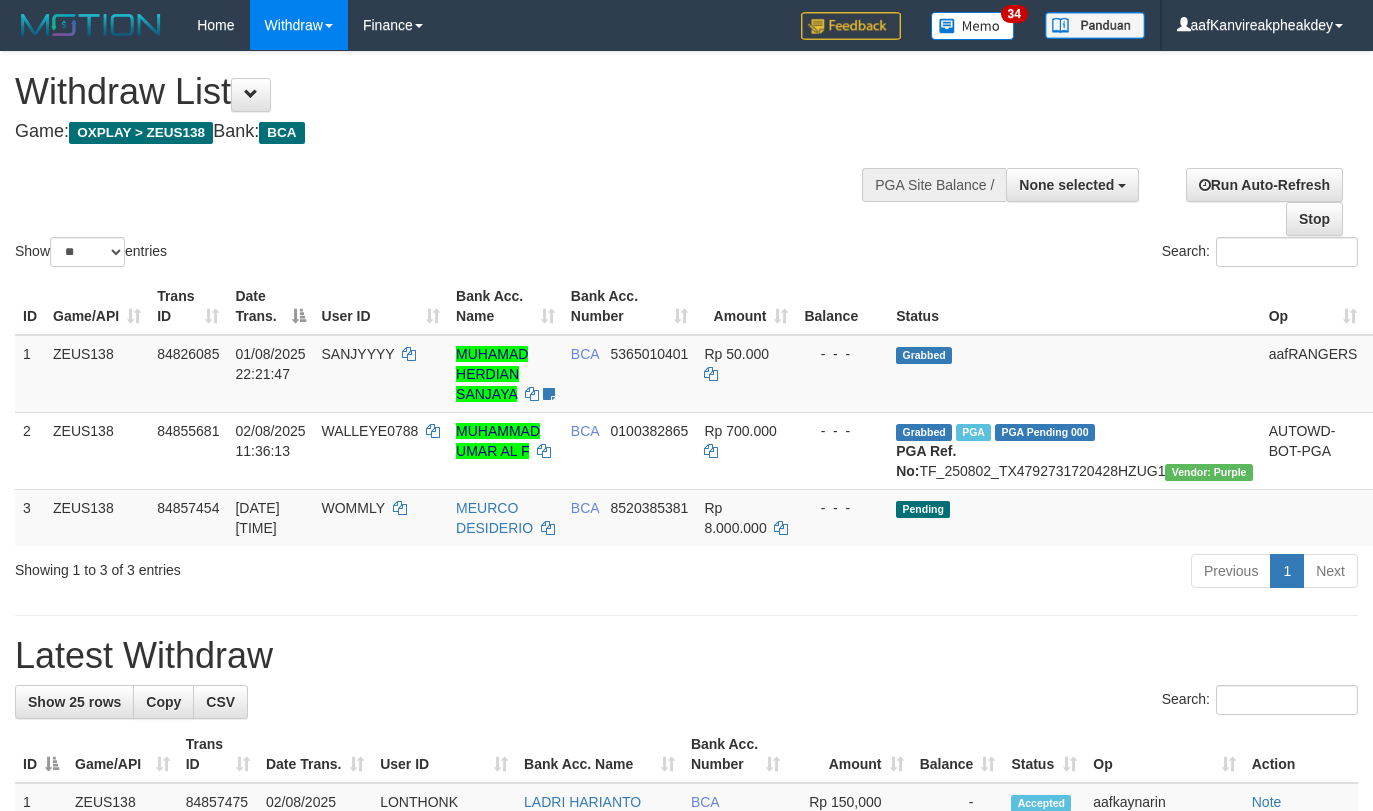 select 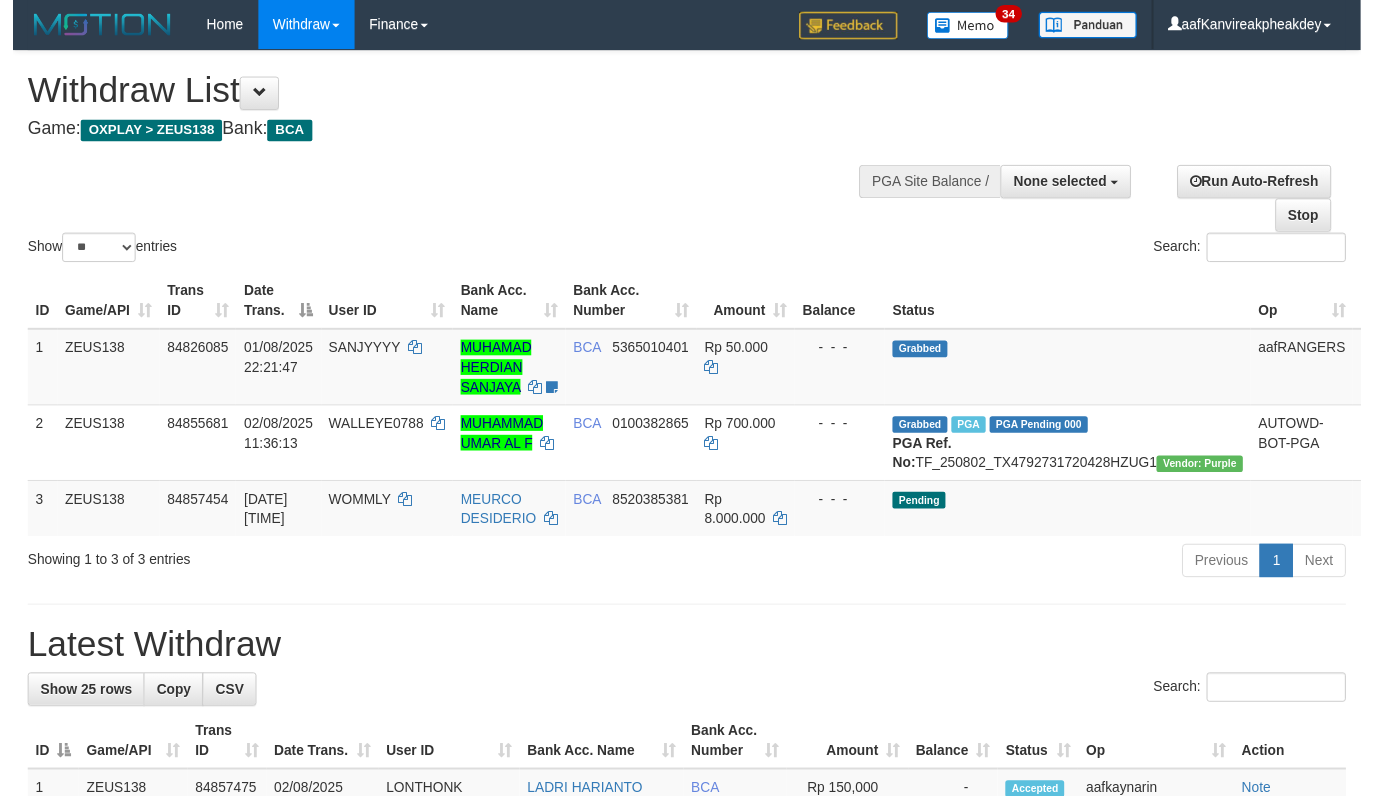 scroll, scrollTop: 0, scrollLeft: 0, axis: both 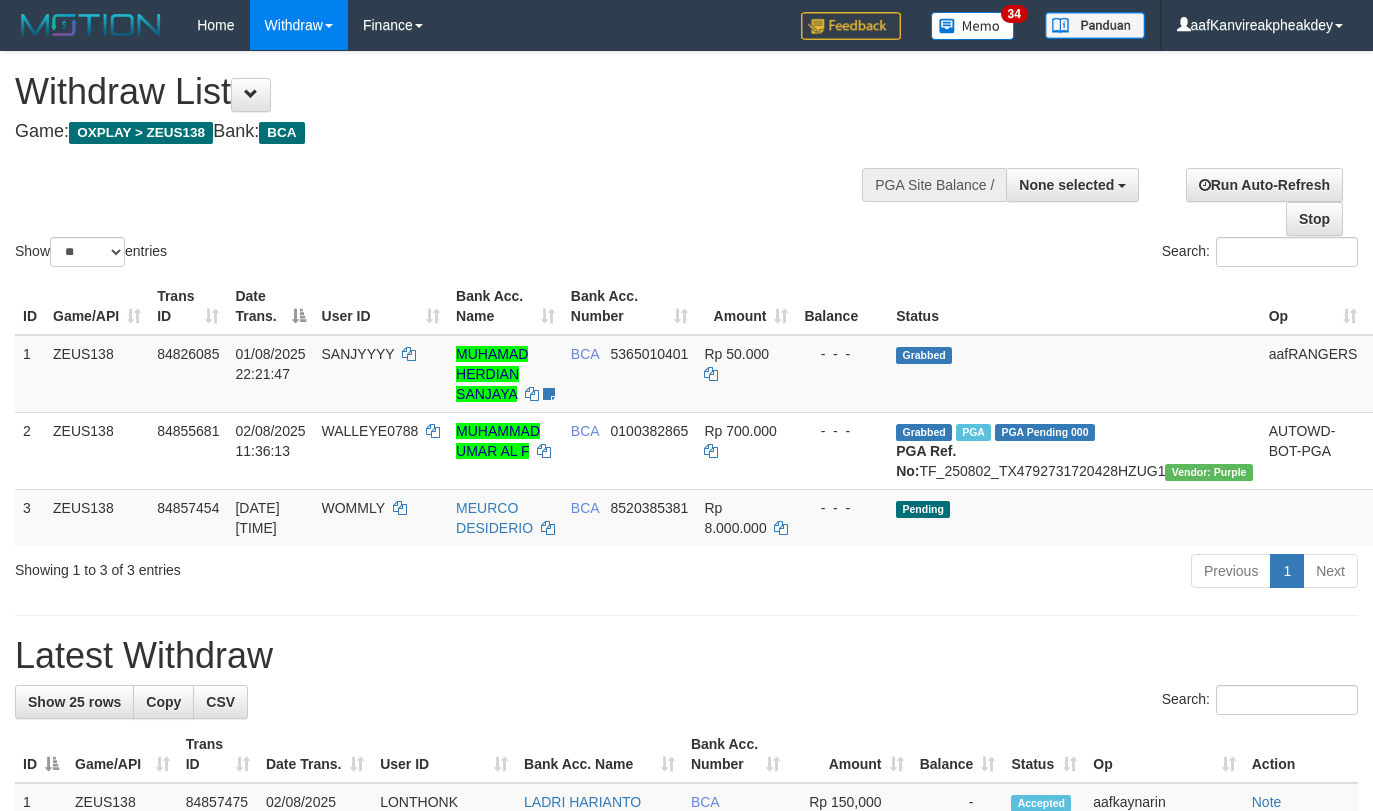 select 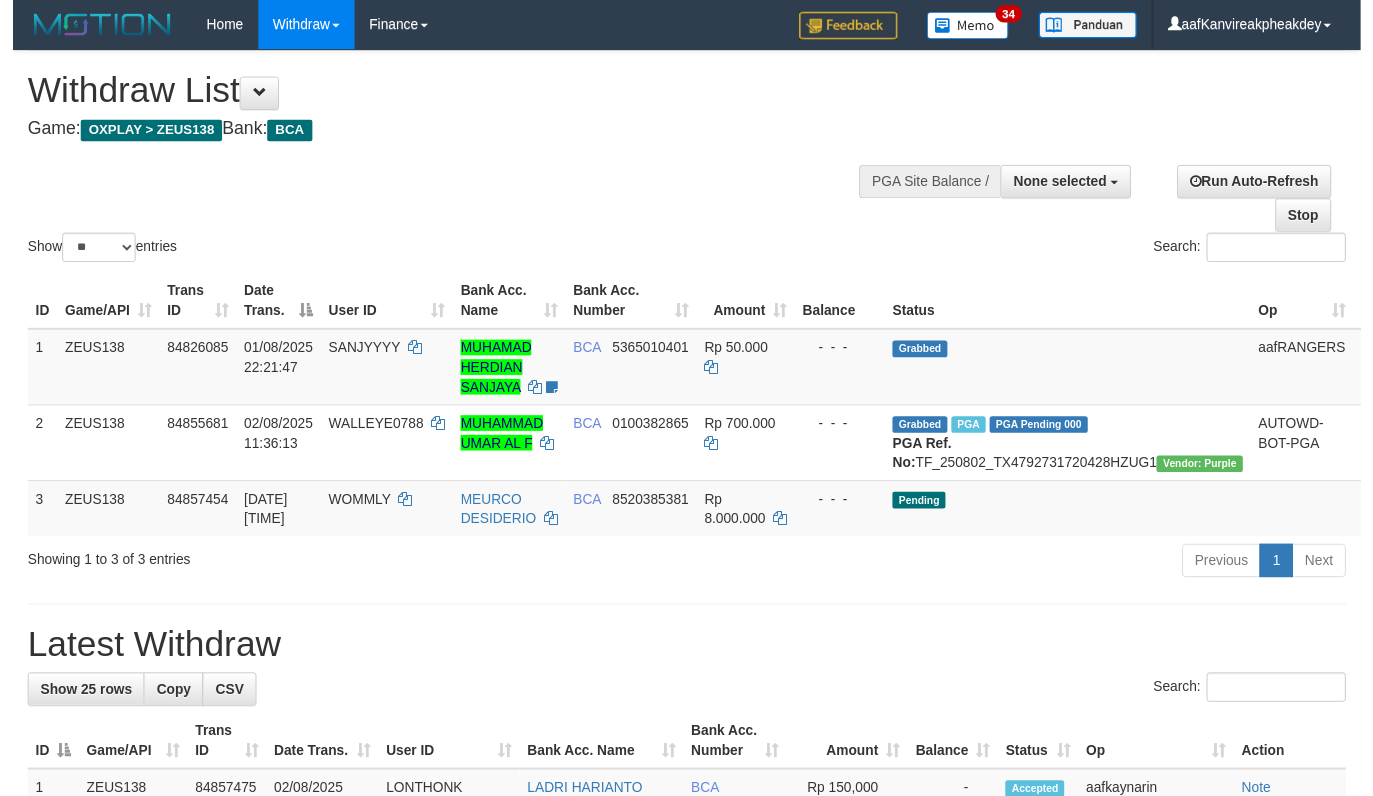 scroll, scrollTop: 0, scrollLeft: 0, axis: both 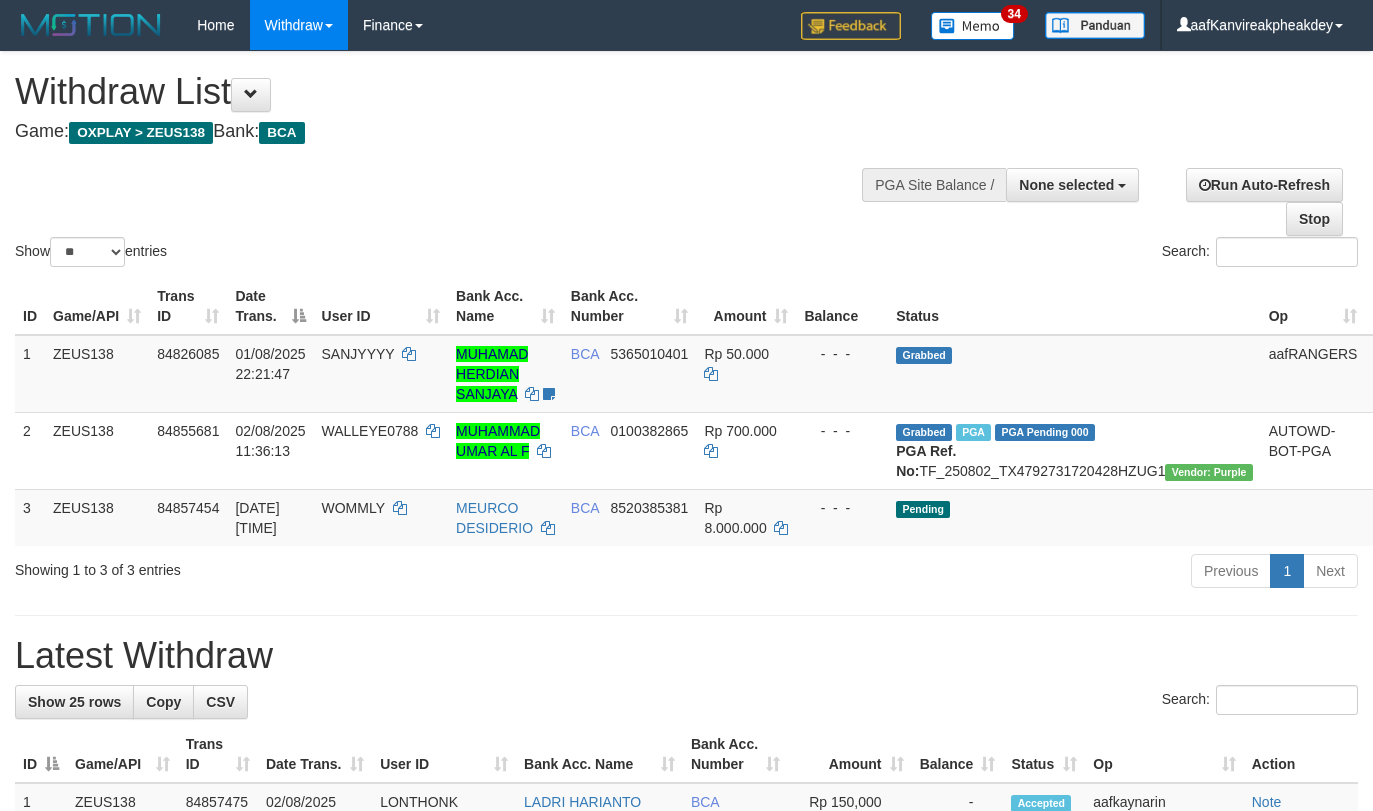 select 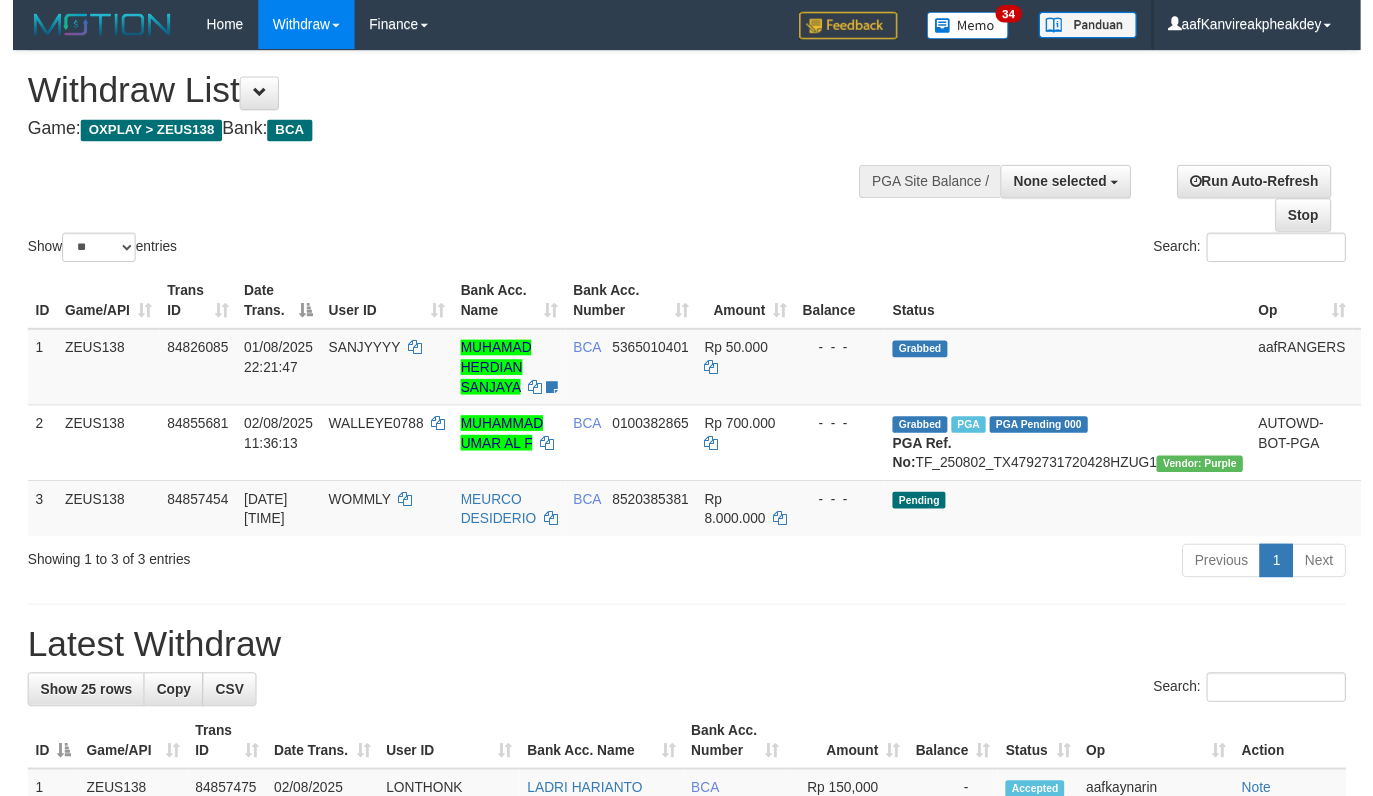 scroll, scrollTop: 0, scrollLeft: 0, axis: both 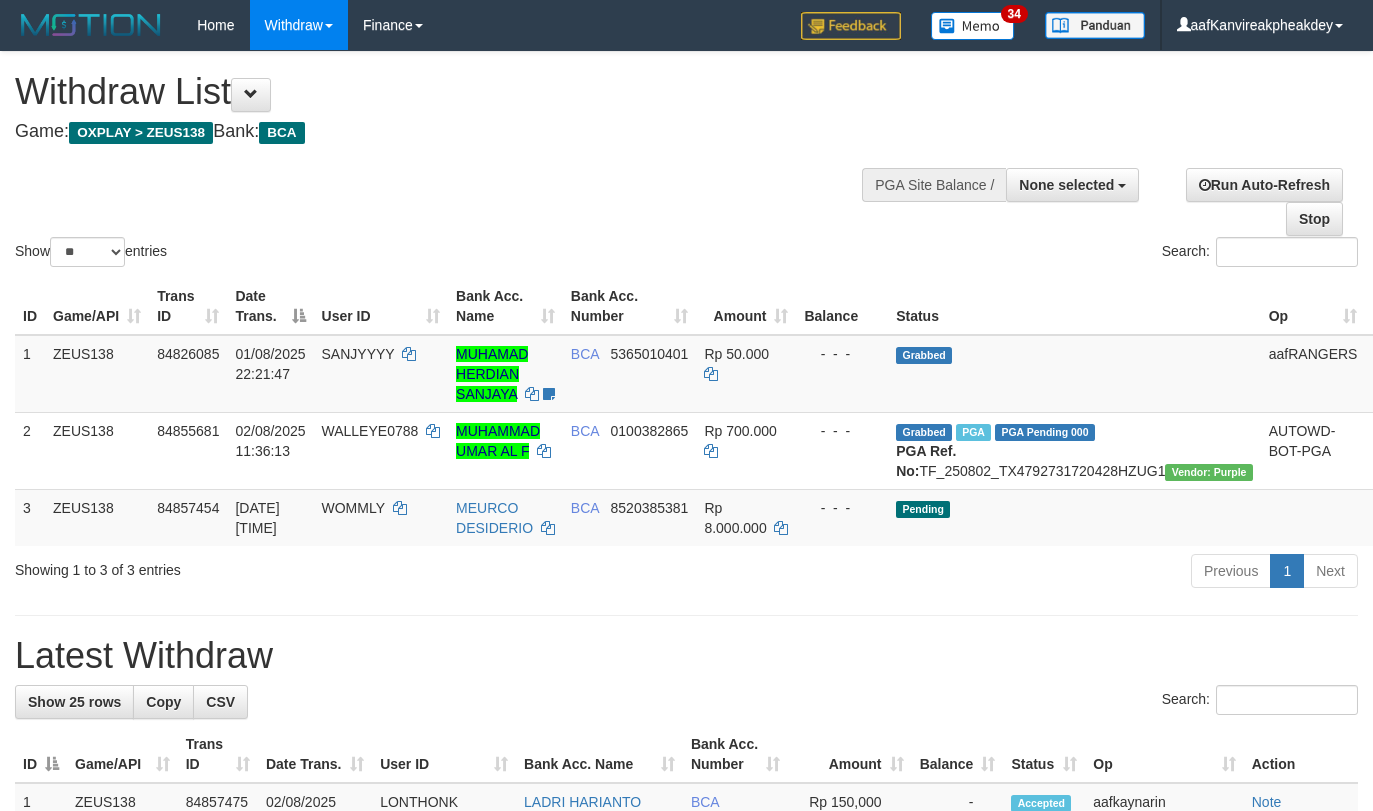 select 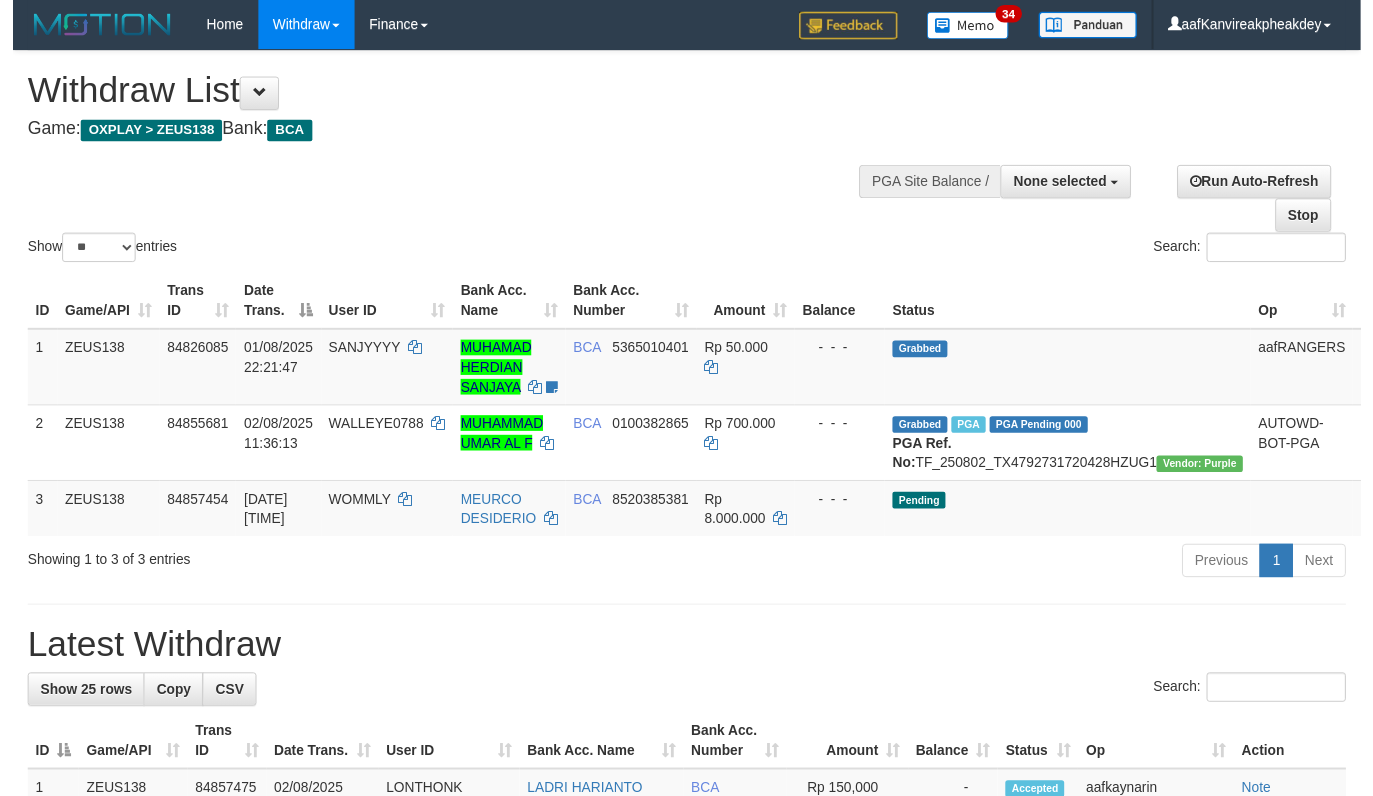 scroll, scrollTop: 0, scrollLeft: 0, axis: both 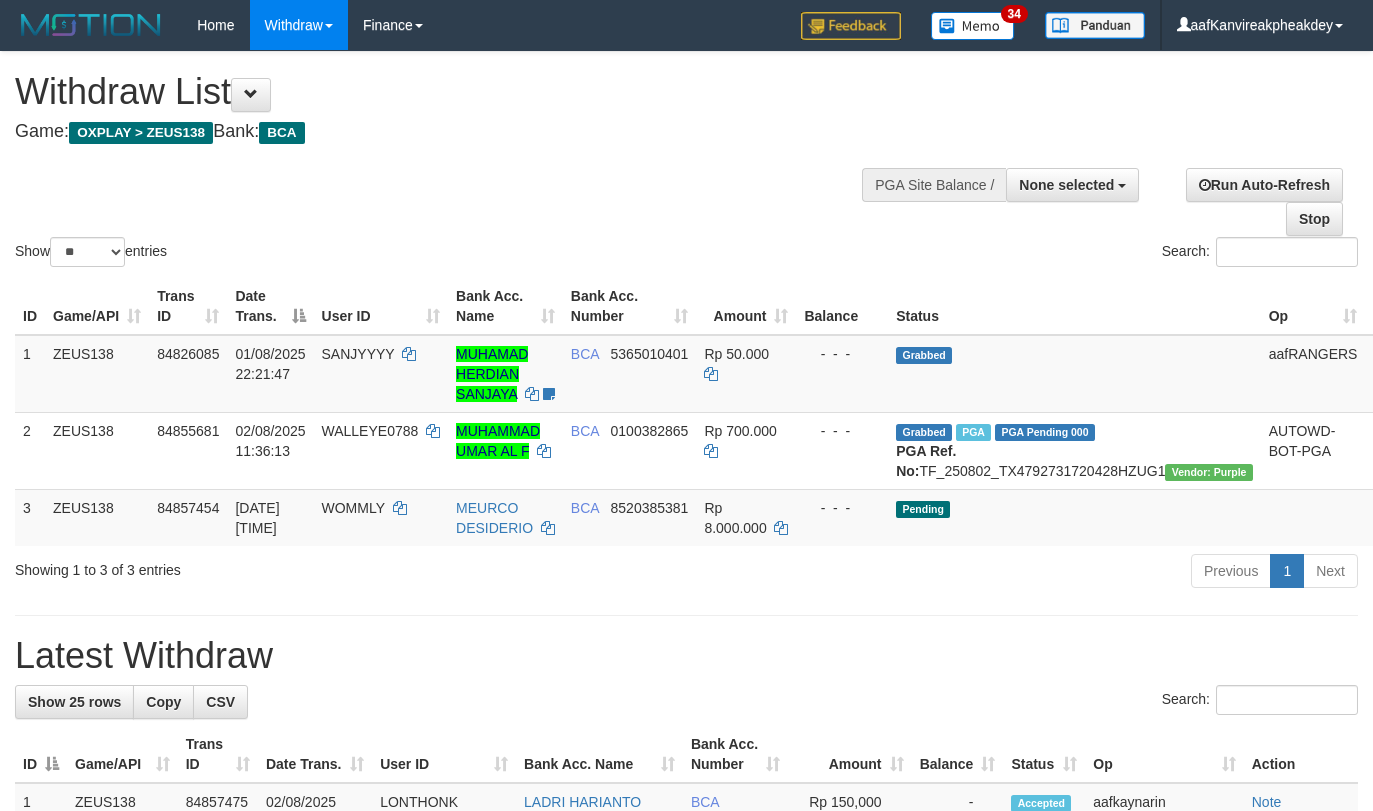 select 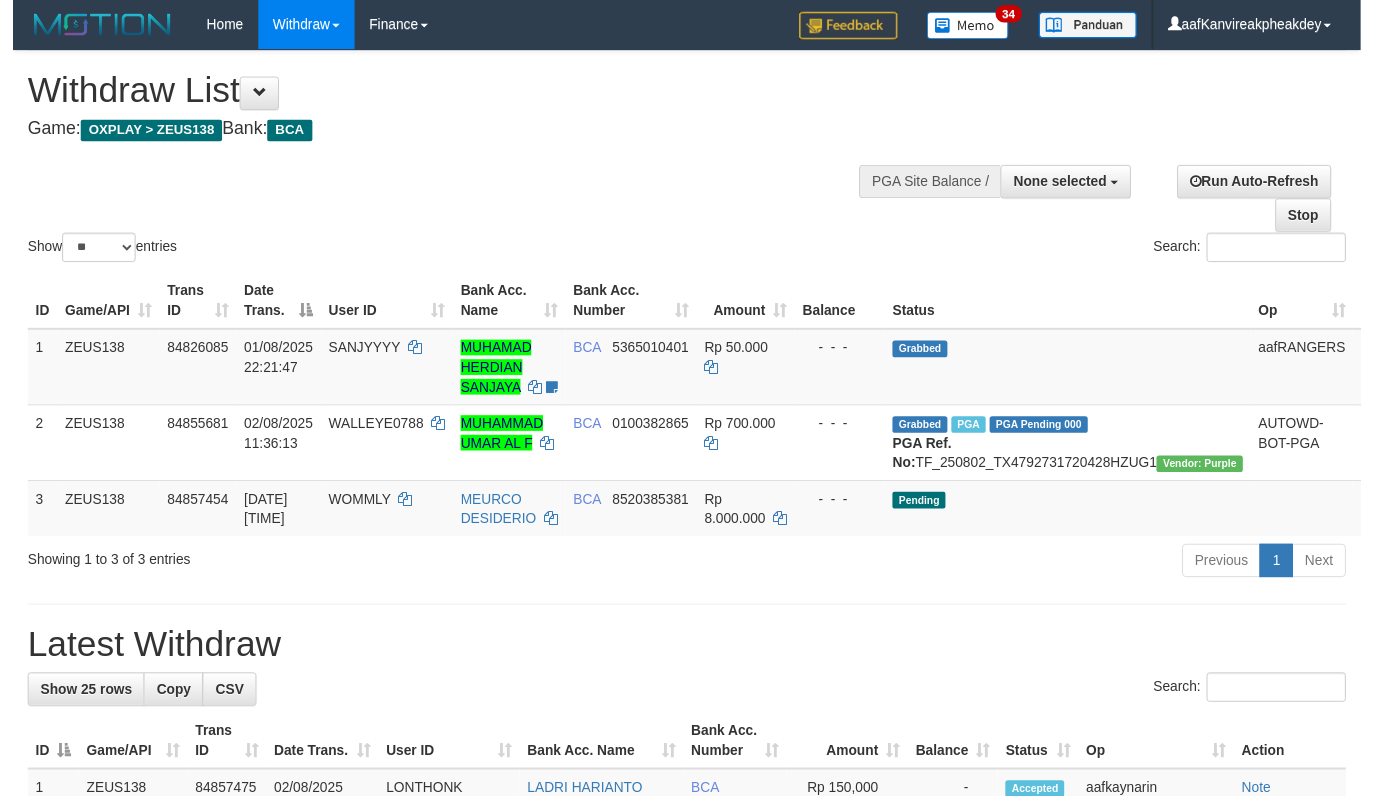 scroll, scrollTop: 0, scrollLeft: 0, axis: both 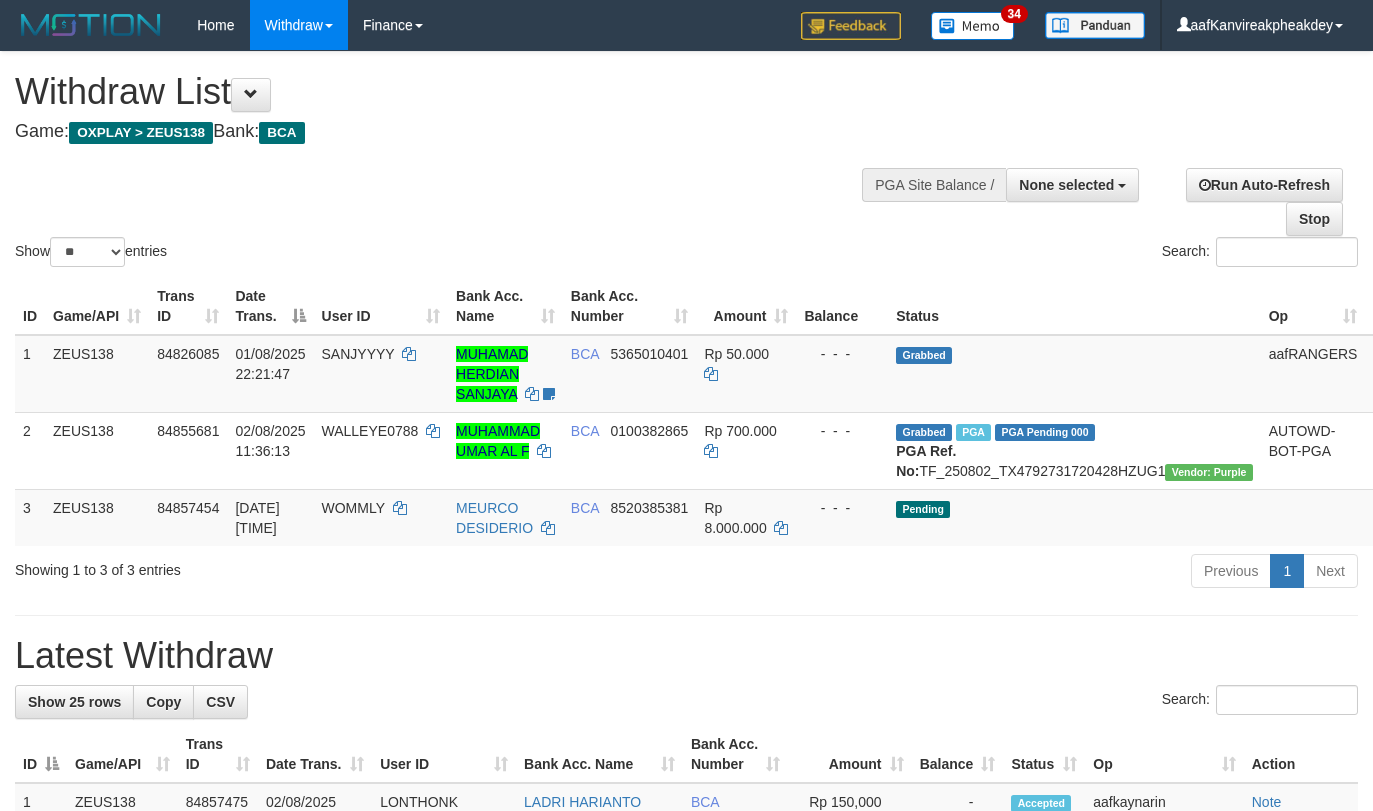 select 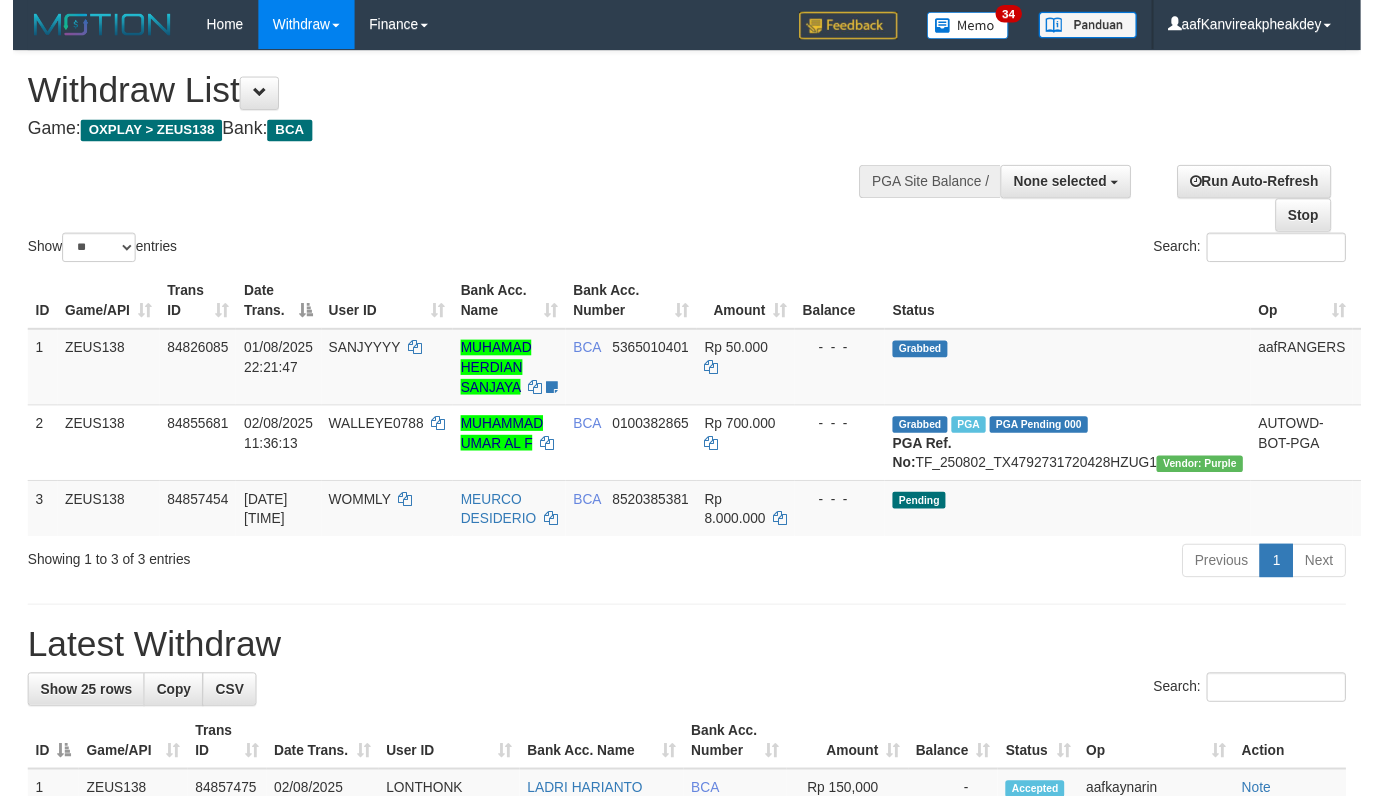 scroll, scrollTop: 0, scrollLeft: 0, axis: both 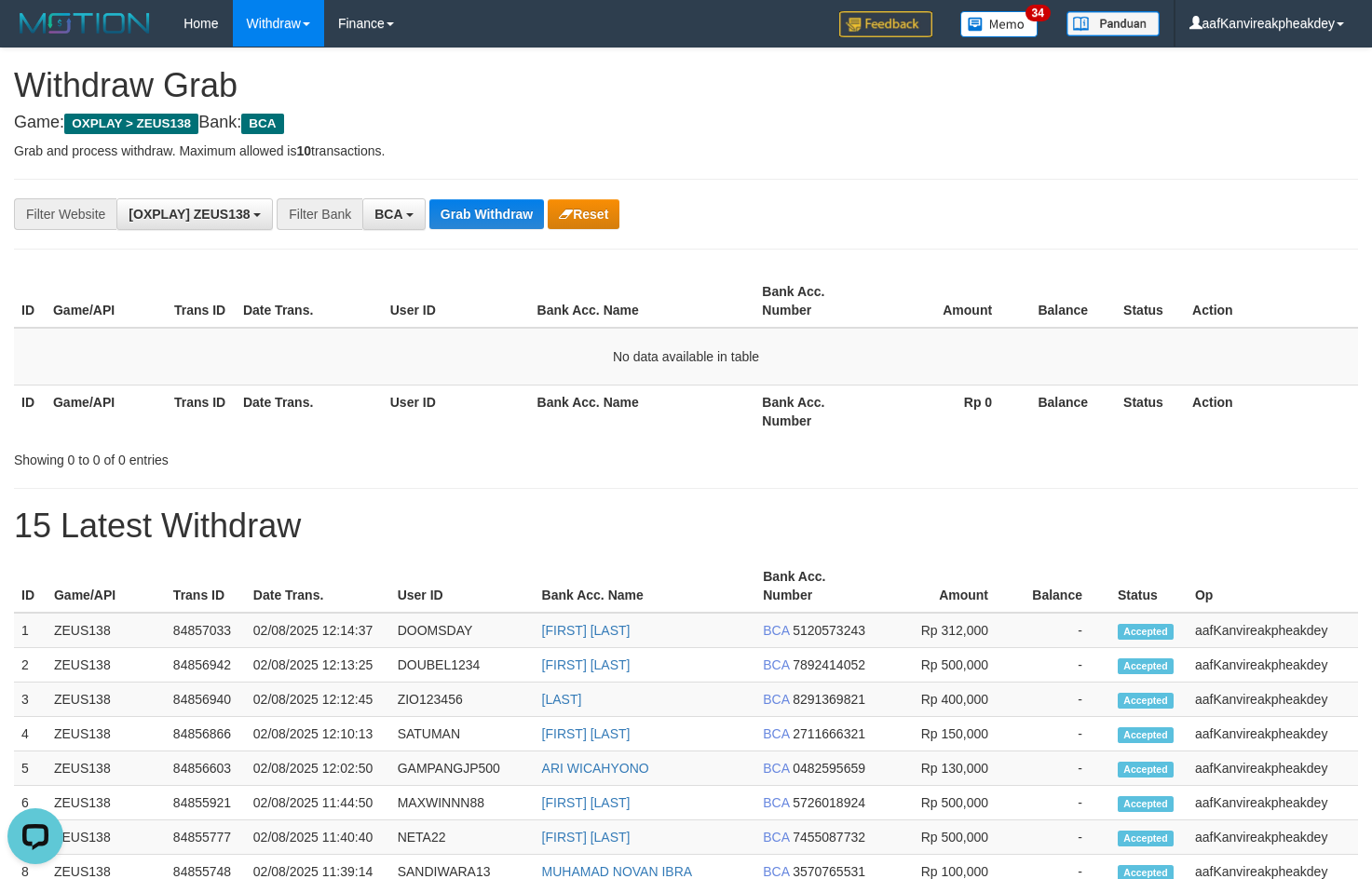 click on "**********" at bounding box center (686, 214) 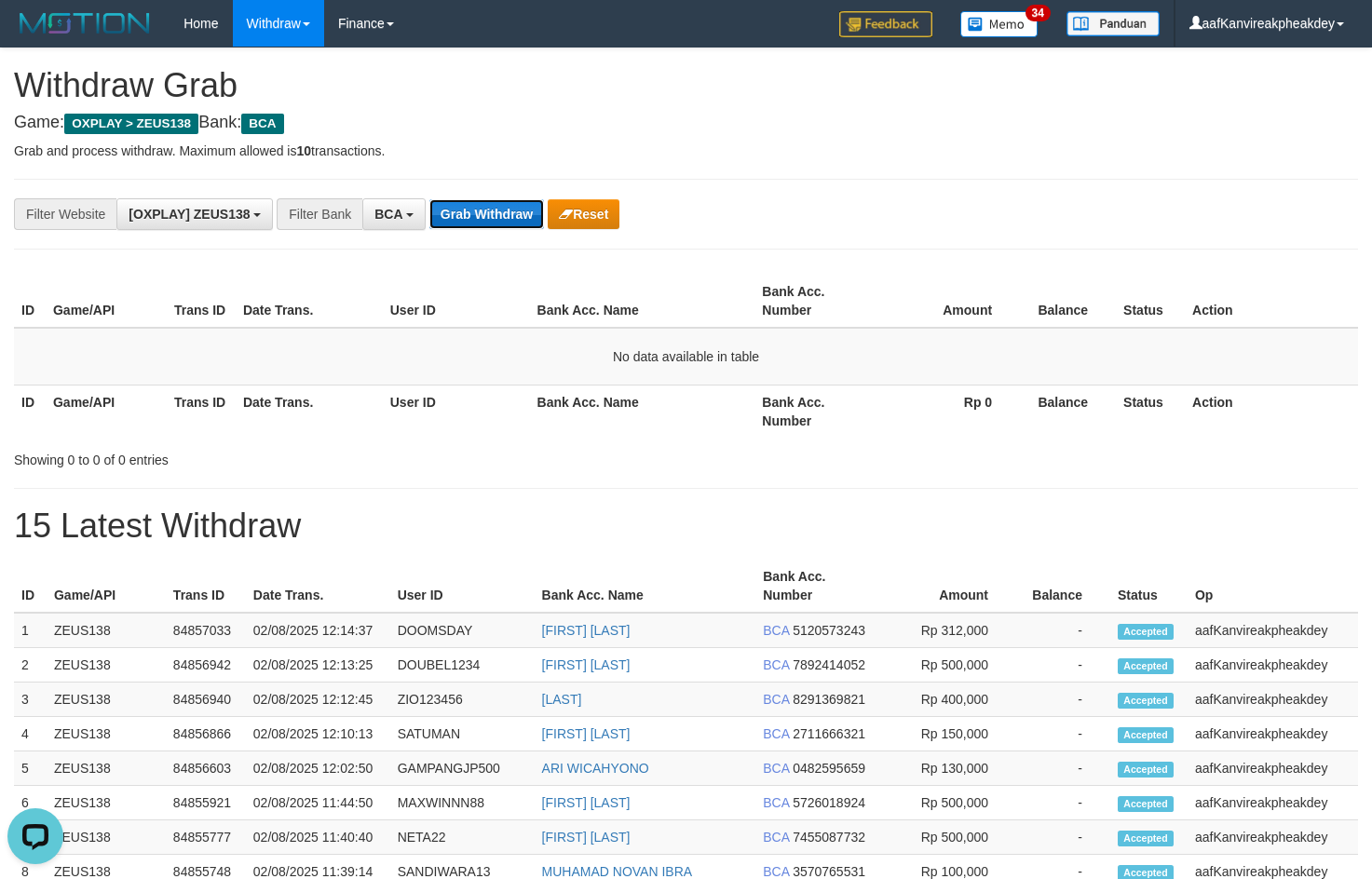 click on "Grab Withdraw" at bounding box center (486, 214) 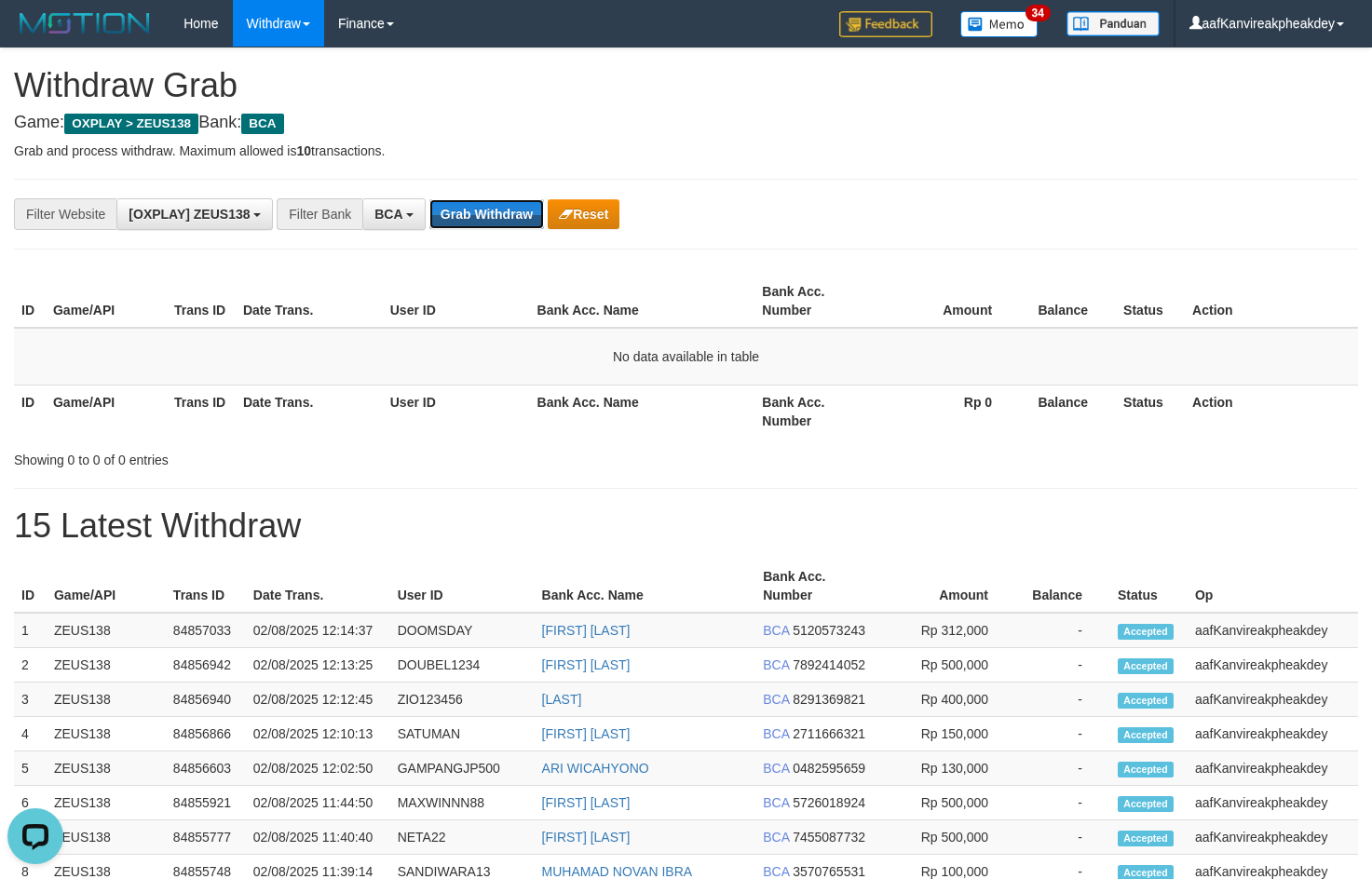 drag, startPoint x: 474, startPoint y: 205, endPoint x: 479, endPoint y: 237, distance: 32.38827 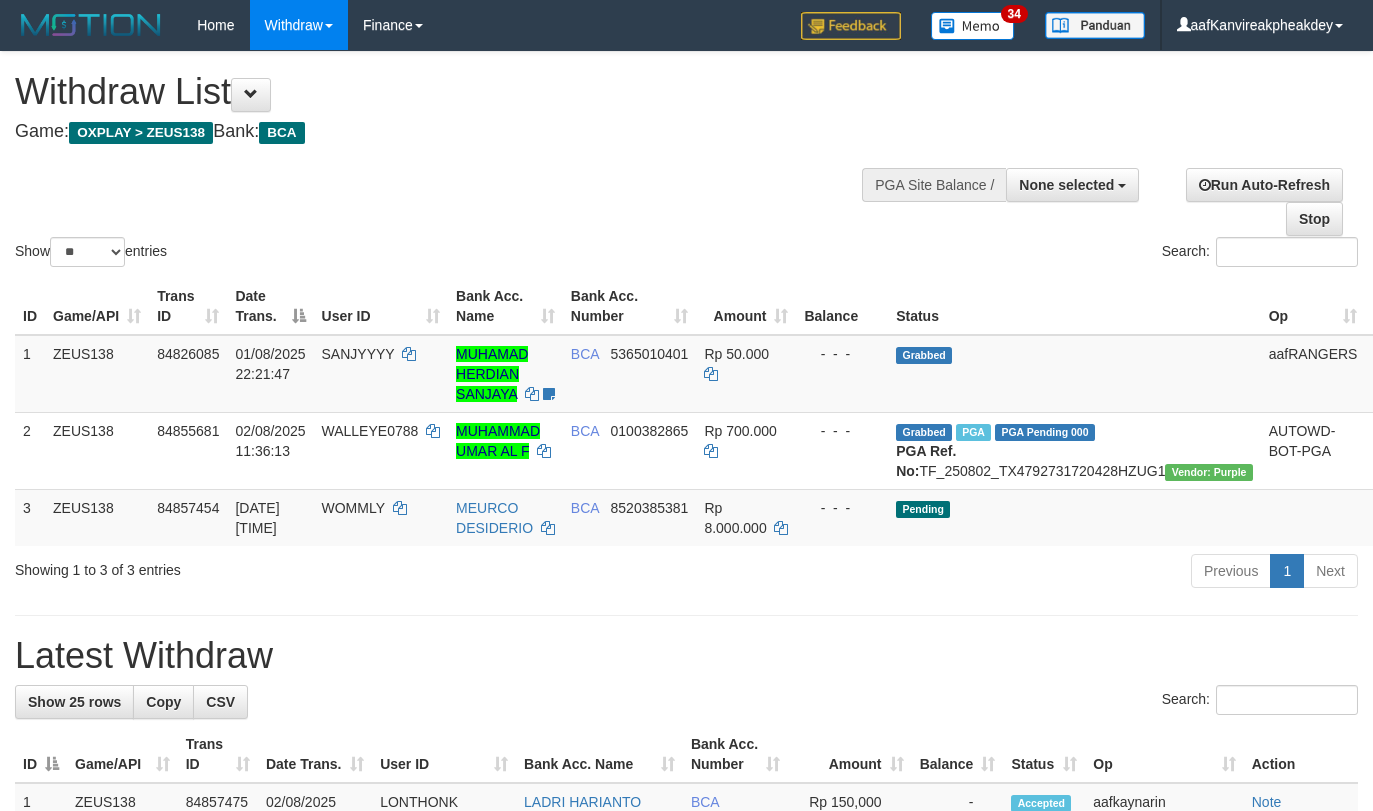 select 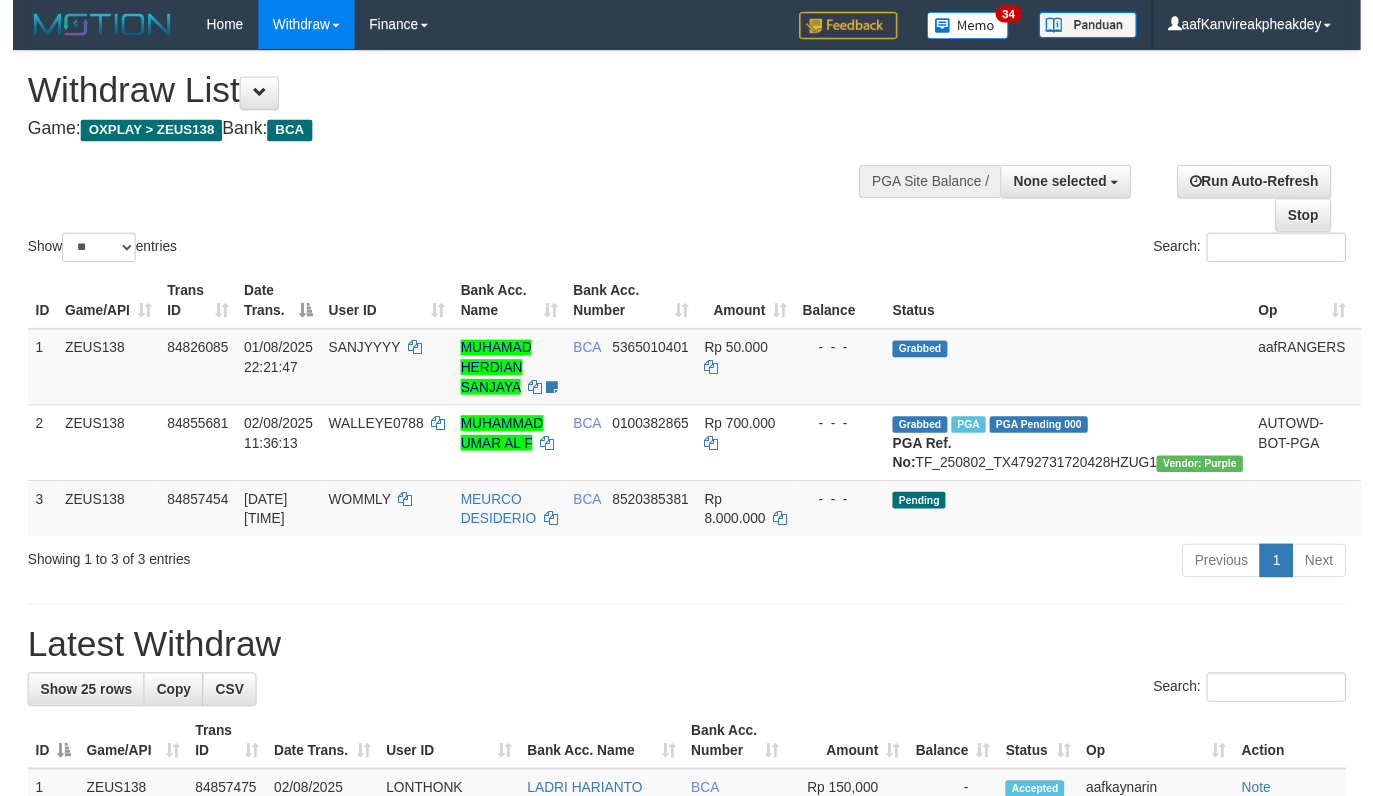 scroll, scrollTop: 0, scrollLeft: 0, axis: both 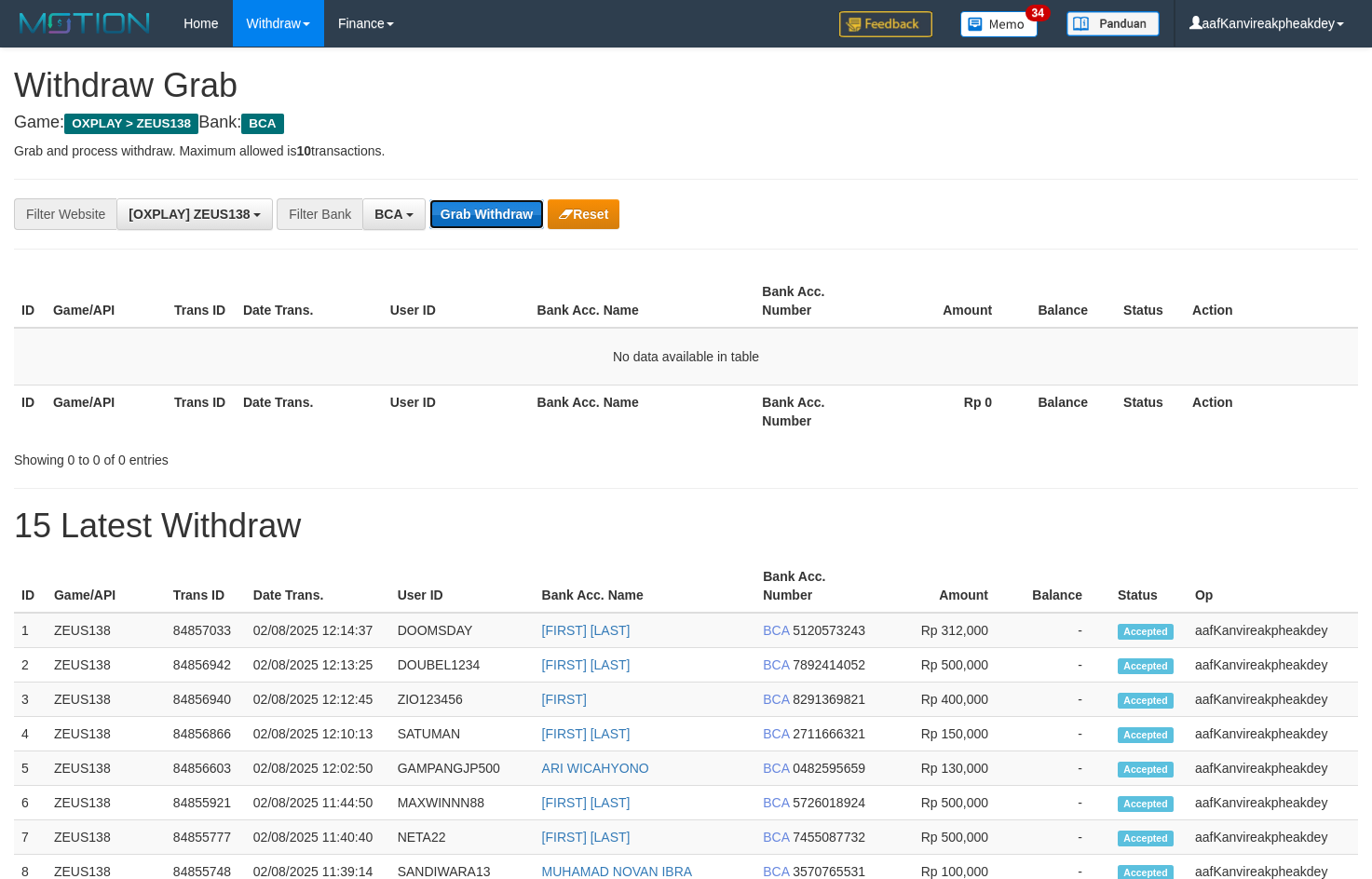 click on "Grab Withdraw" at bounding box center [486, 214] 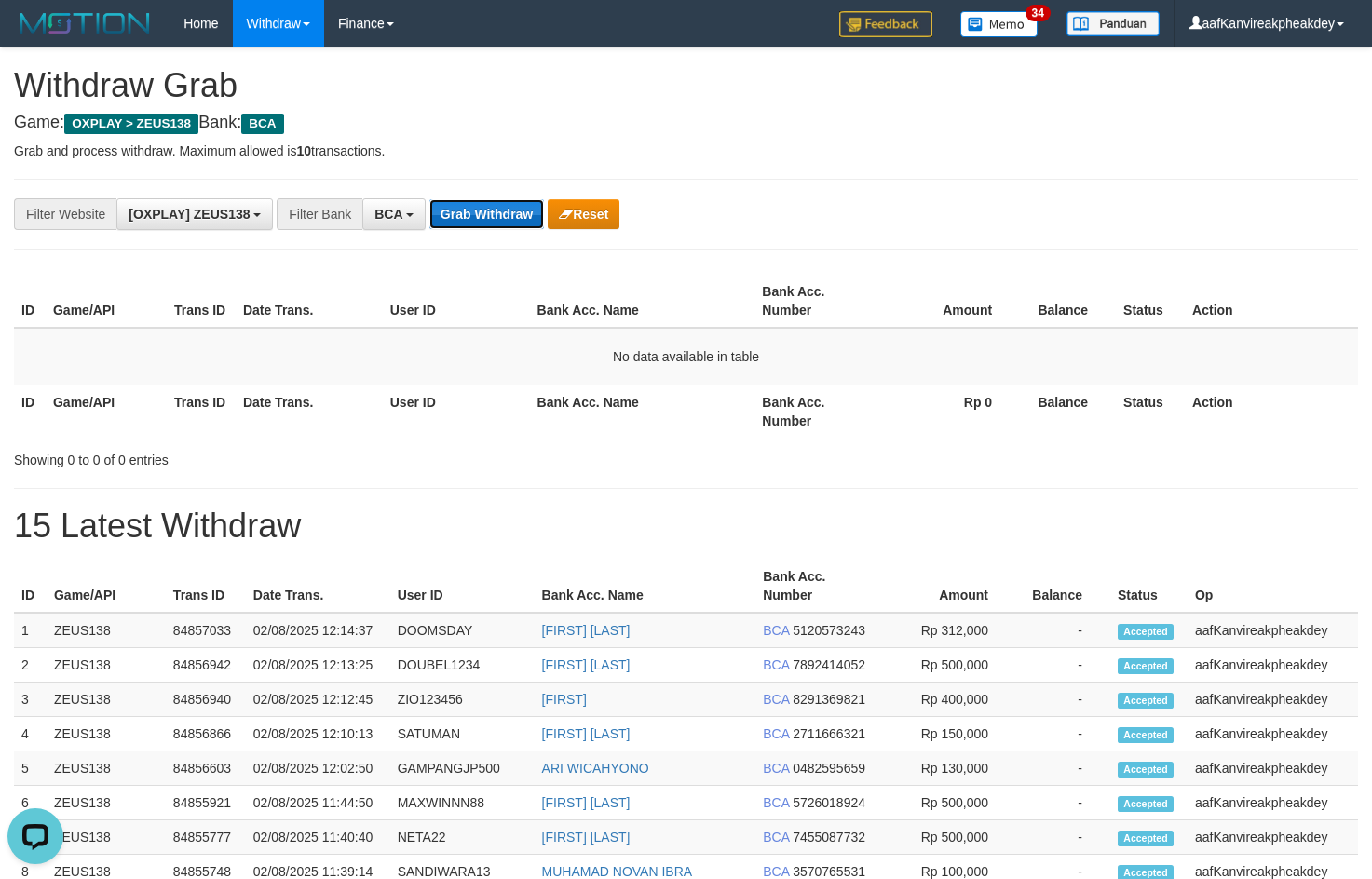 scroll, scrollTop: 0, scrollLeft: 0, axis: both 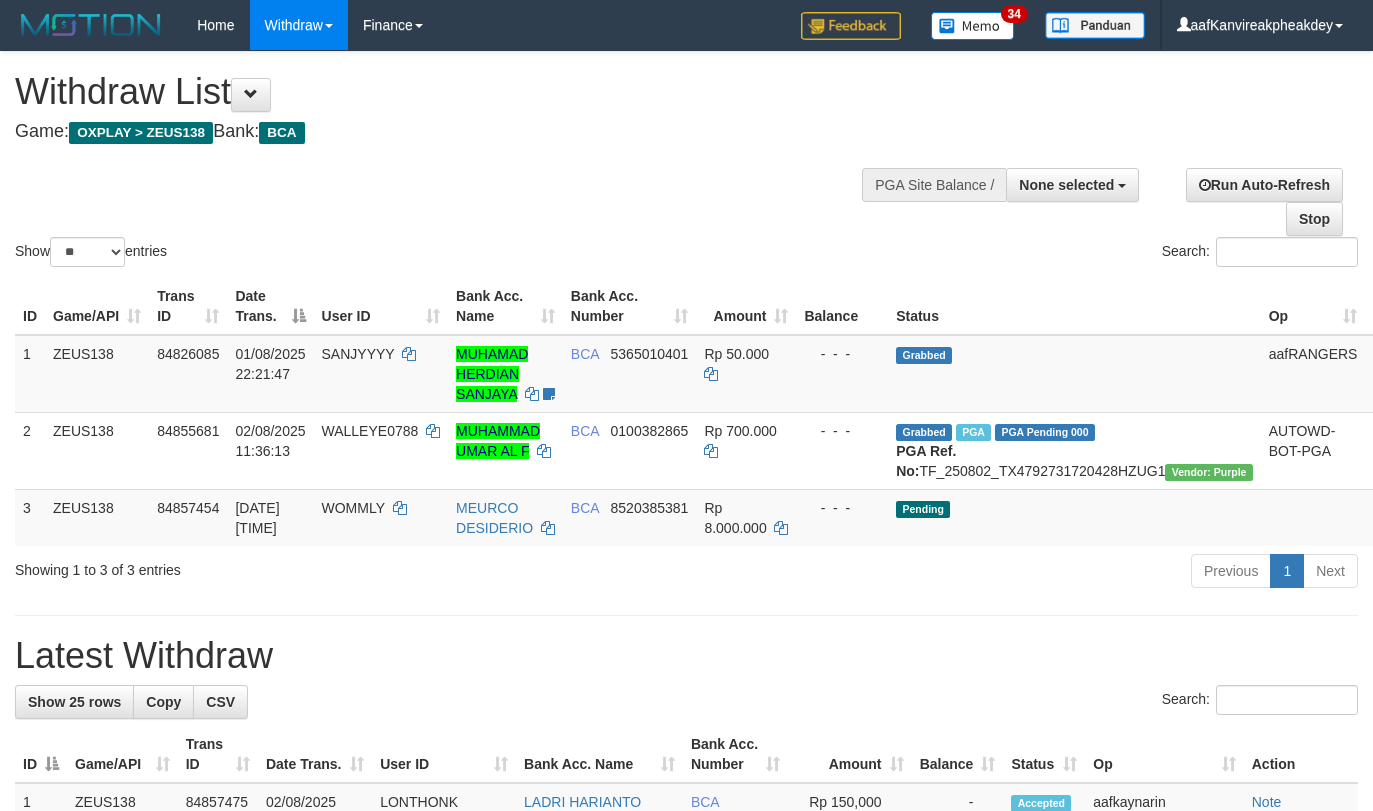 select 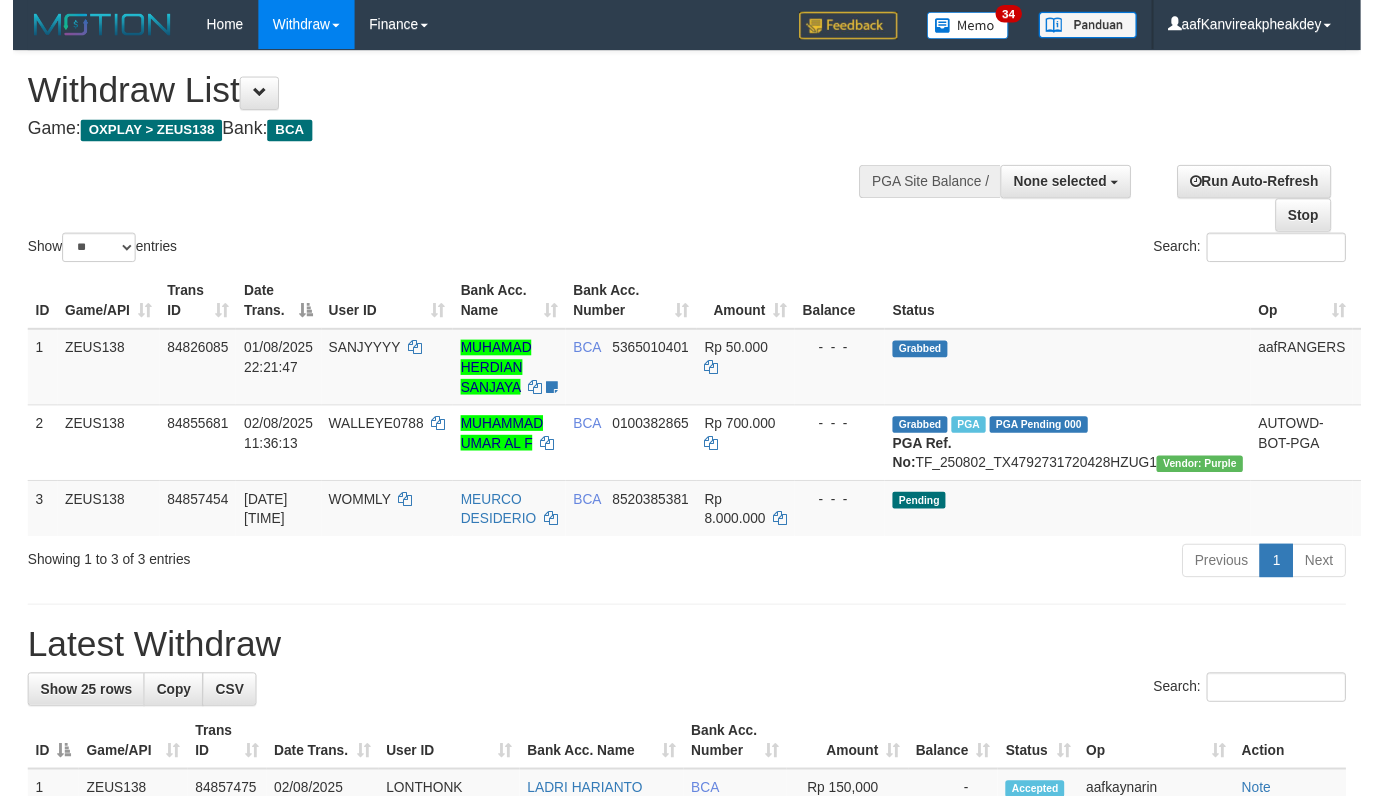 scroll, scrollTop: 0, scrollLeft: 0, axis: both 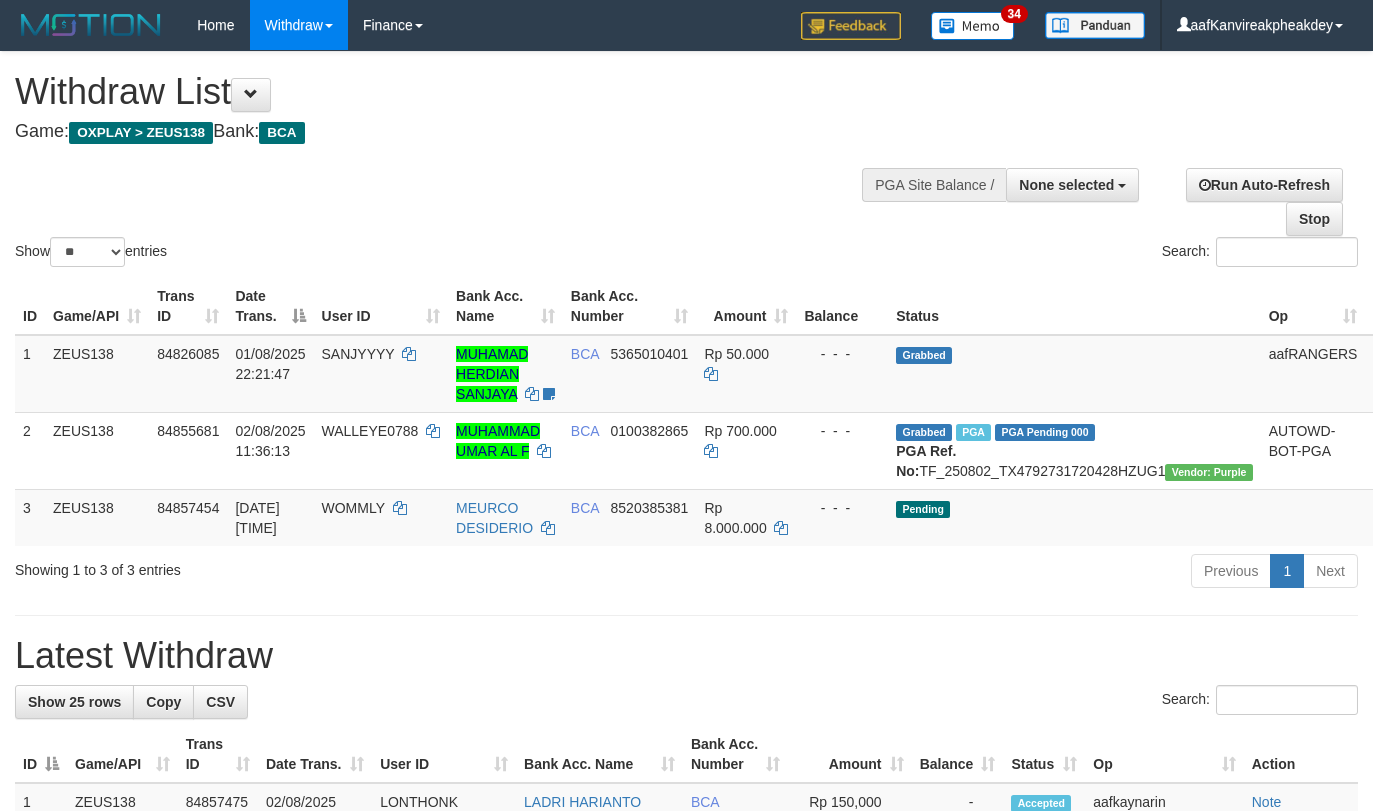 select 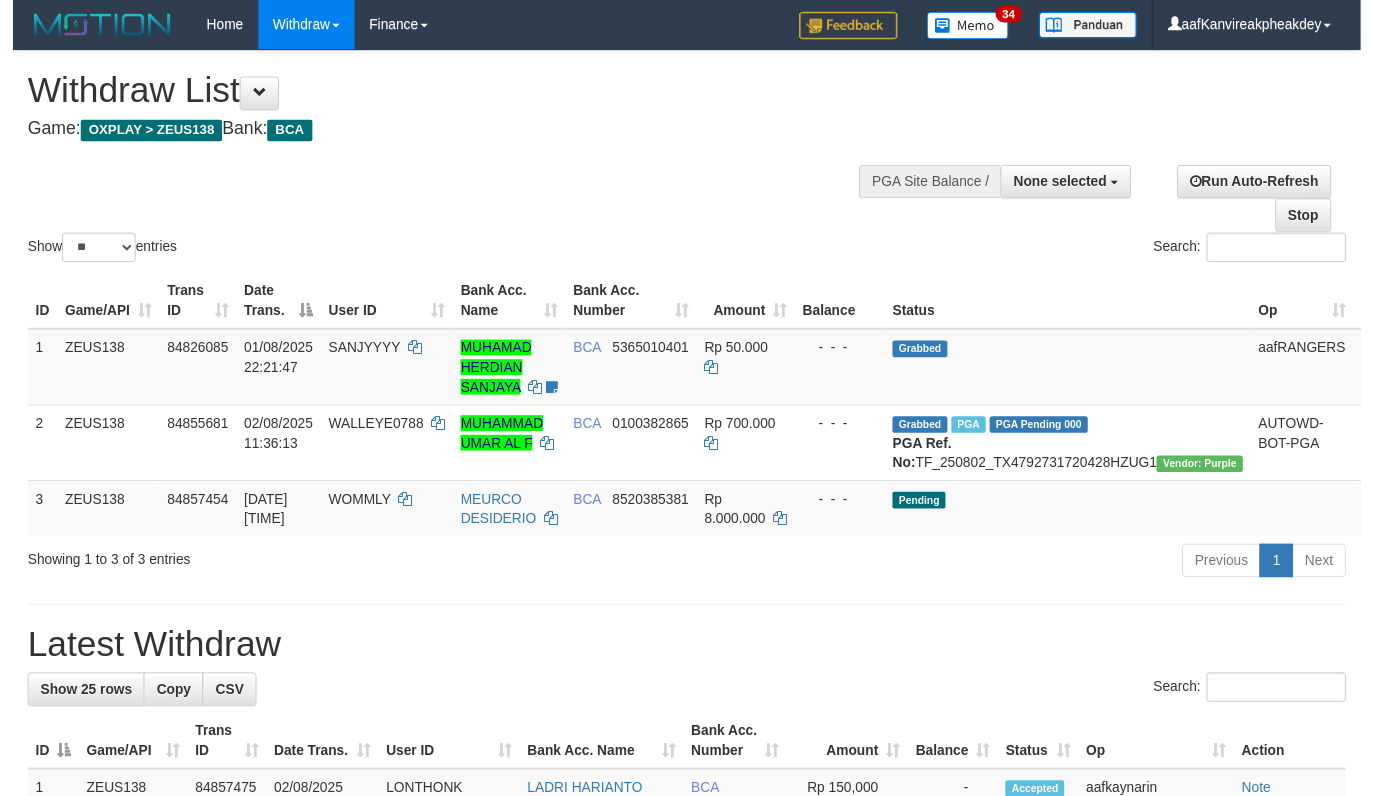 scroll, scrollTop: 0, scrollLeft: 0, axis: both 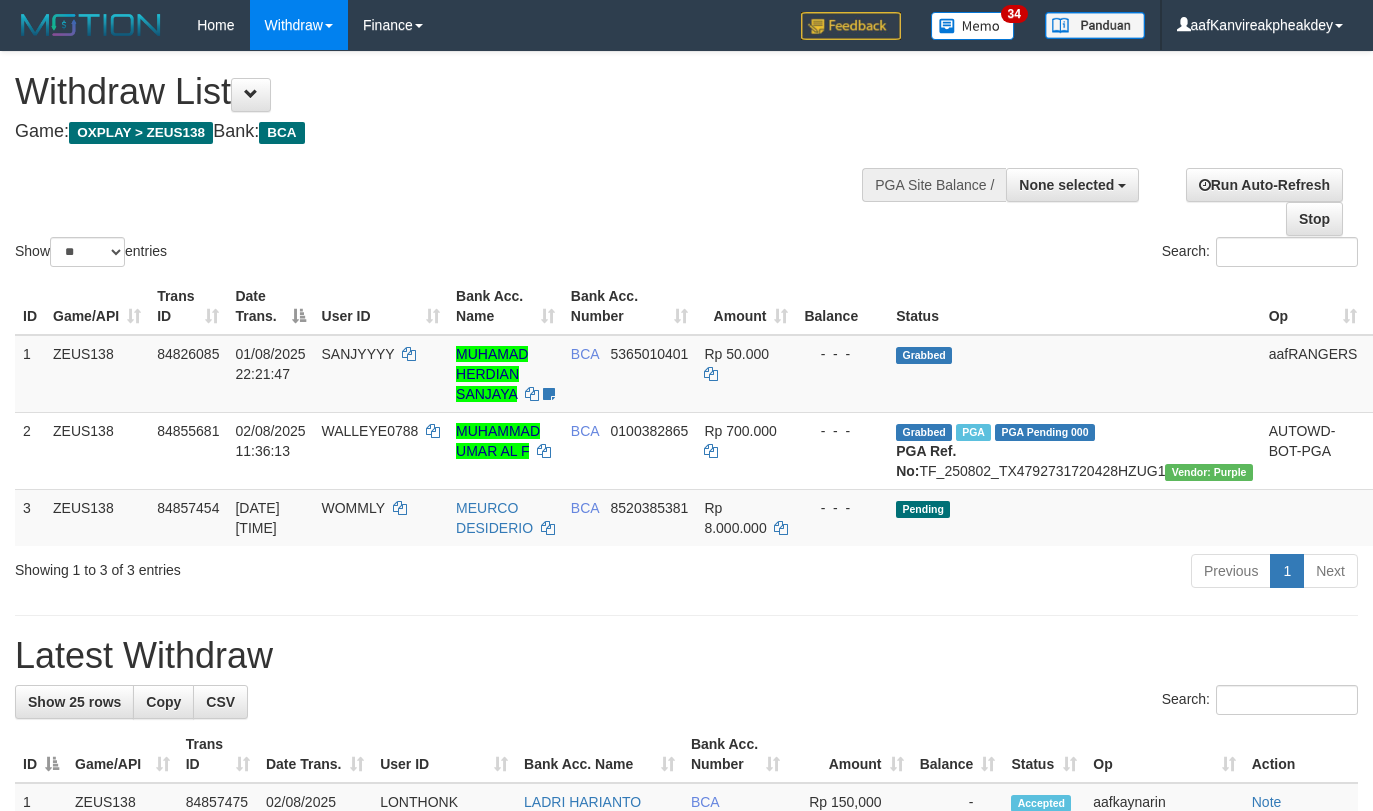 select 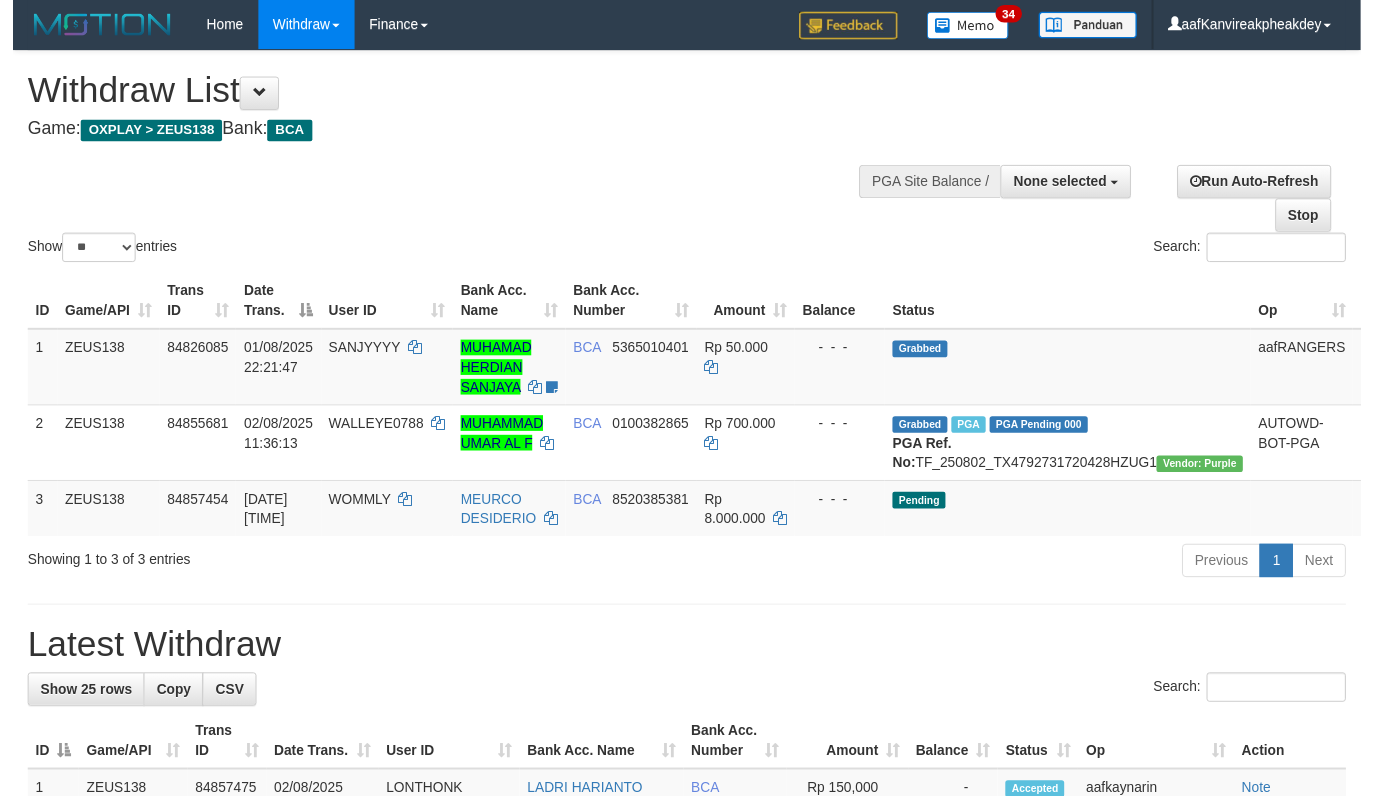 scroll, scrollTop: 0, scrollLeft: 0, axis: both 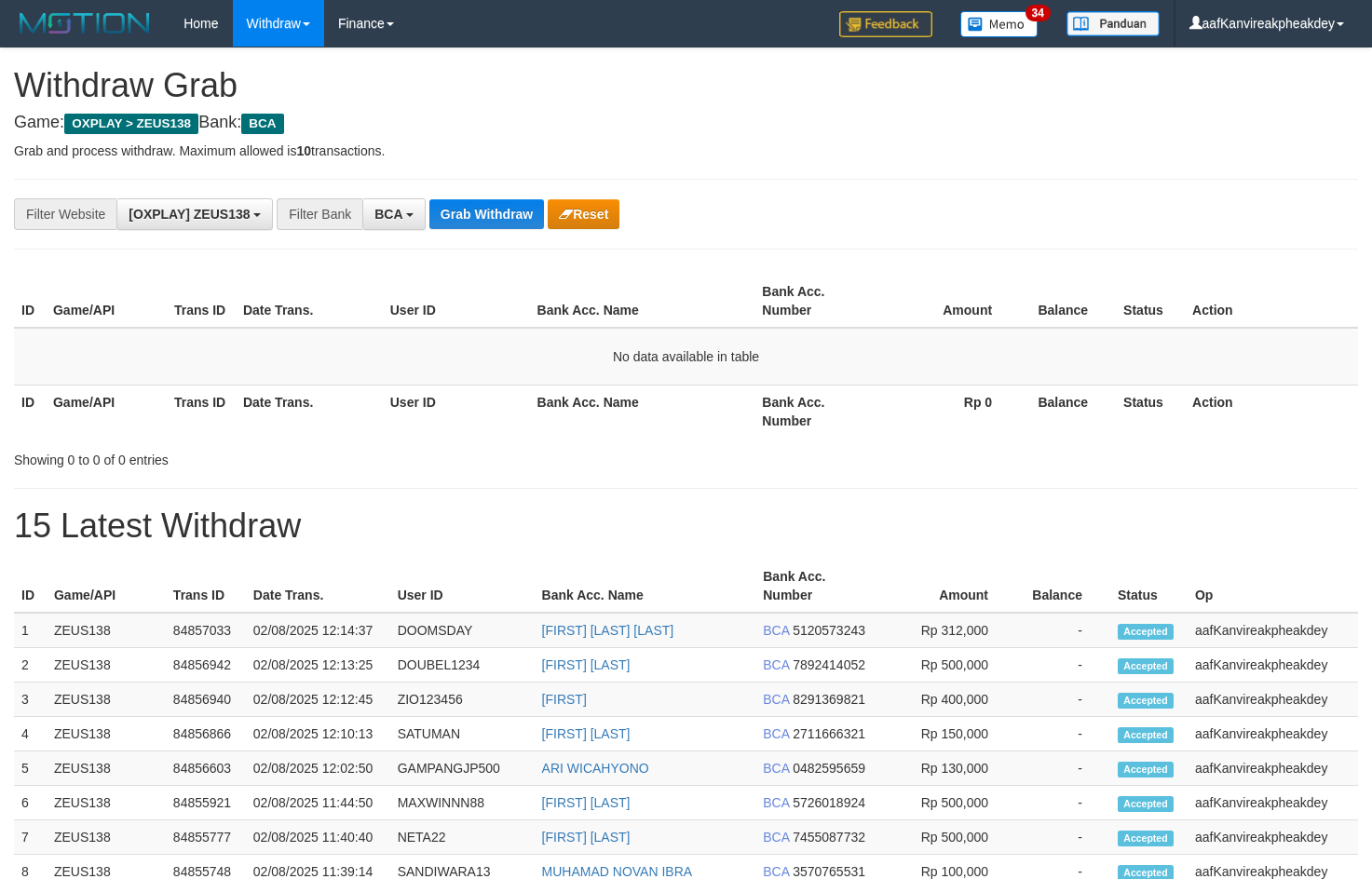 click on "Grab Withdraw" at bounding box center (486, 214) 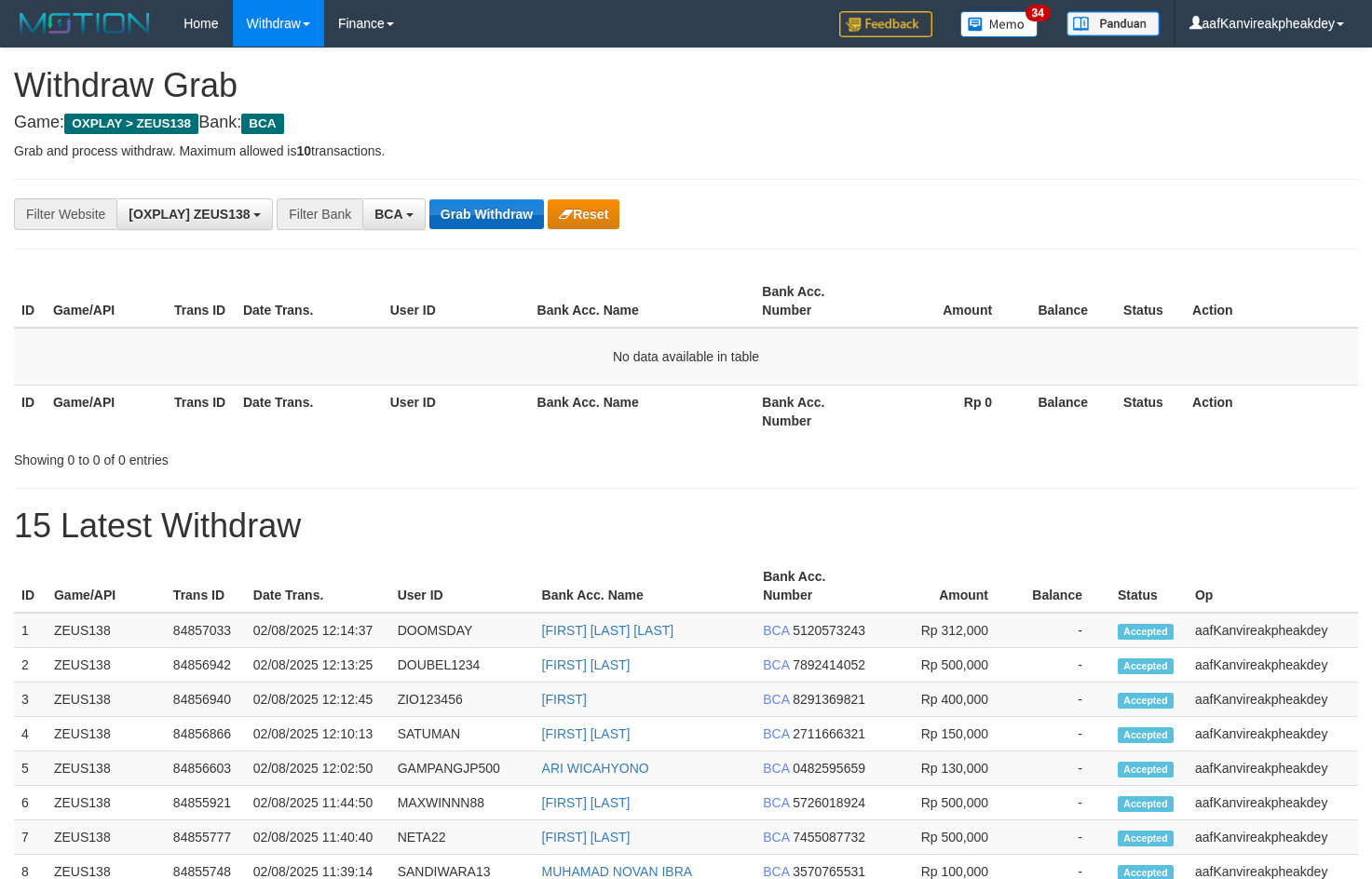 scroll, scrollTop: 0, scrollLeft: 0, axis: both 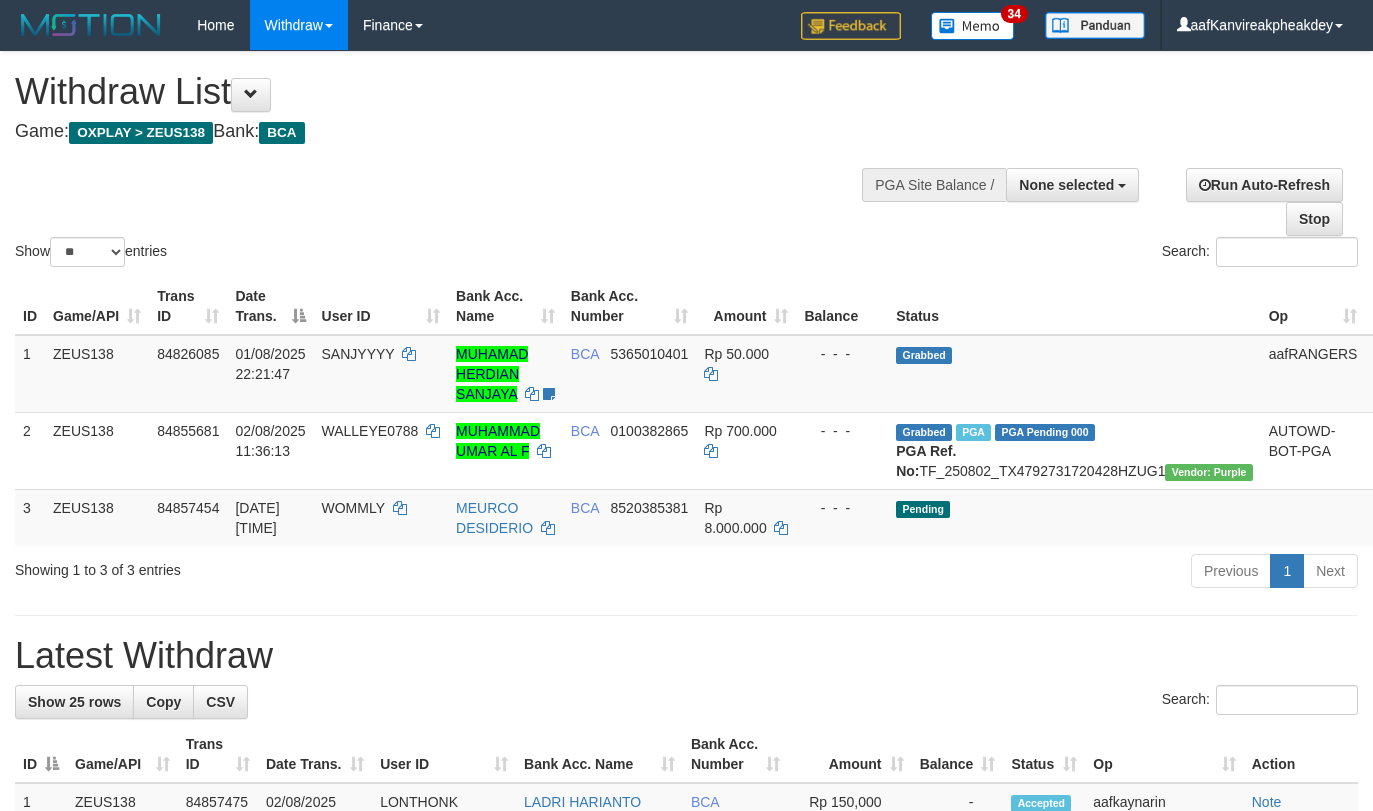 select 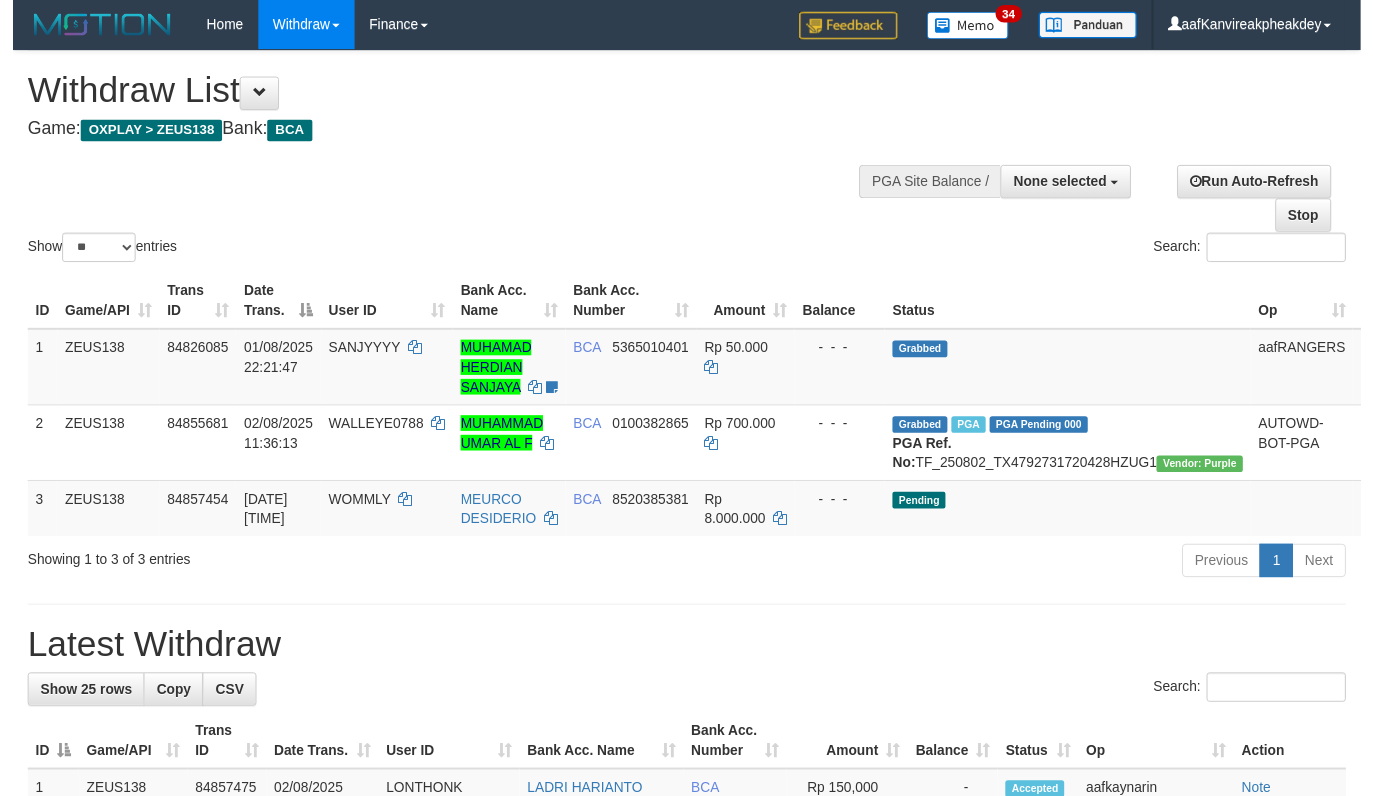 scroll, scrollTop: 0, scrollLeft: 0, axis: both 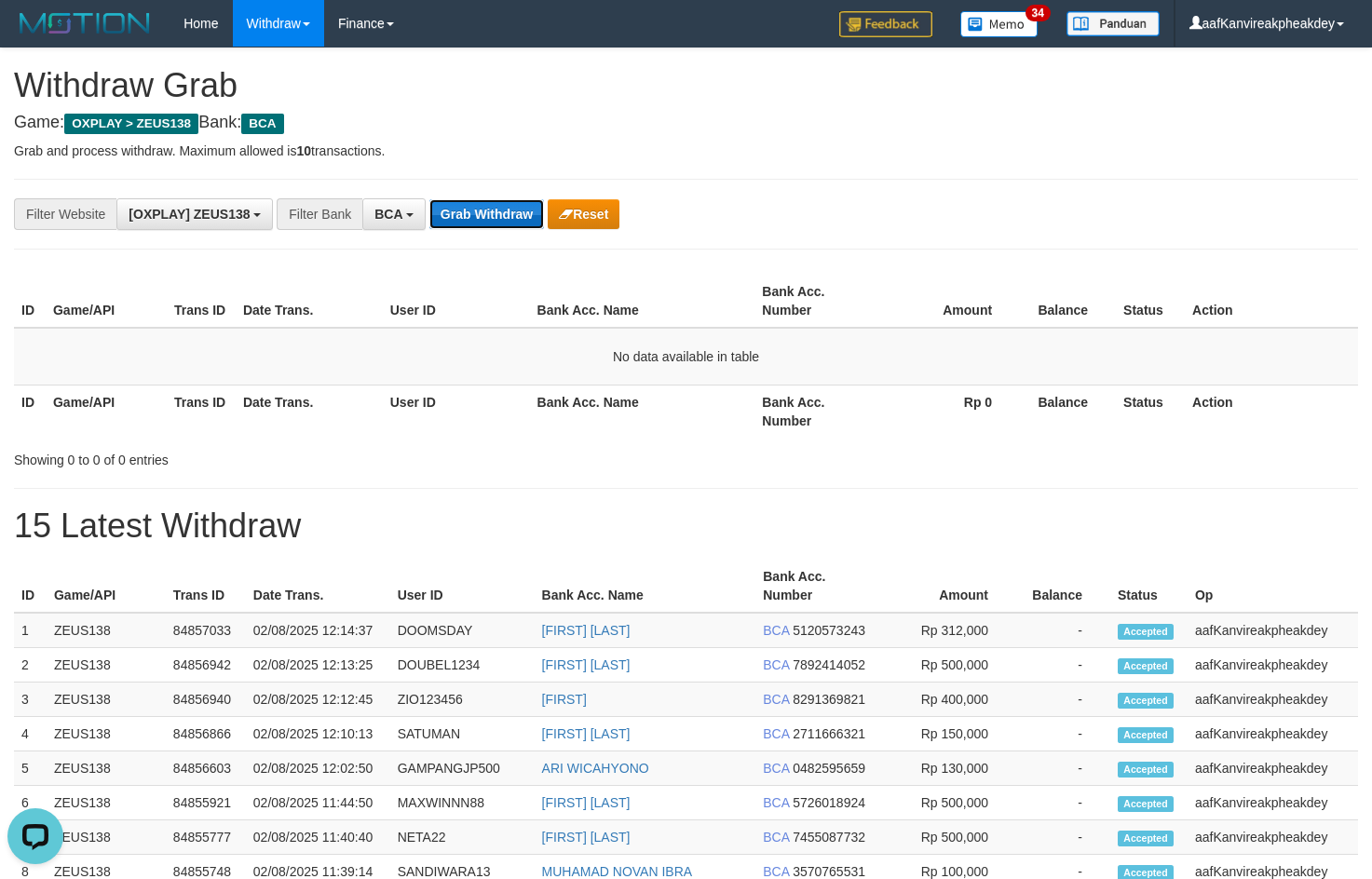 click on "Grab Withdraw" at bounding box center [486, 214] 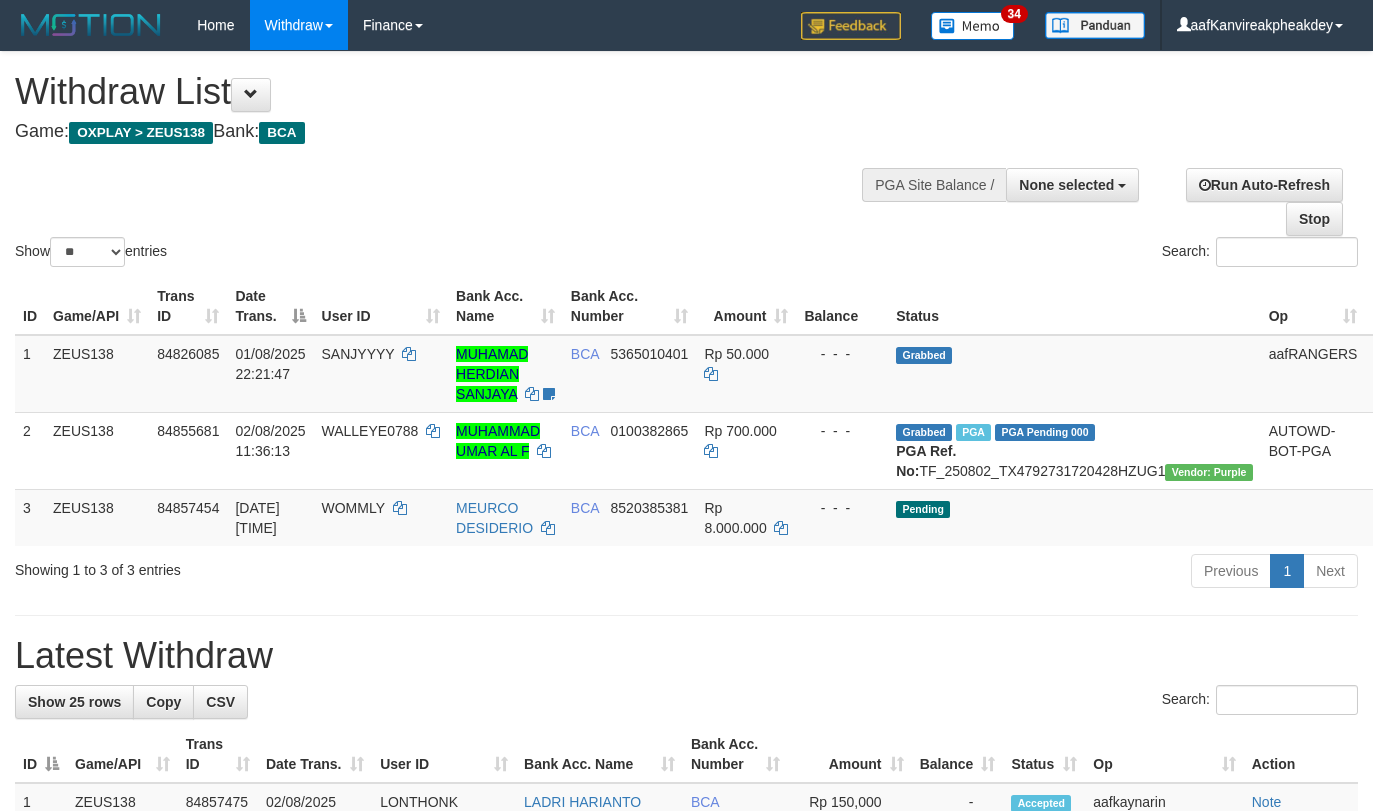 select 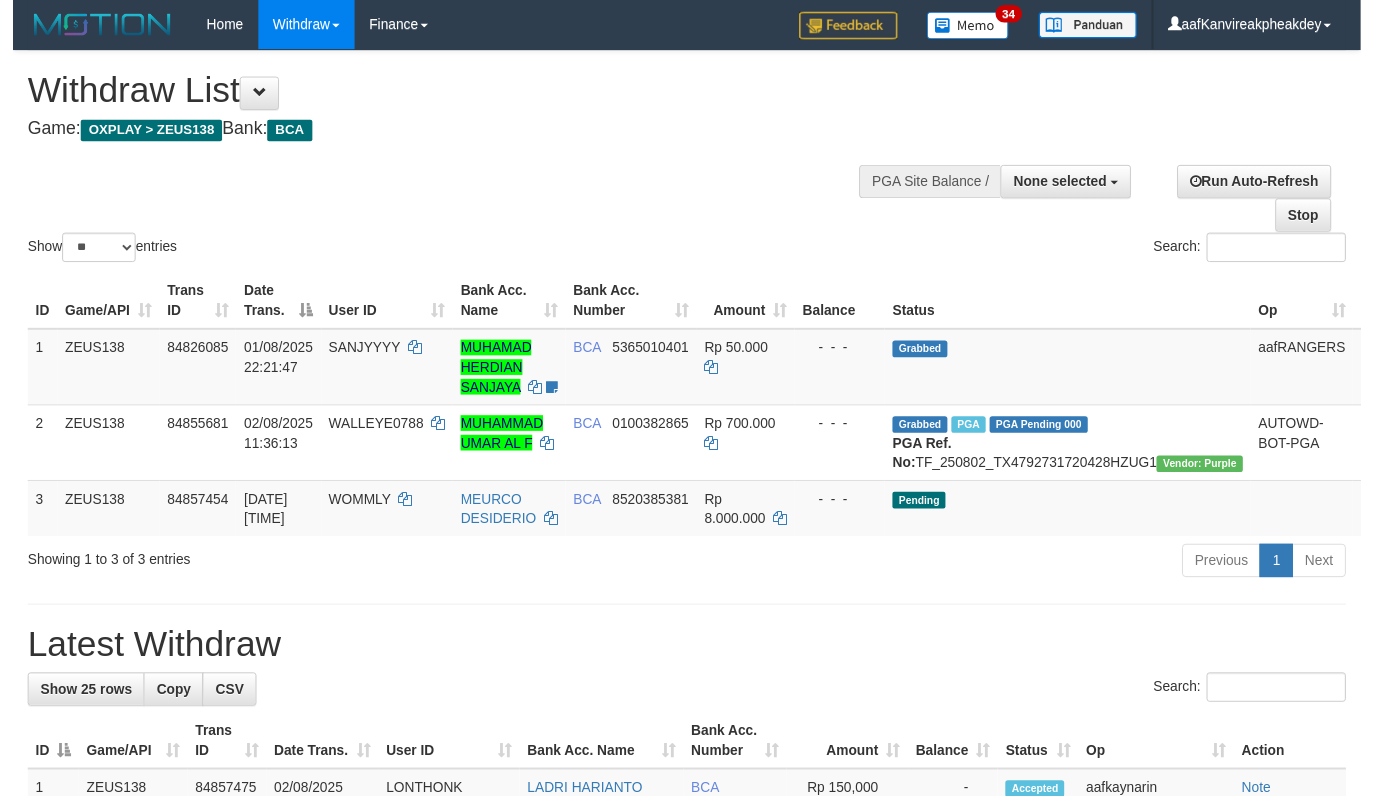 scroll, scrollTop: 0, scrollLeft: 0, axis: both 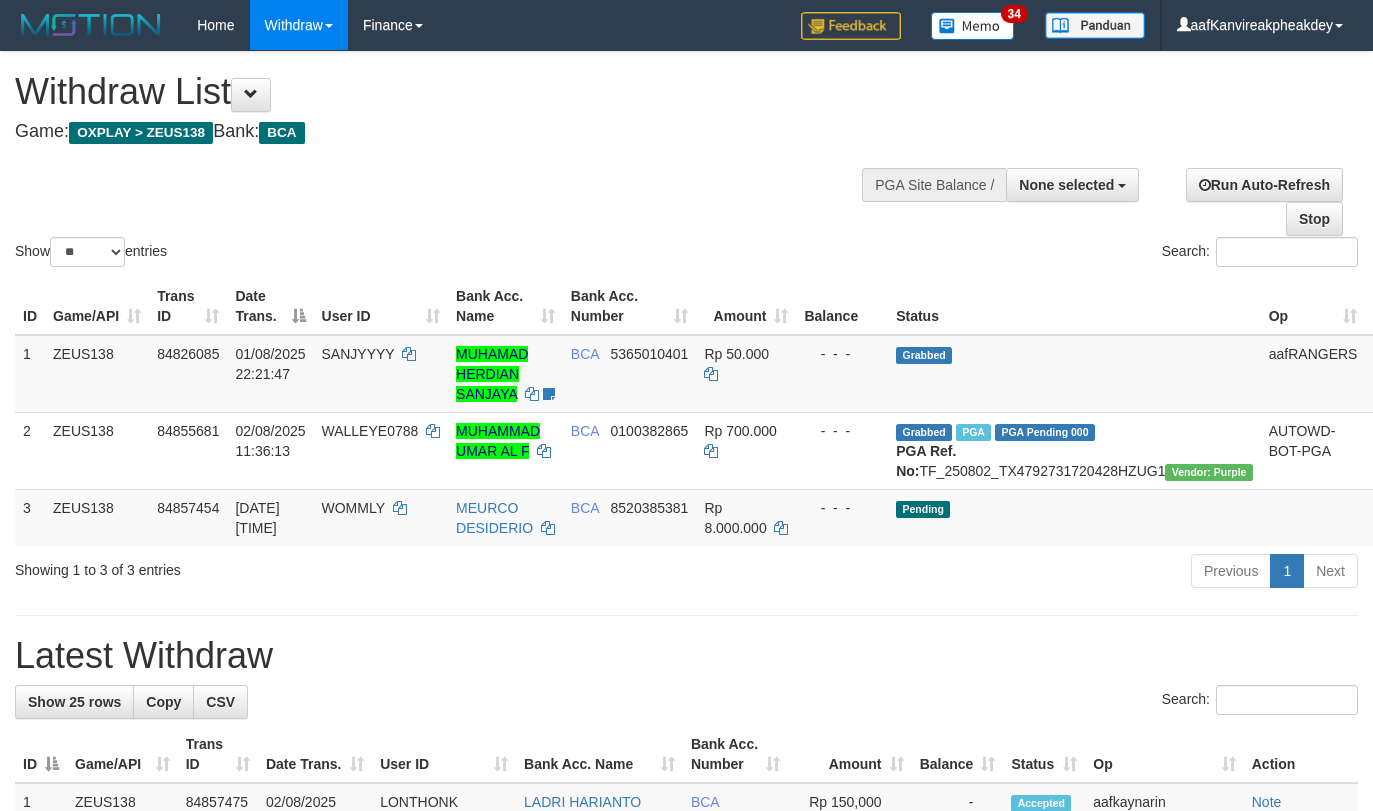 select 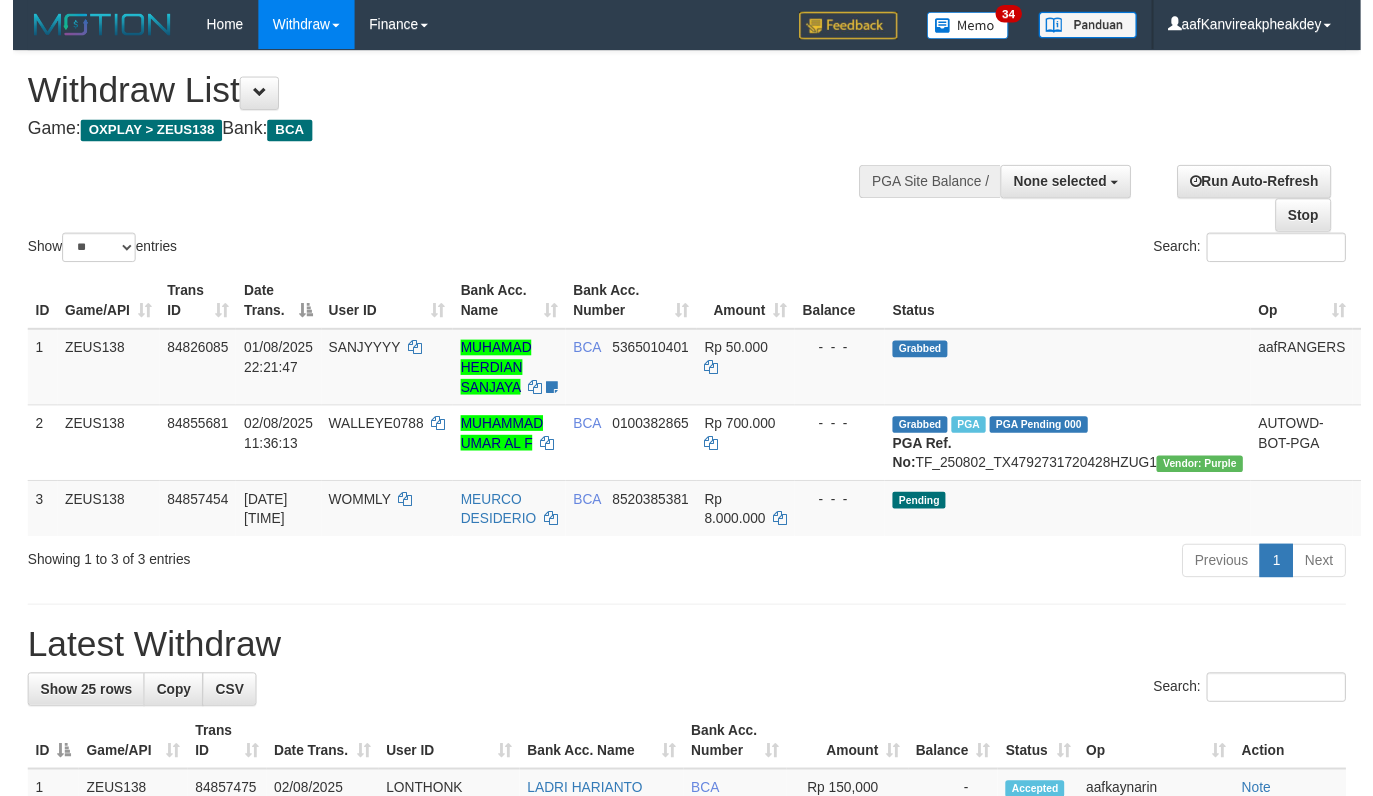 scroll, scrollTop: 0, scrollLeft: 0, axis: both 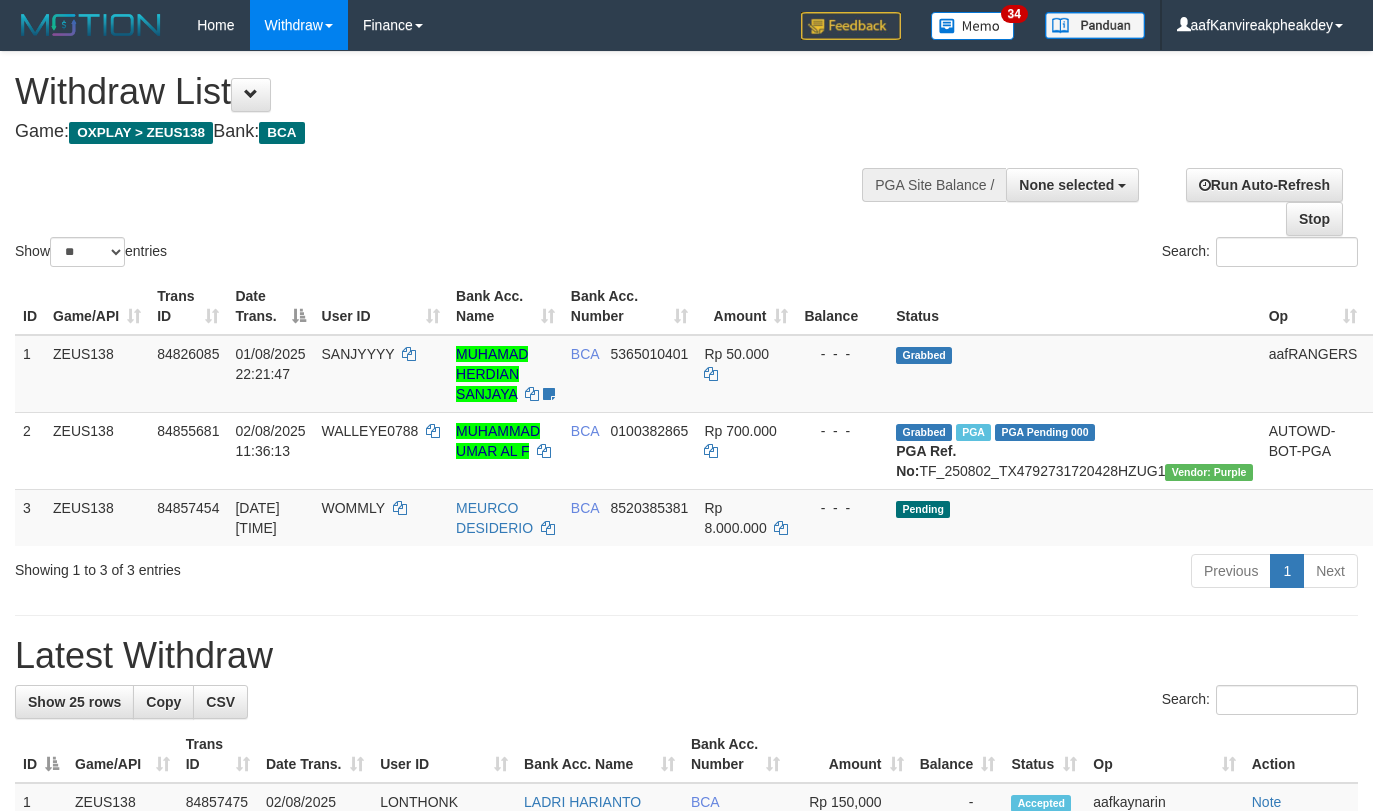 select 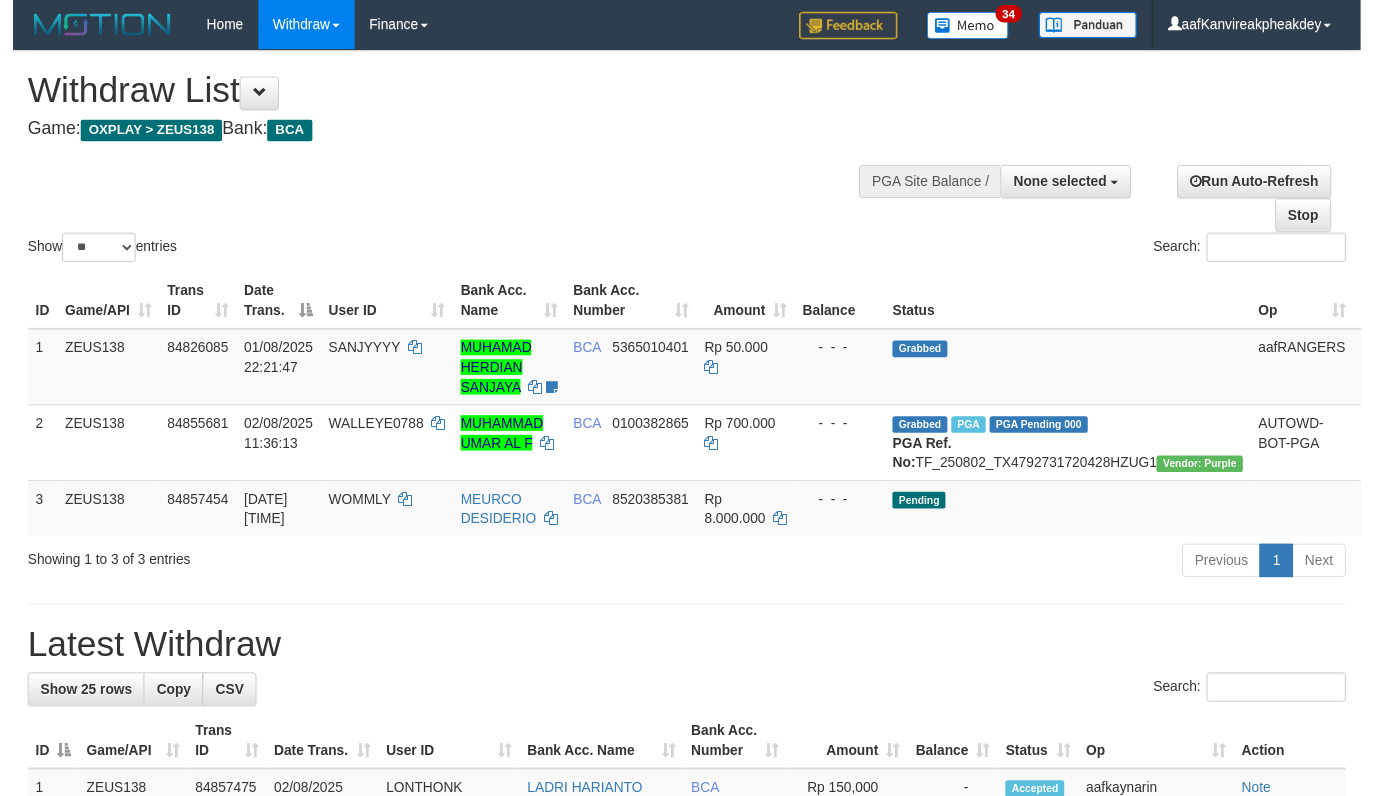 scroll, scrollTop: 0, scrollLeft: 0, axis: both 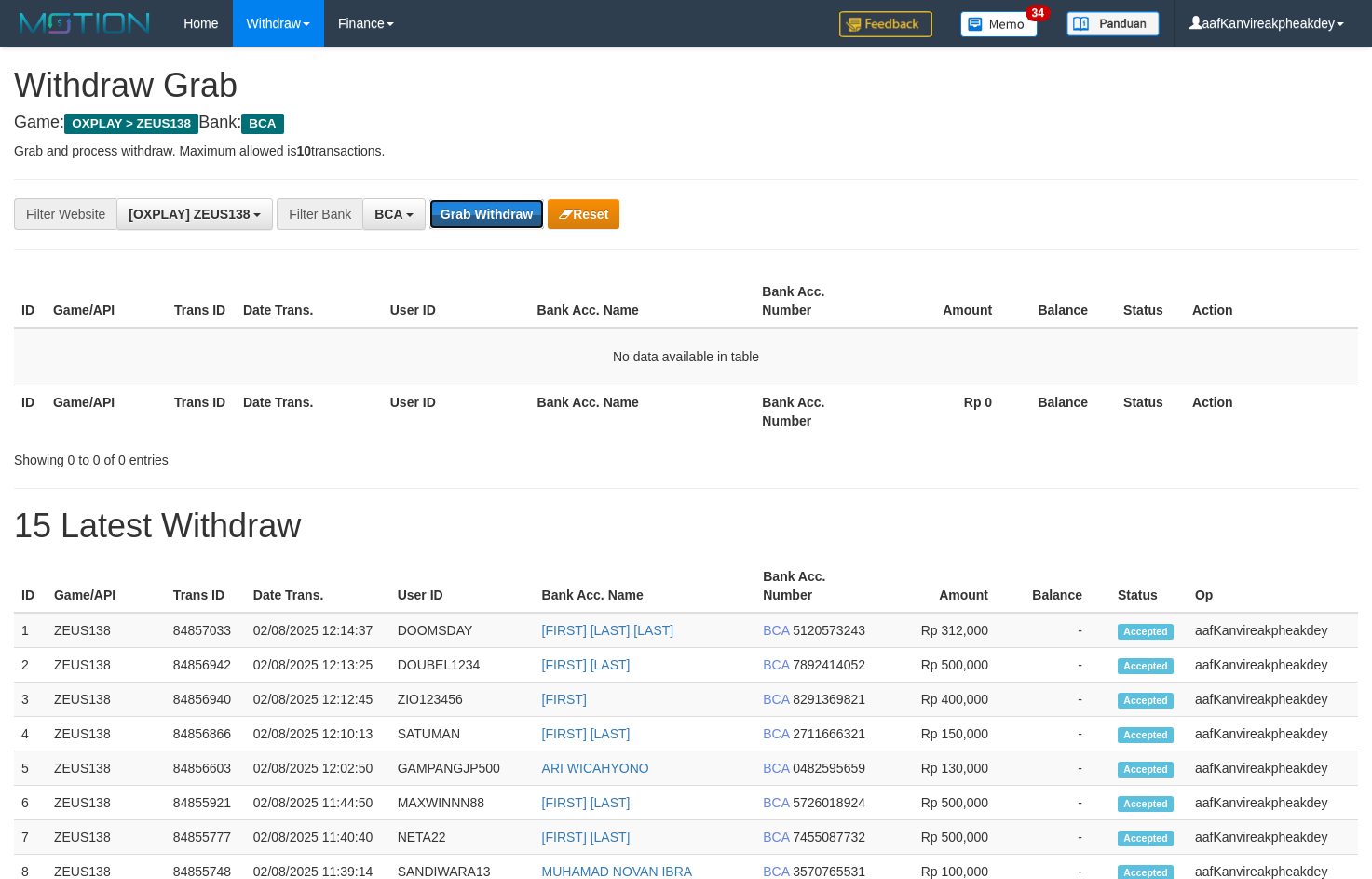 click on "Grab Withdraw" at bounding box center [486, 214] 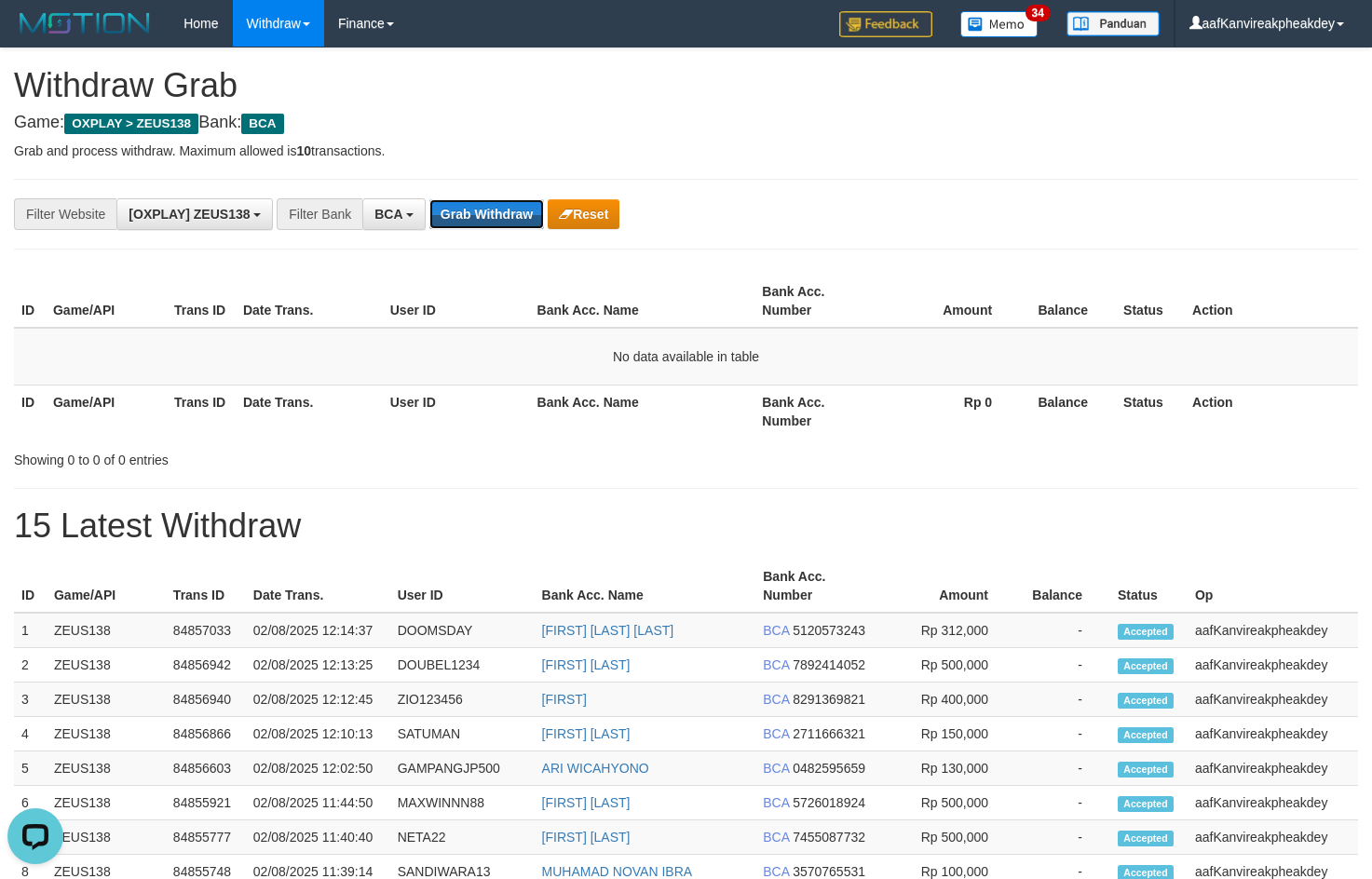scroll, scrollTop: 0, scrollLeft: 0, axis: both 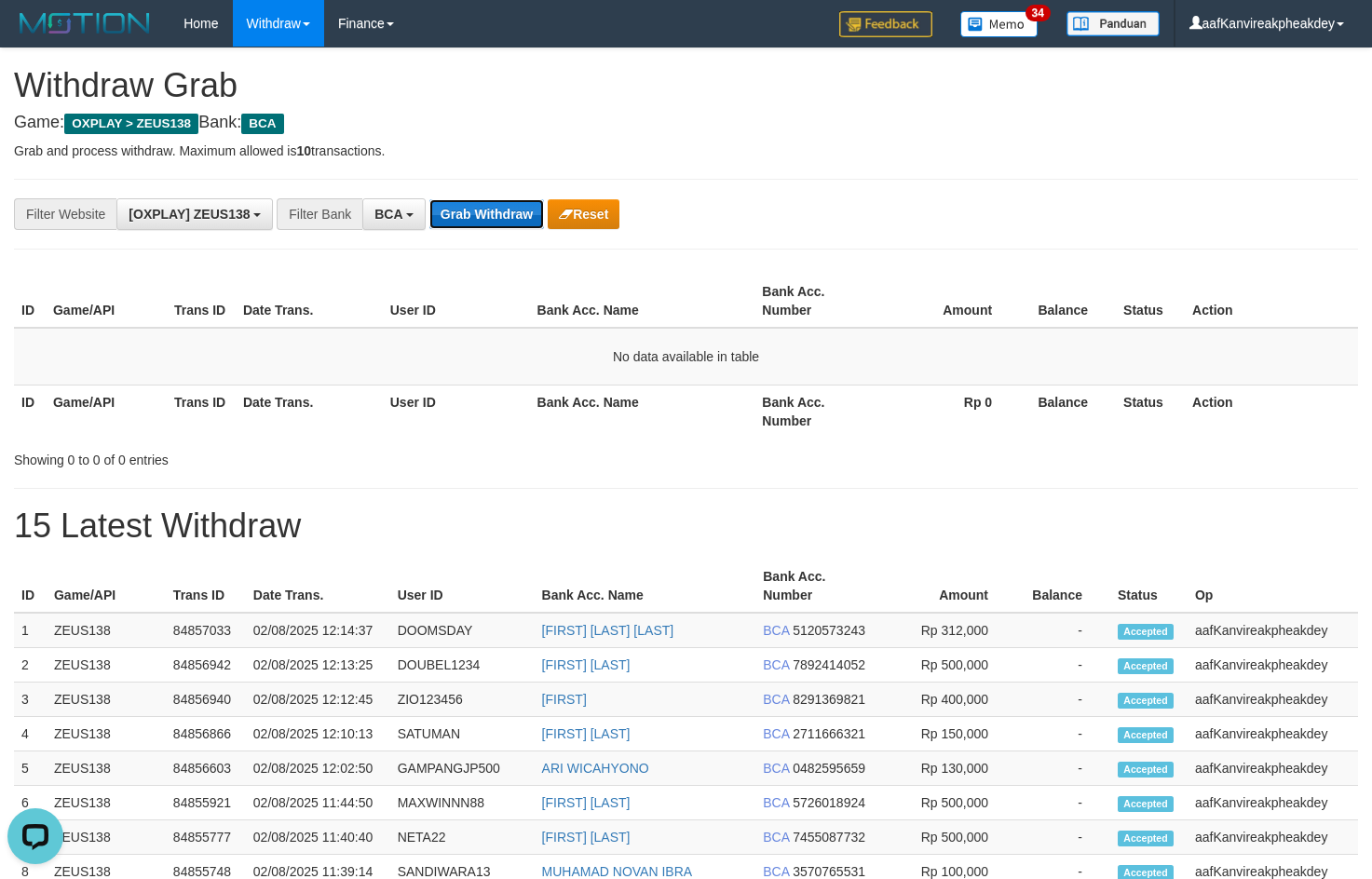 click on "Grab Withdraw" at bounding box center (486, 214) 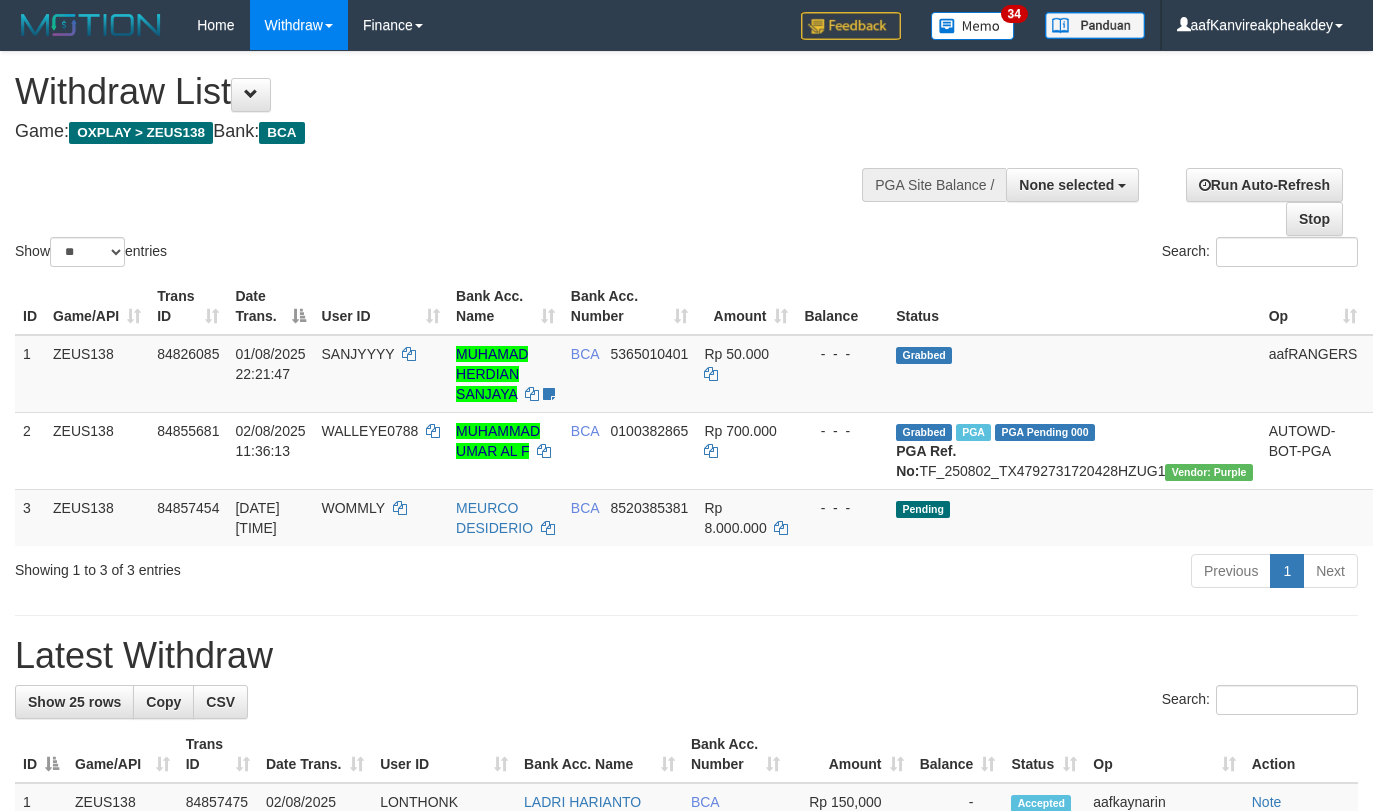 select 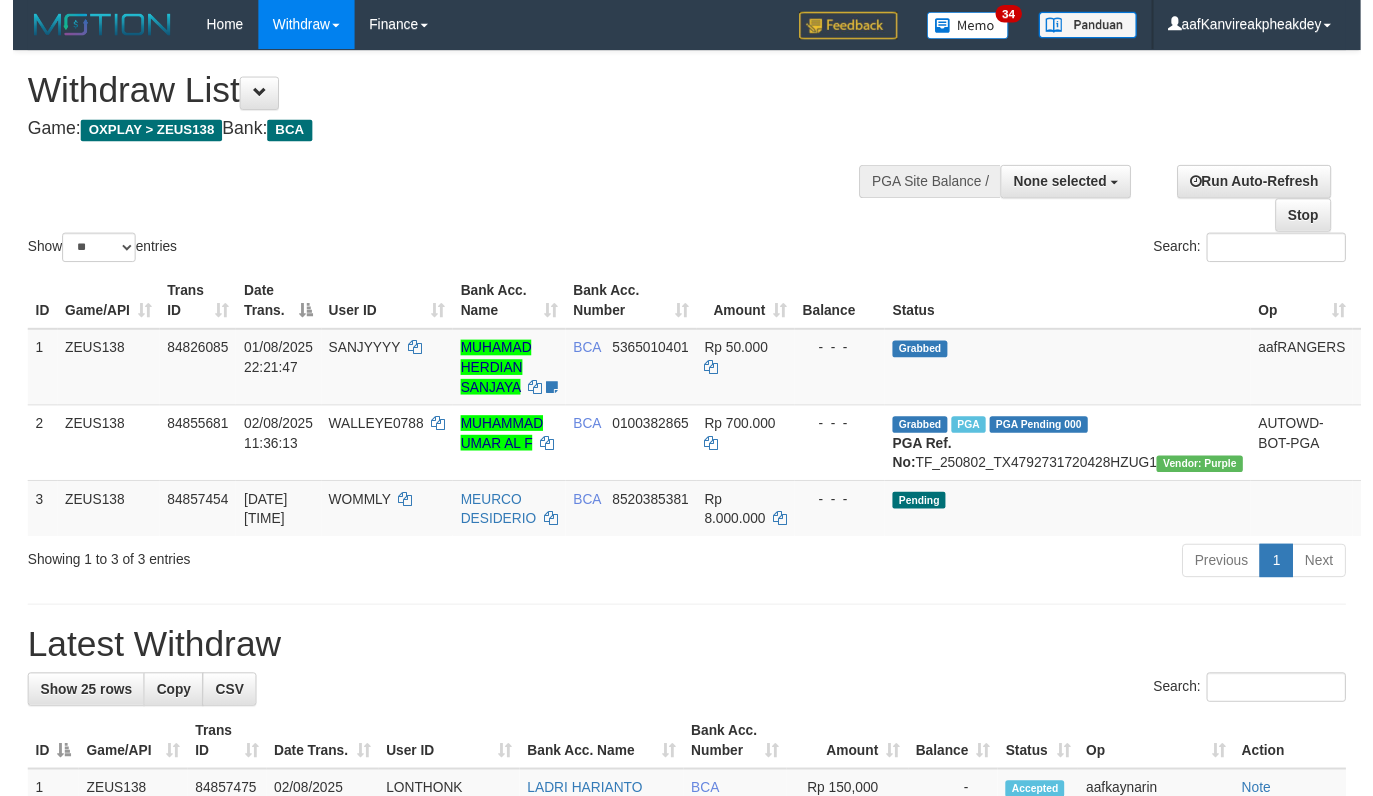 scroll, scrollTop: 0, scrollLeft: 0, axis: both 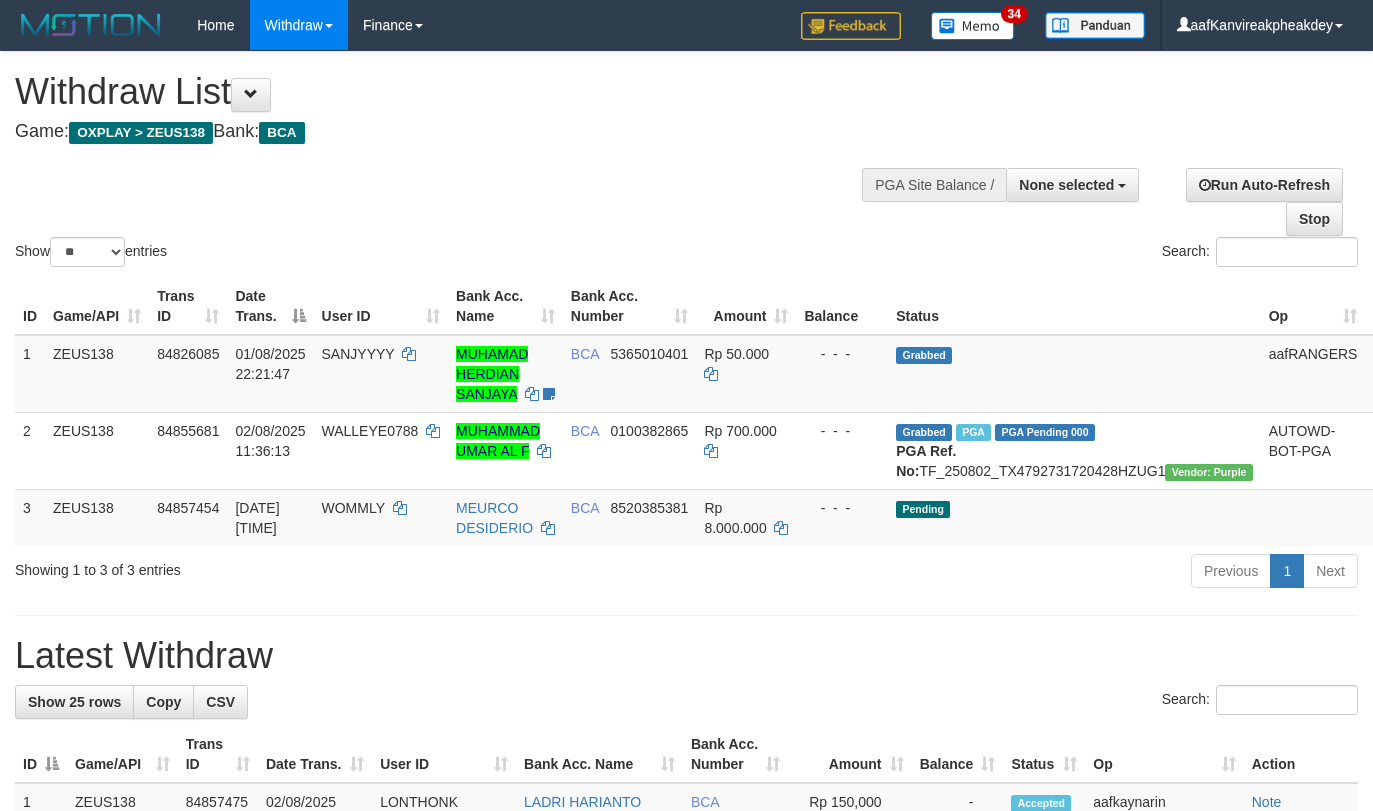select 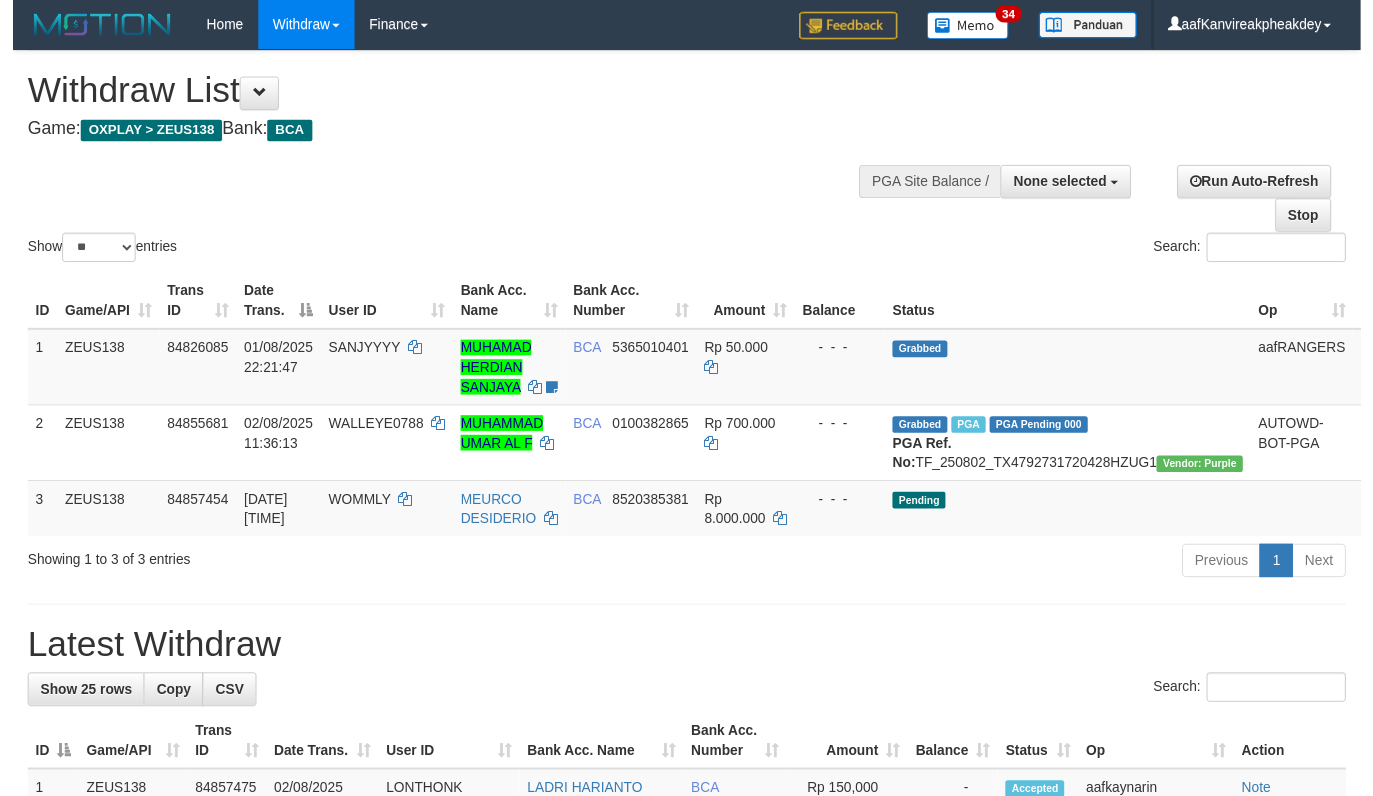 scroll, scrollTop: 0, scrollLeft: 0, axis: both 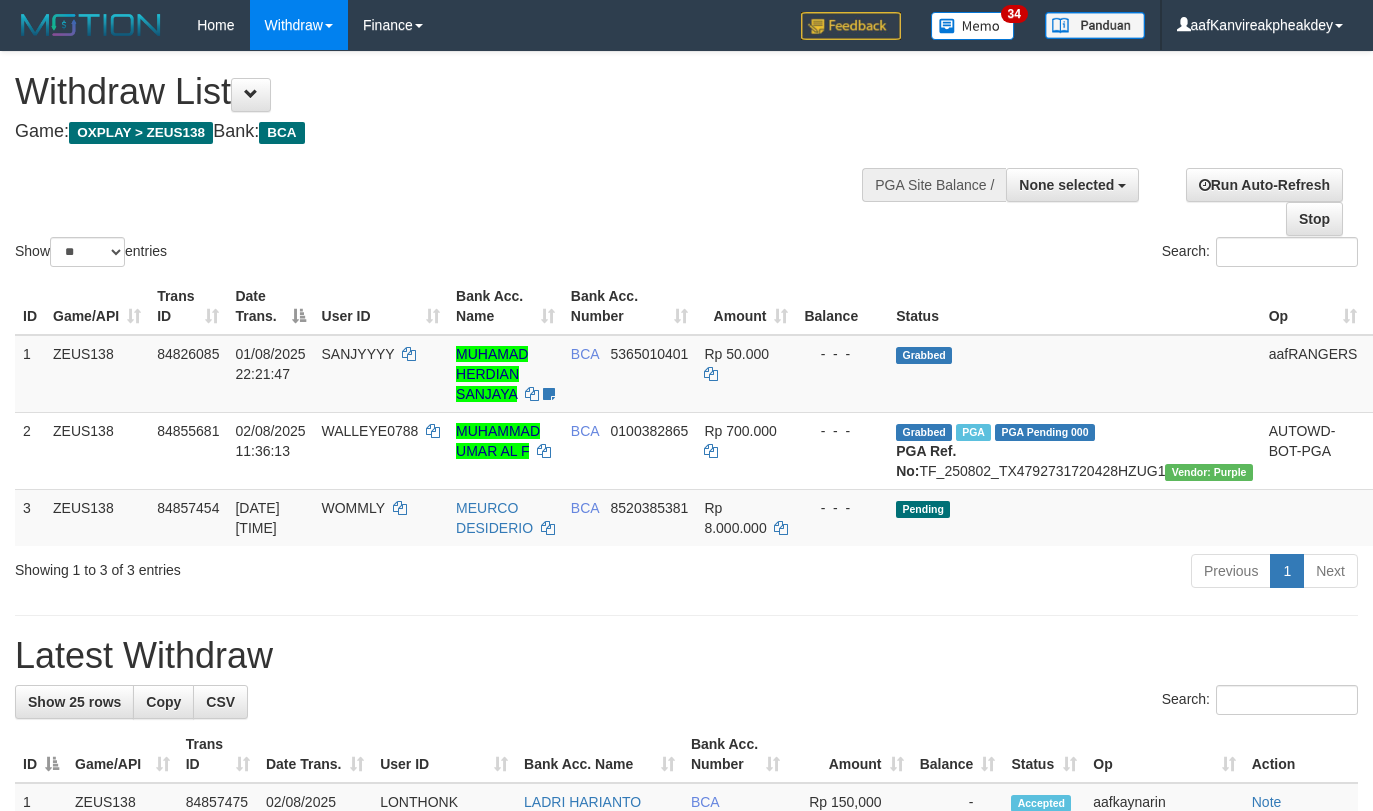 select 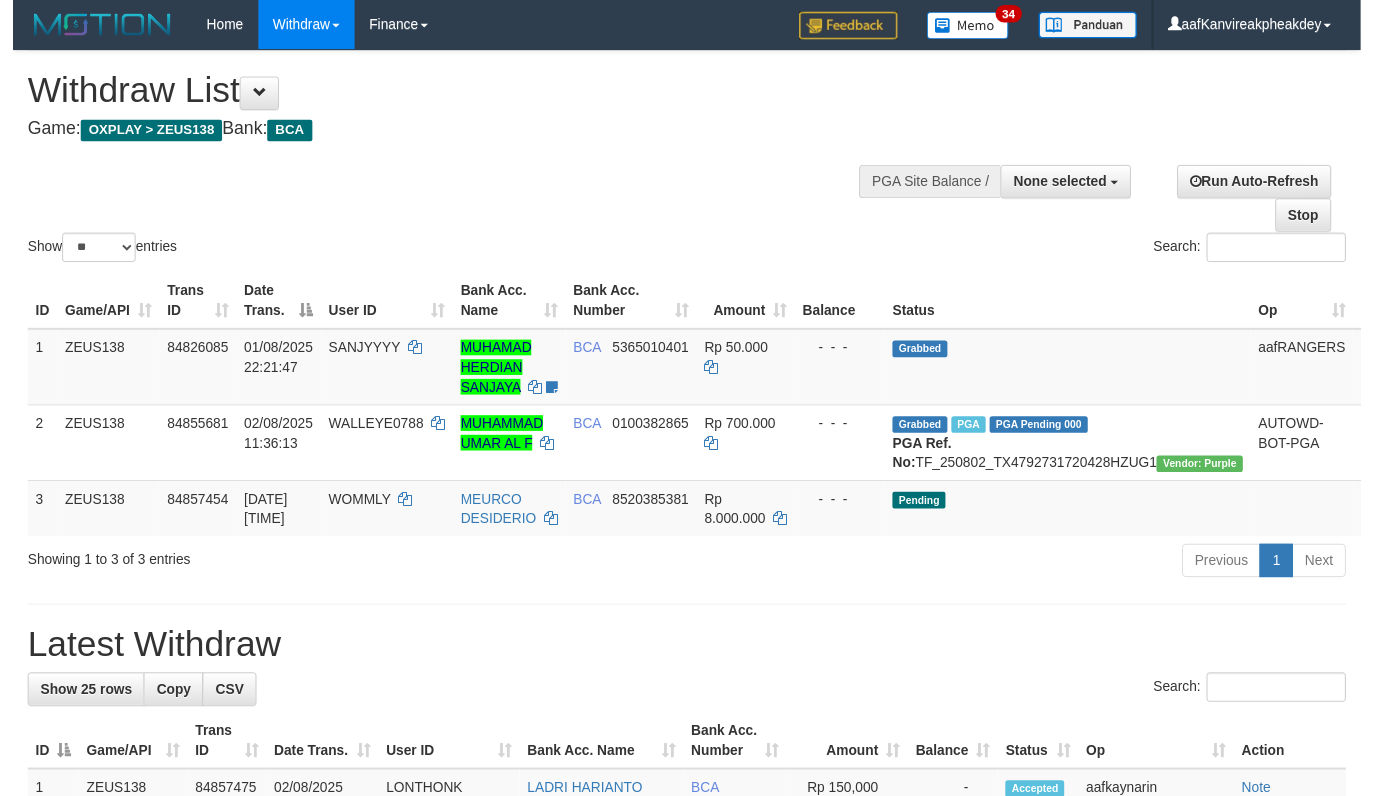 scroll, scrollTop: 0, scrollLeft: 0, axis: both 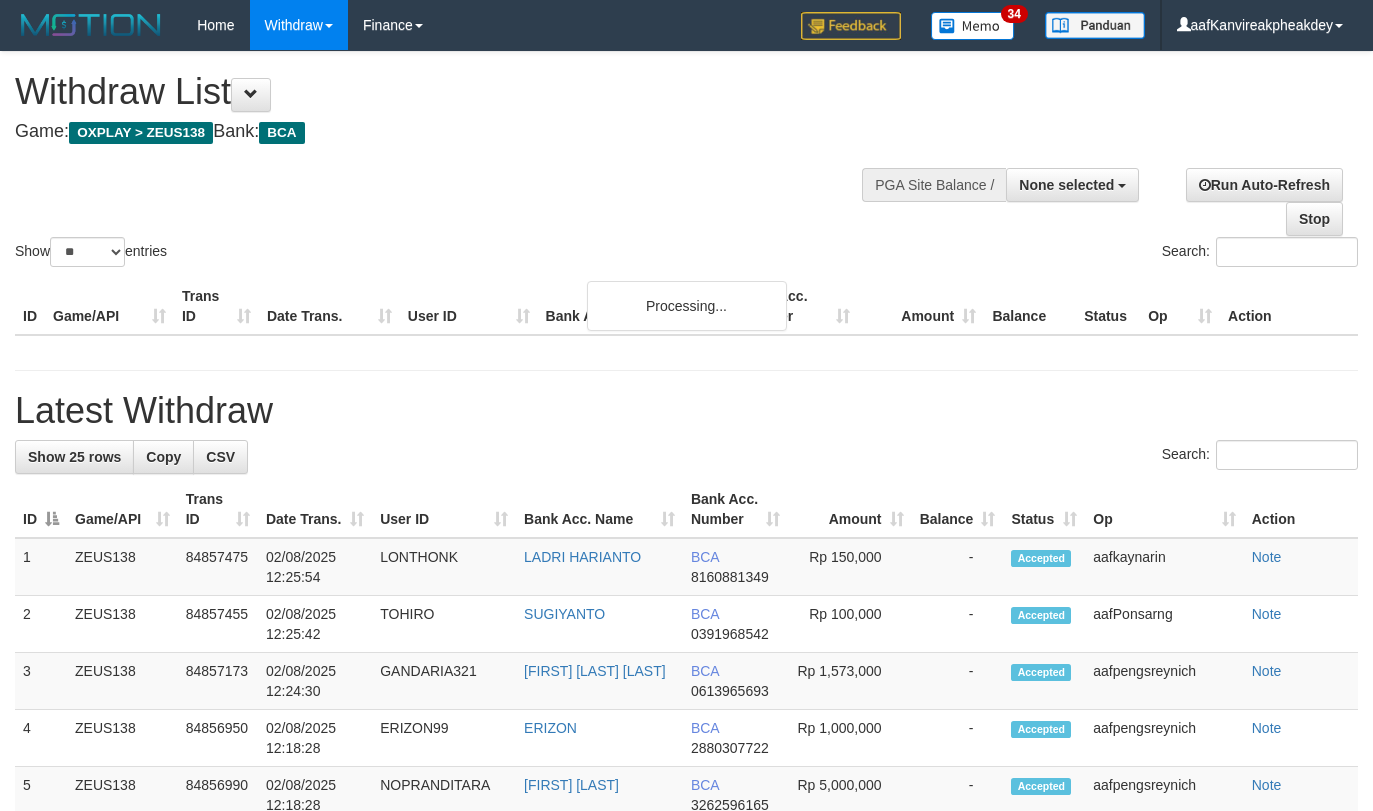 select 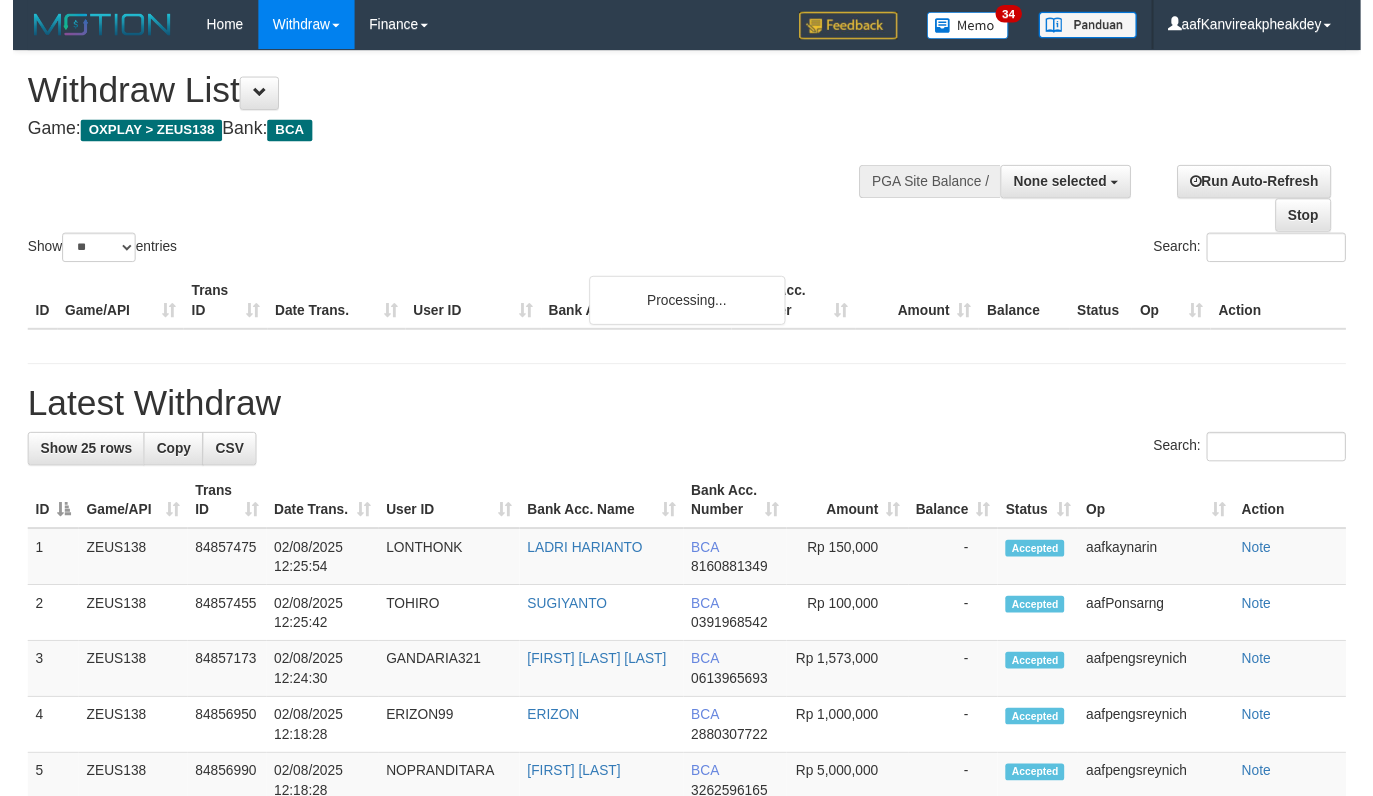 scroll, scrollTop: 0, scrollLeft: 0, axis: both 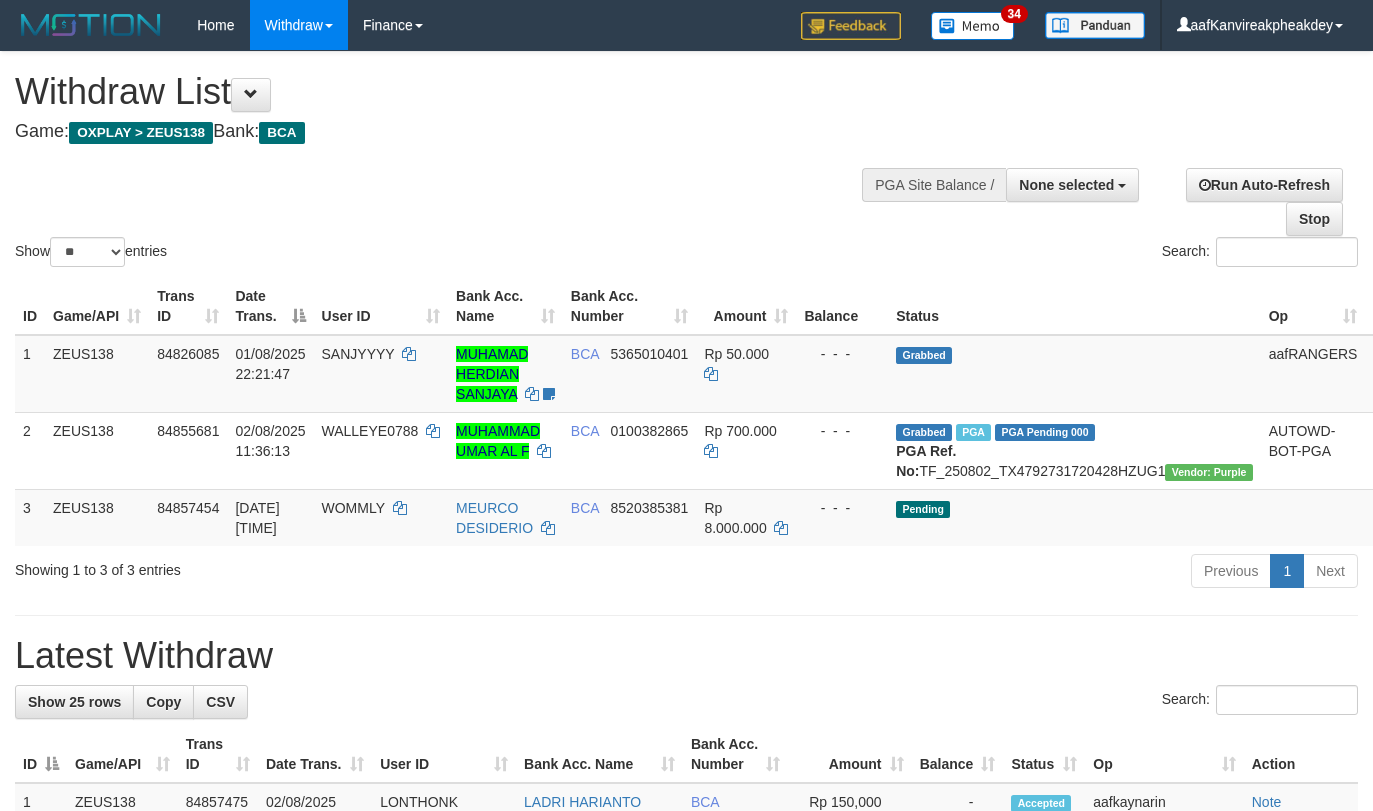 select 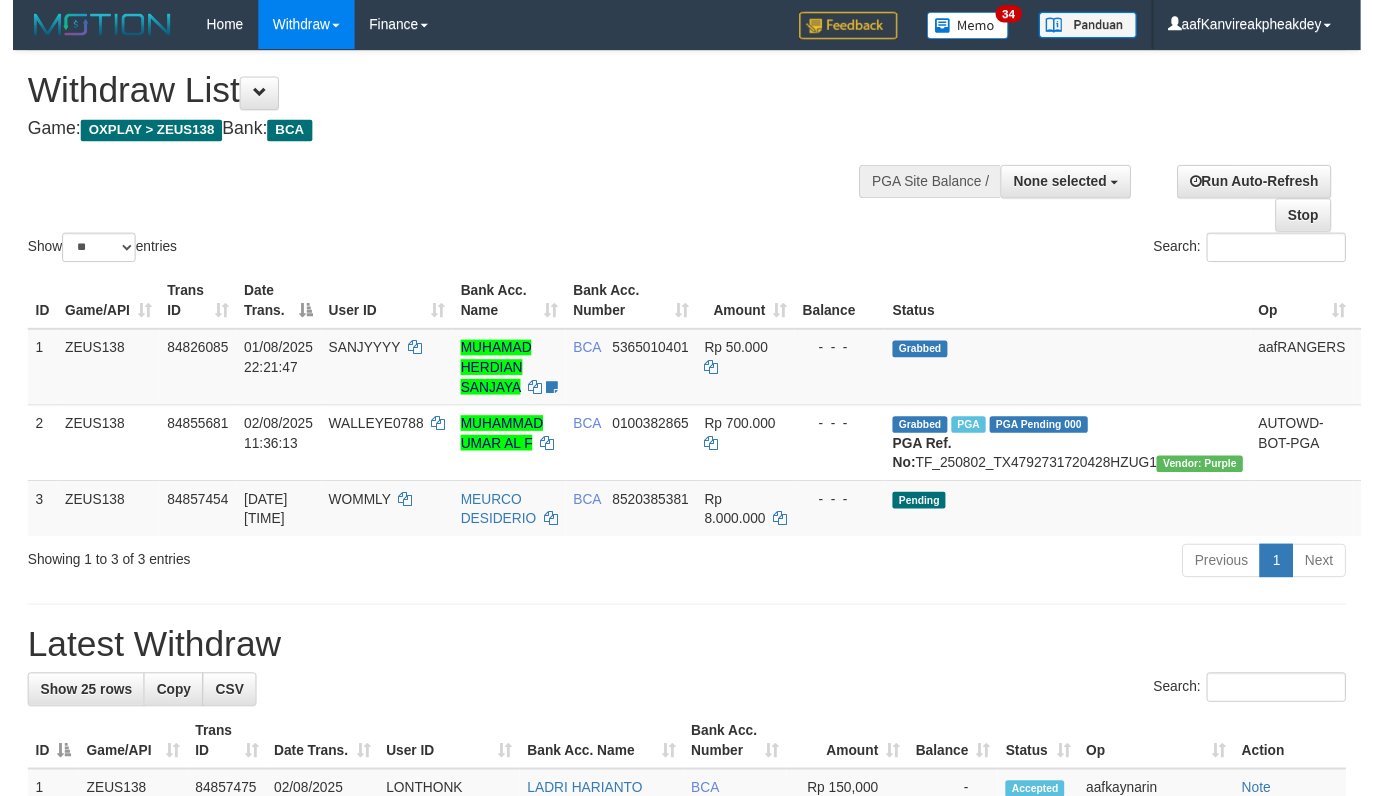 scroll, scrollTop: 0, scrollLeft: 0, axis: both 